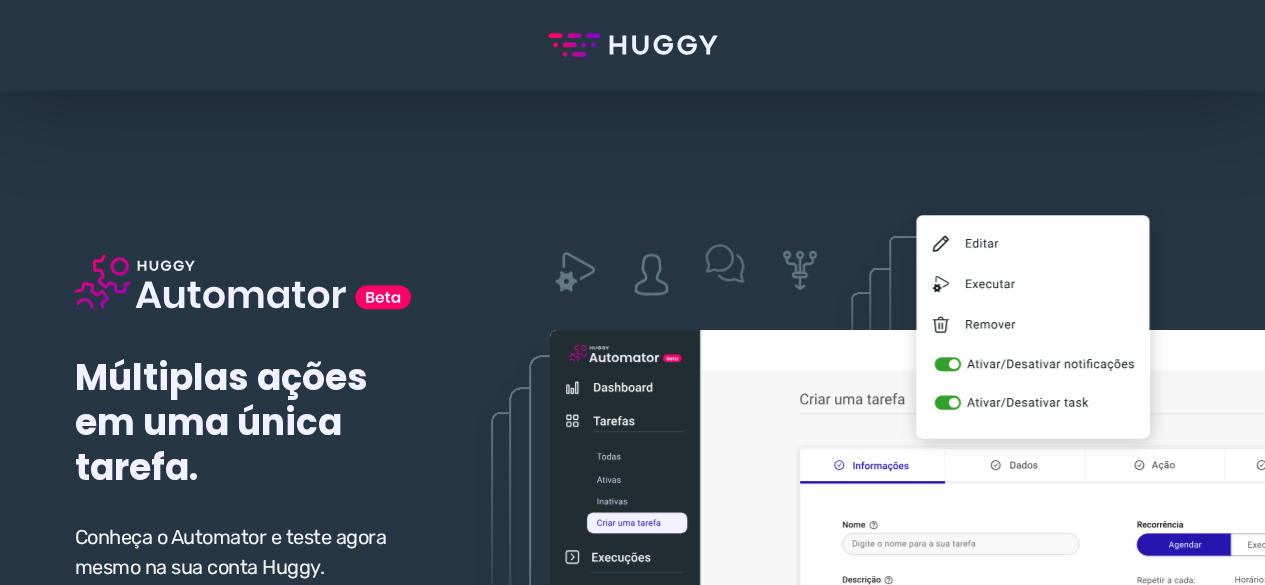 scroll, scrollTop: 200, scrollLeft: 0, axis: vertical 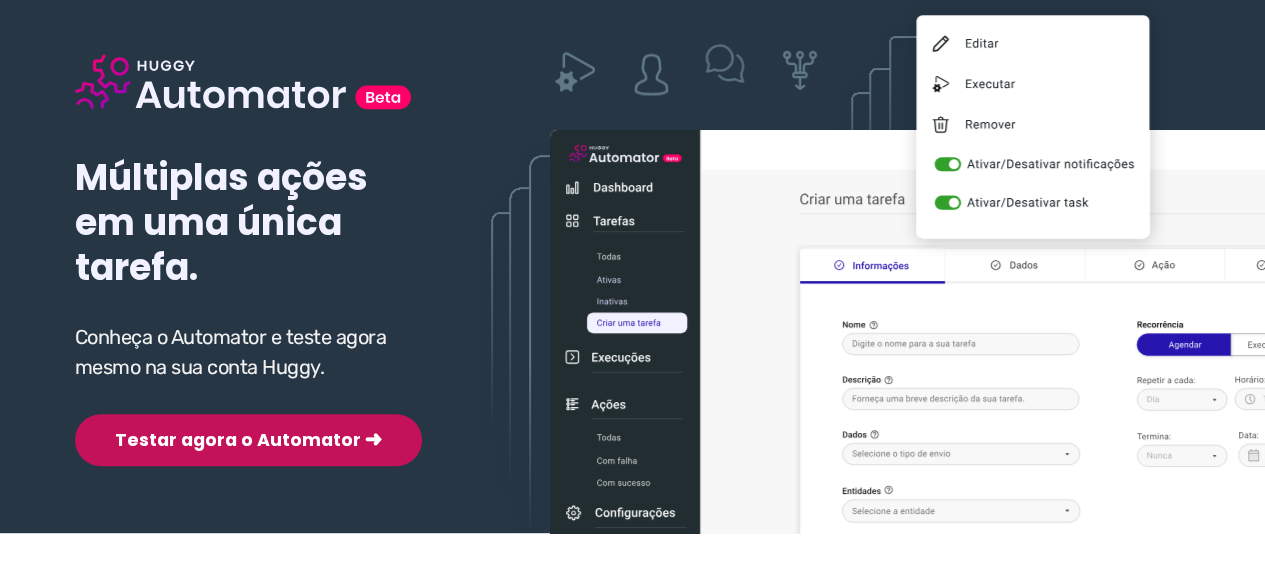 click on "Testar agora o Automator ➜" at bounding box center (248, 440) 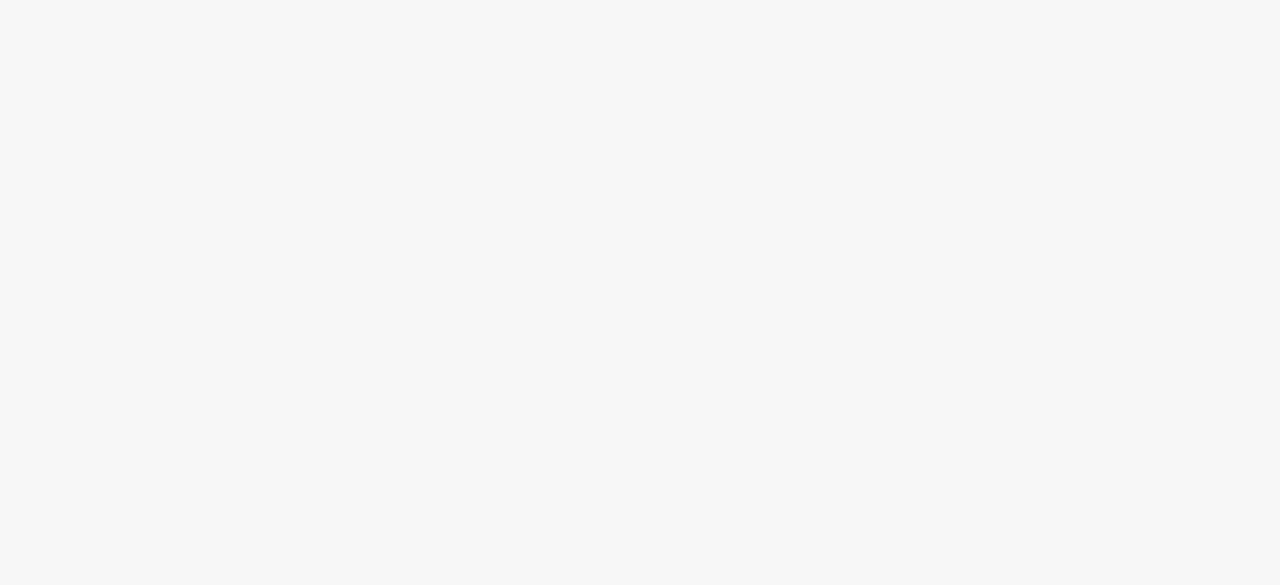 scroll, scrollTop: 0, scrollLeft: 0, axis: both 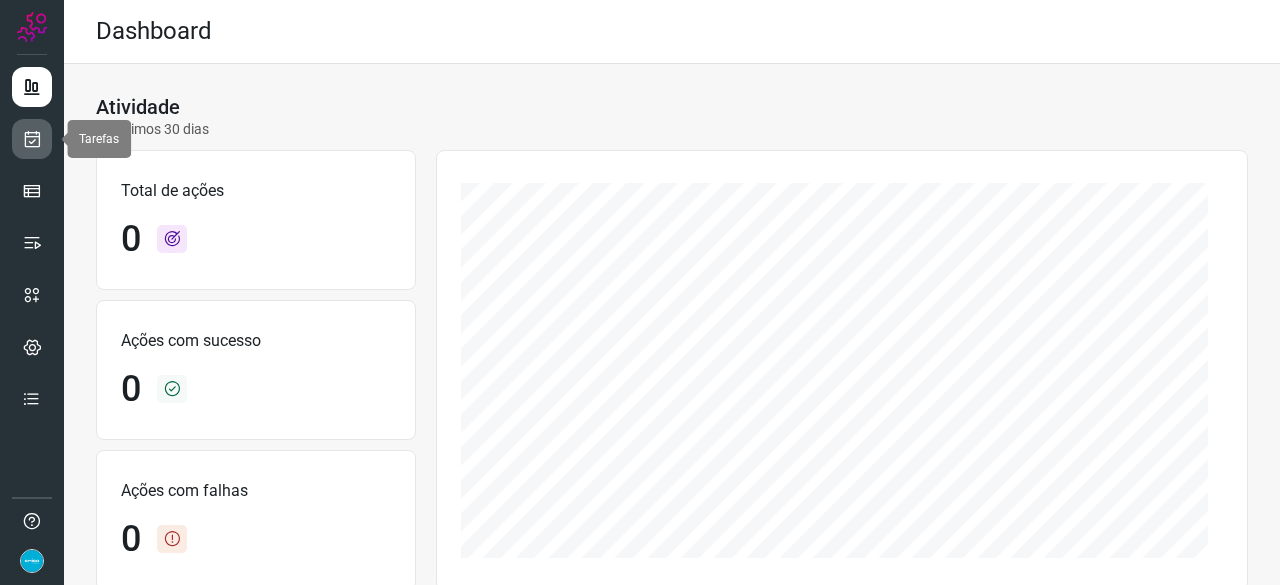 click at bounding box center (32, 139) 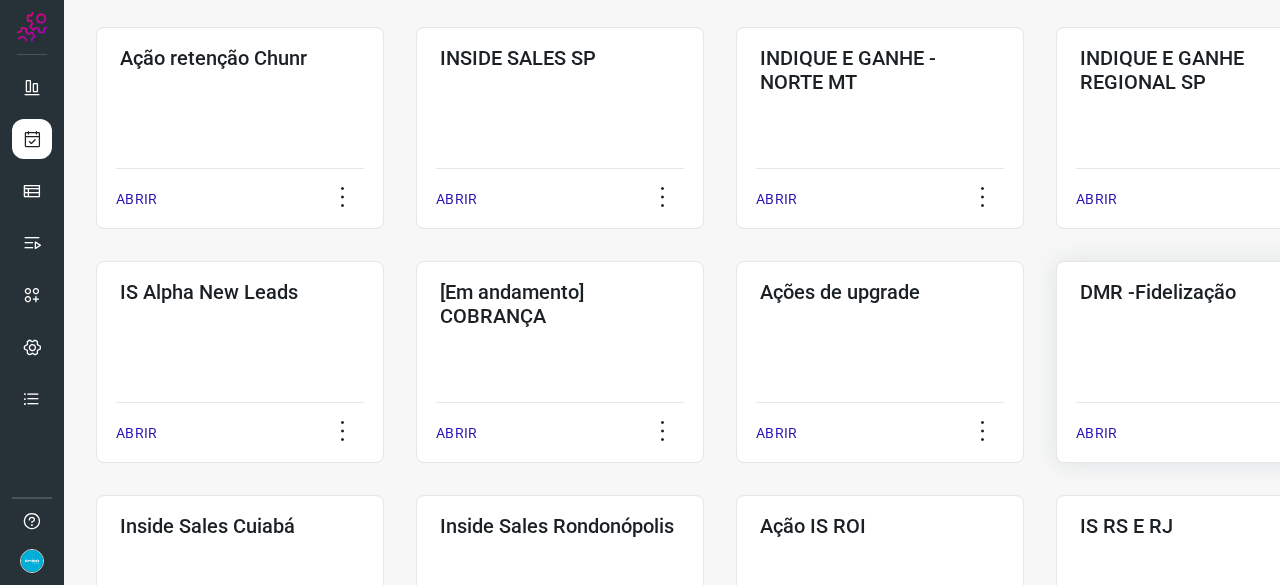 click on "ABRIR" at bounding box center [1096, 433] 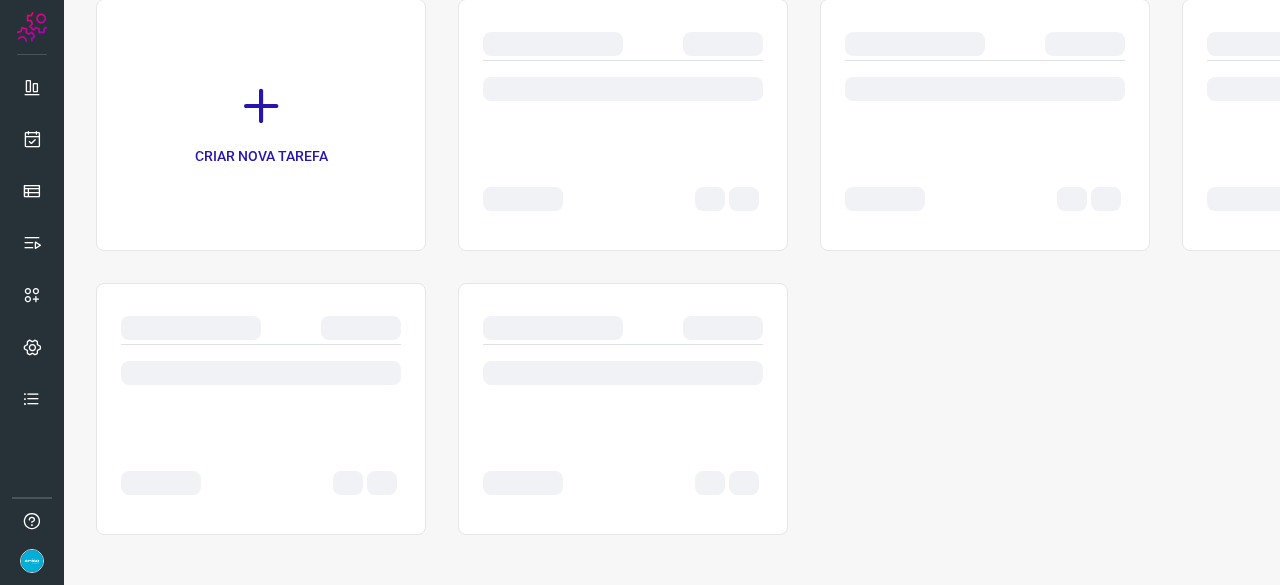 scroll, scrollTop: 0, scrollLeft: 0, axis: both 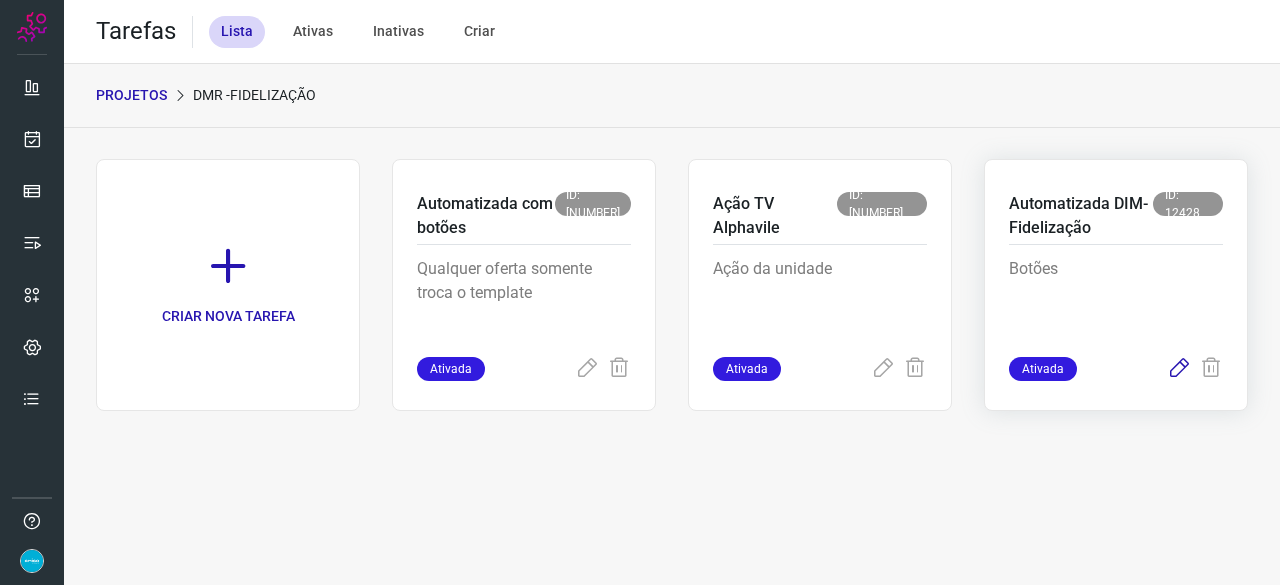 click at bounding box center [1179, 369] 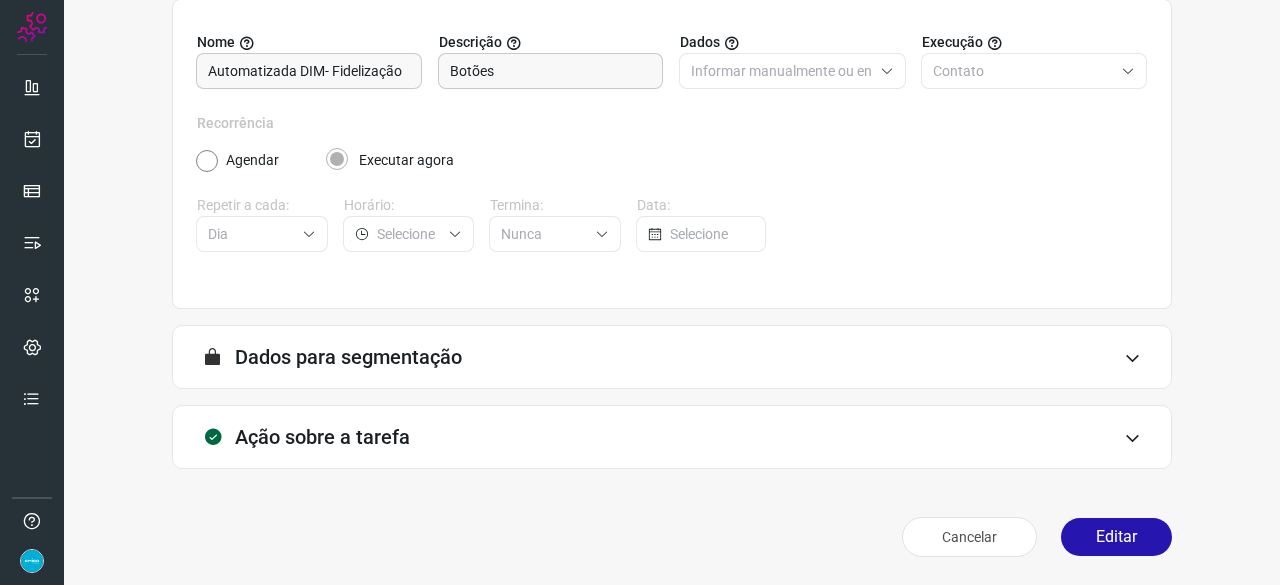 scroll, scrollTop: 195, scrollLeft: 0, axis: vertical 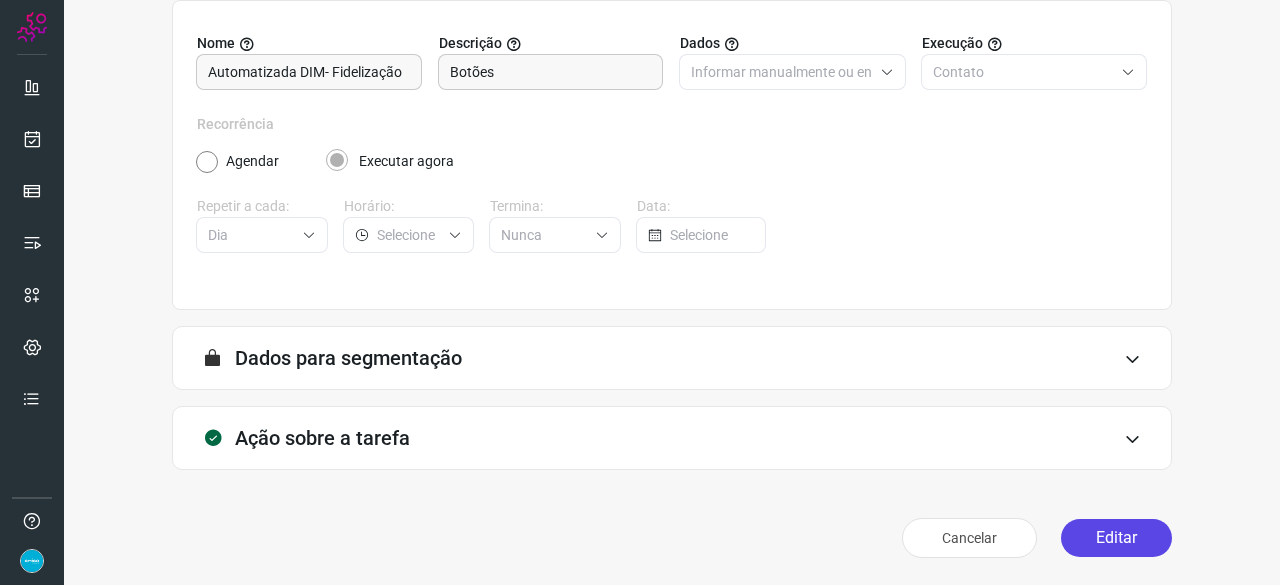 drag, startPoint x: 1099, startPoint y: 537, endPoint x: 1096, endPoint y: 525, distance: 12.369317 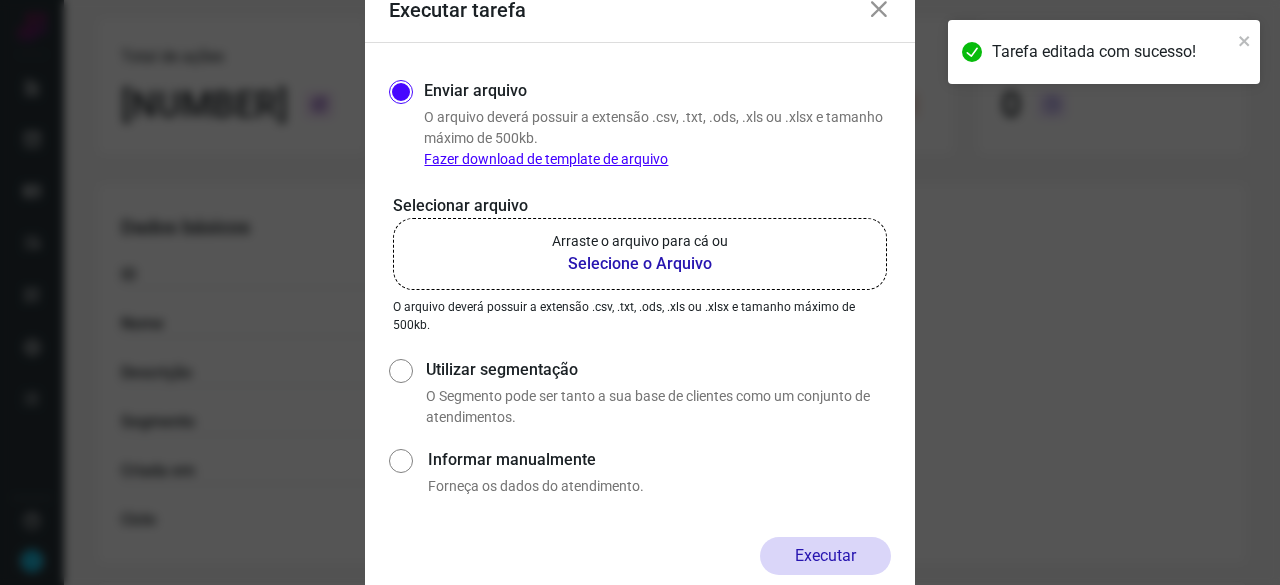 click on "Selecione o Arquivo" at bounding box center (640, 264) 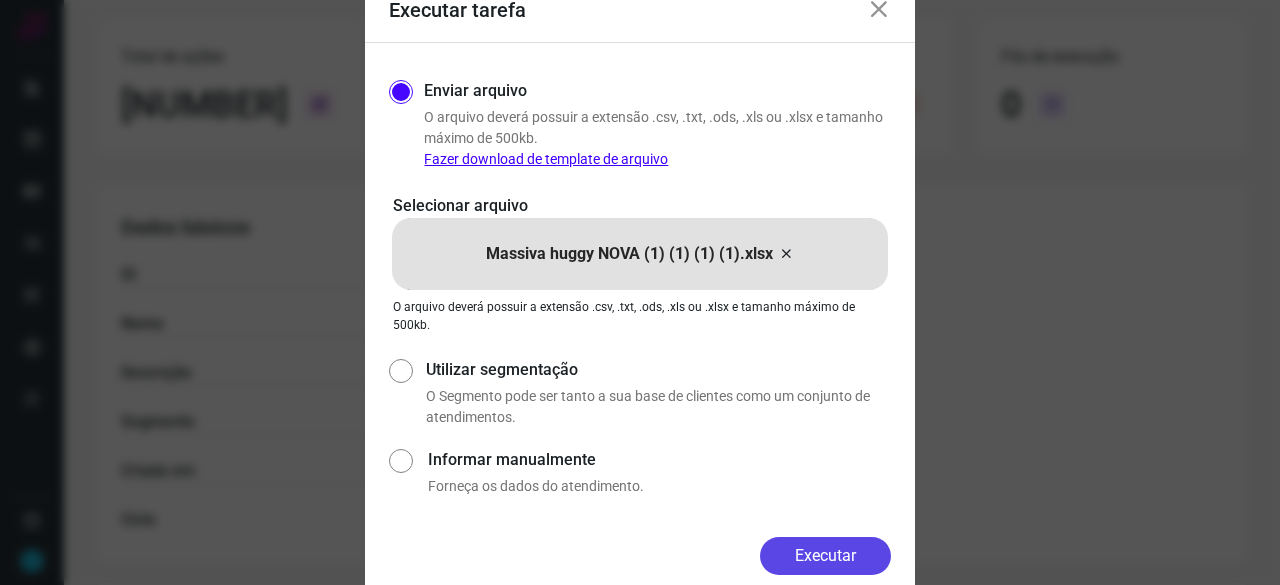 click on "Executar" at bounding box center (825, 556) 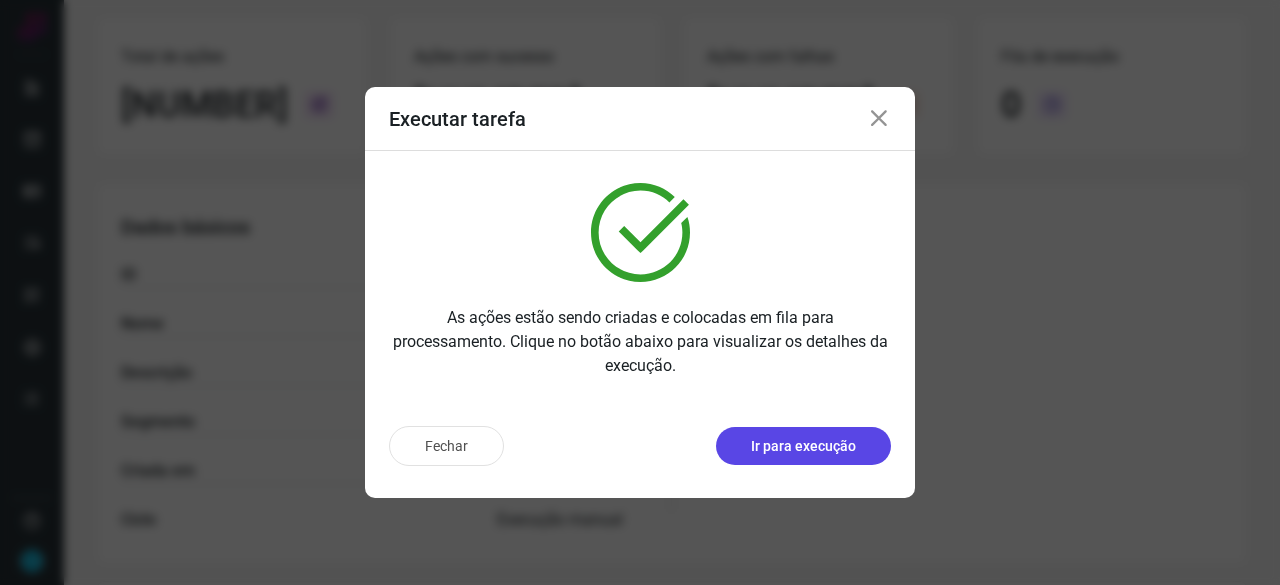 click on "Ir para execução" at bounding box center (803, 446) 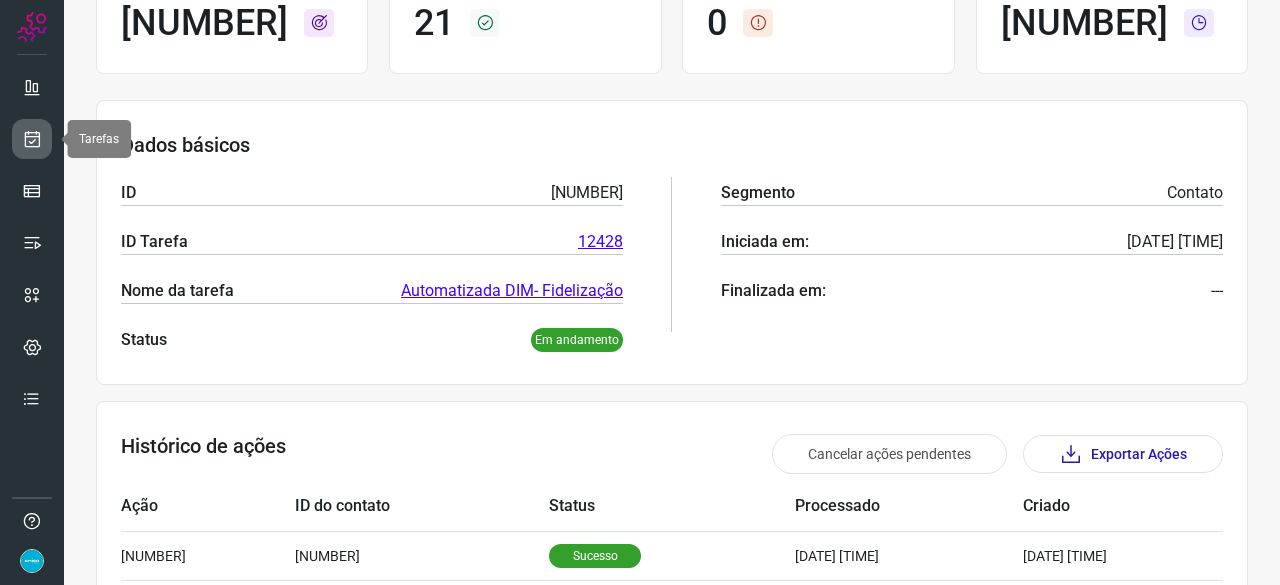 click at bounding box center [32, 139] 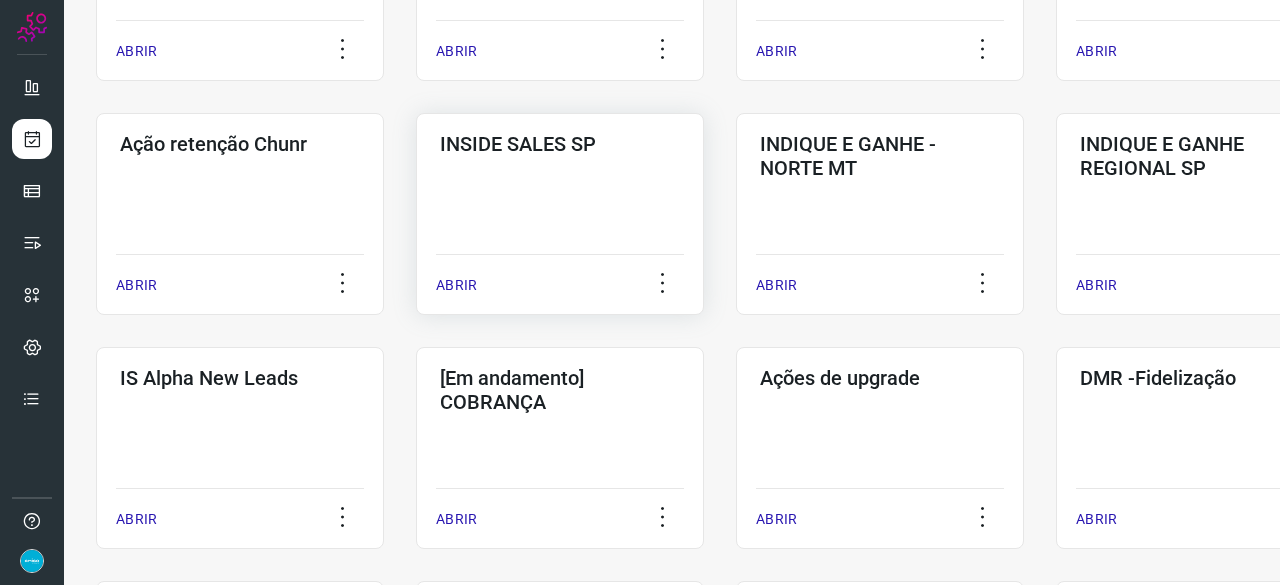 scroll, scrollTop: 660, scrollLeft: 0, axis: vertical 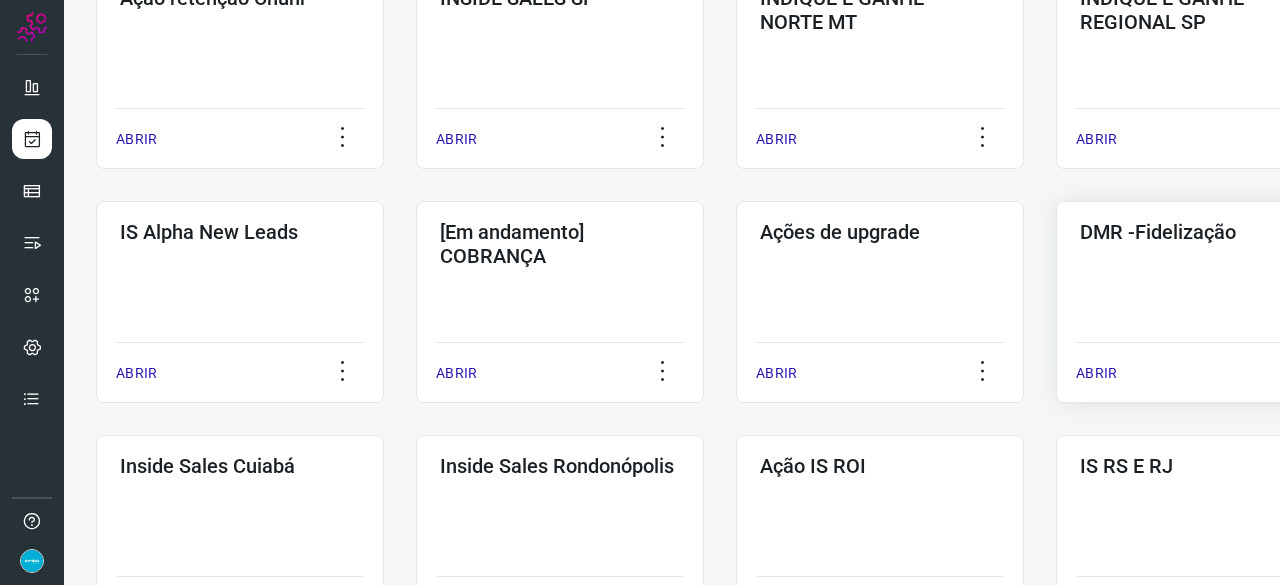 click on "ABRIR" at bounding box center [1096, 373] 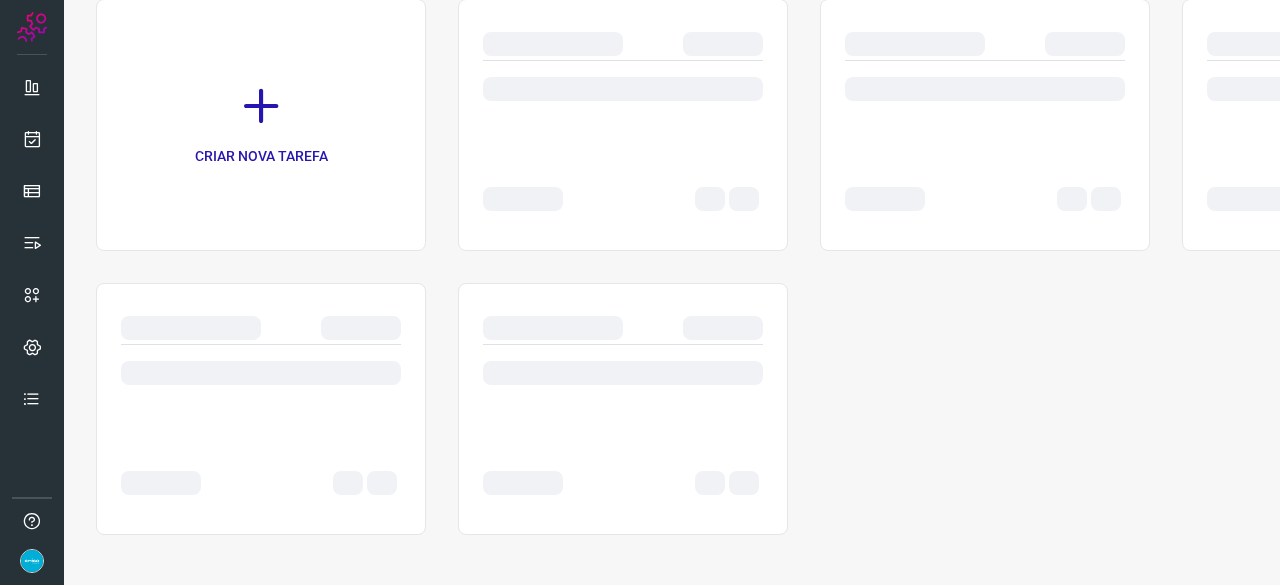 scroll, scrollTop: 0, scrollLeft: 0, axis: both 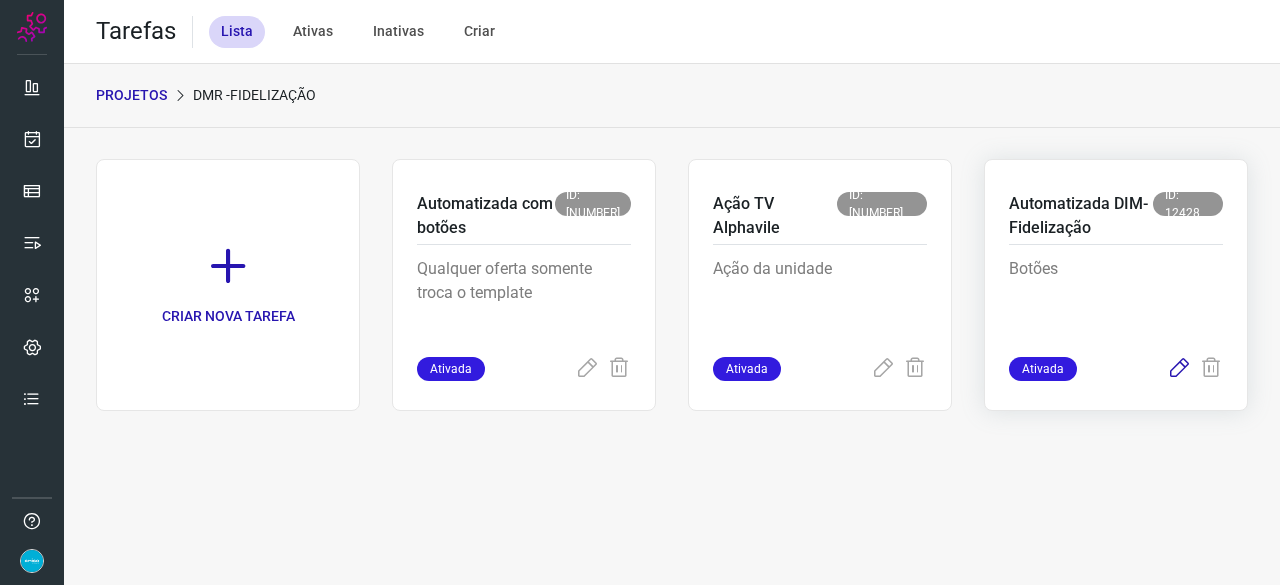 click at bounding box center (1179, 369) 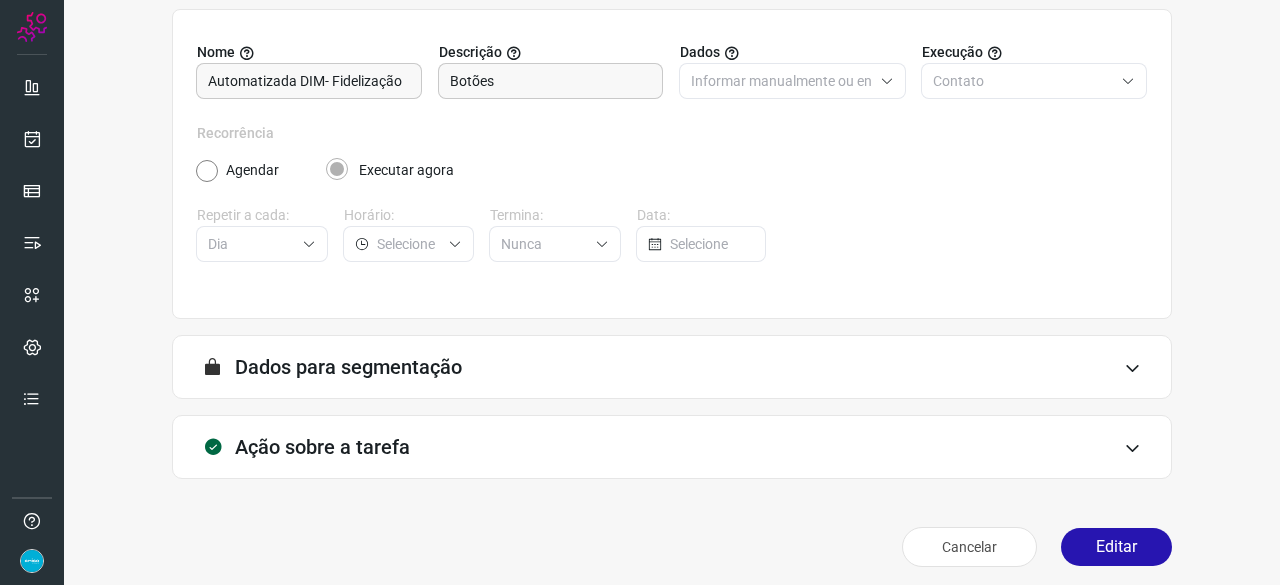 scroll, scrollTop: 195, scrollLeft: 0, axis: vertical 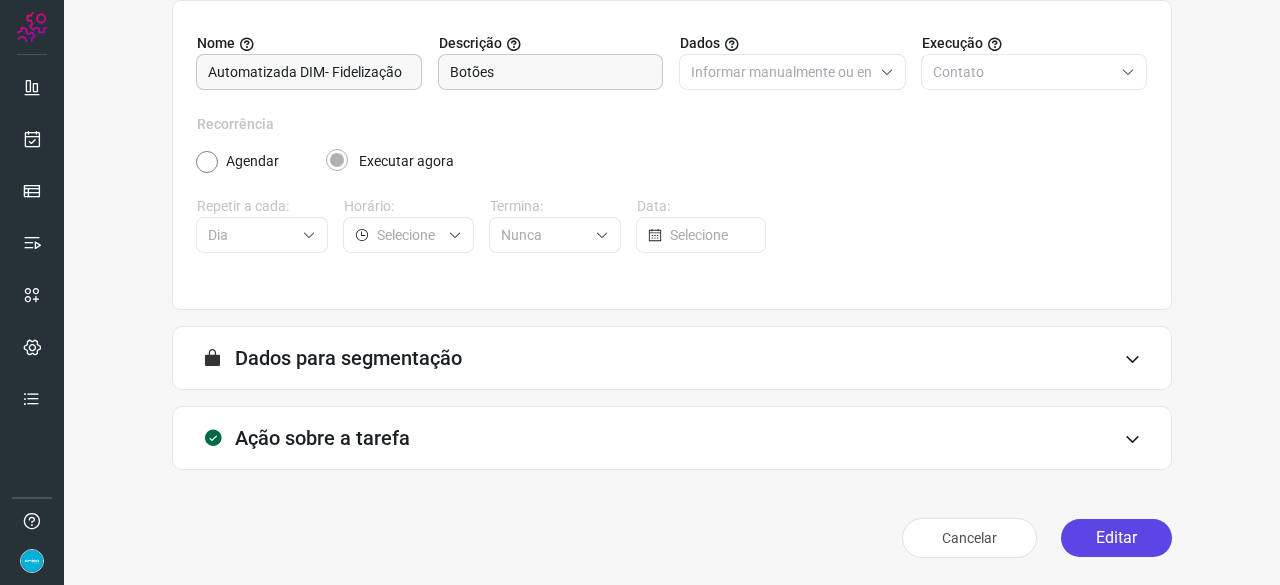 click on "Editar" at bounding box center (1116, 538) 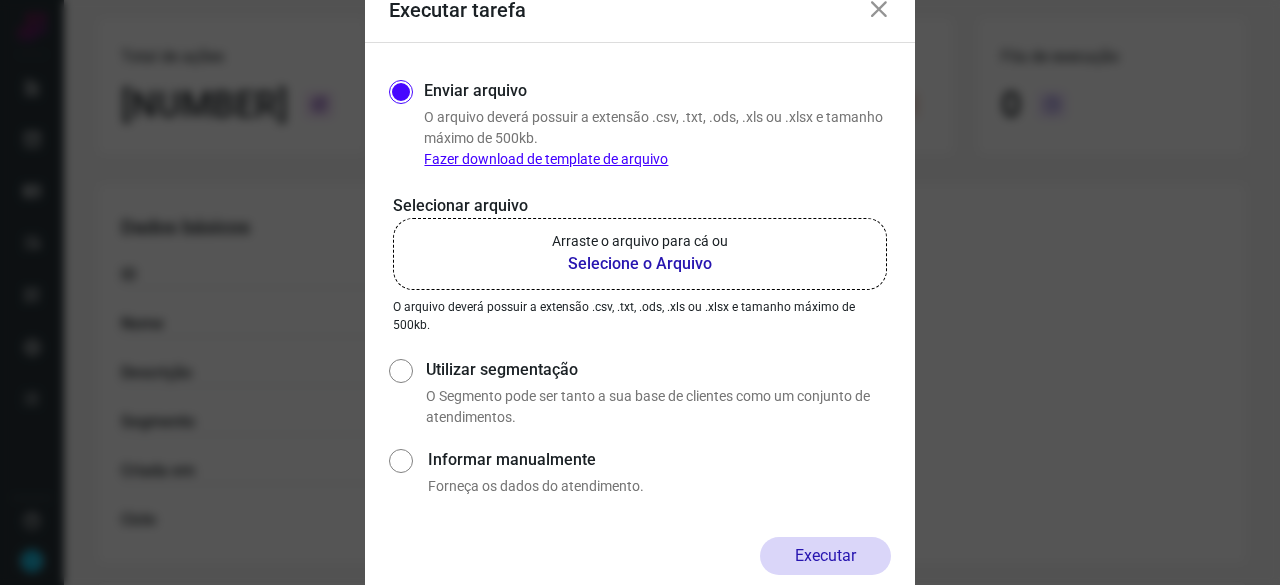 click on "Selecione o Arquivo" at bounding box center [640, 264] 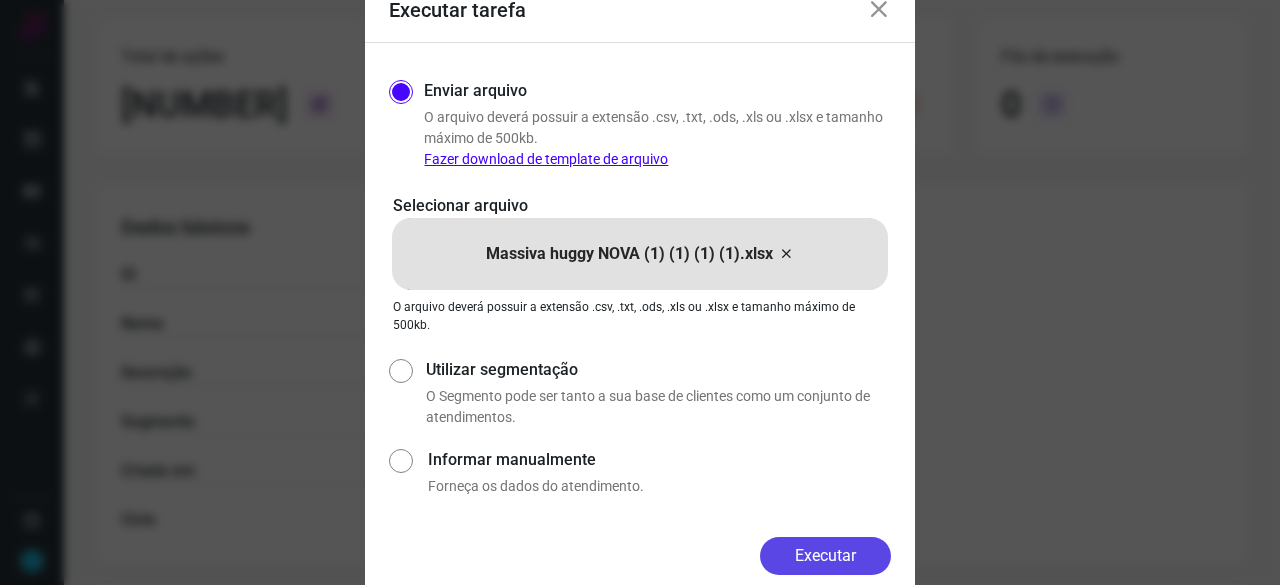 drag, startPoint x: 824, startPoint y: 550, endPoint x: 861, endPoint y: 554, distance: 37.215588 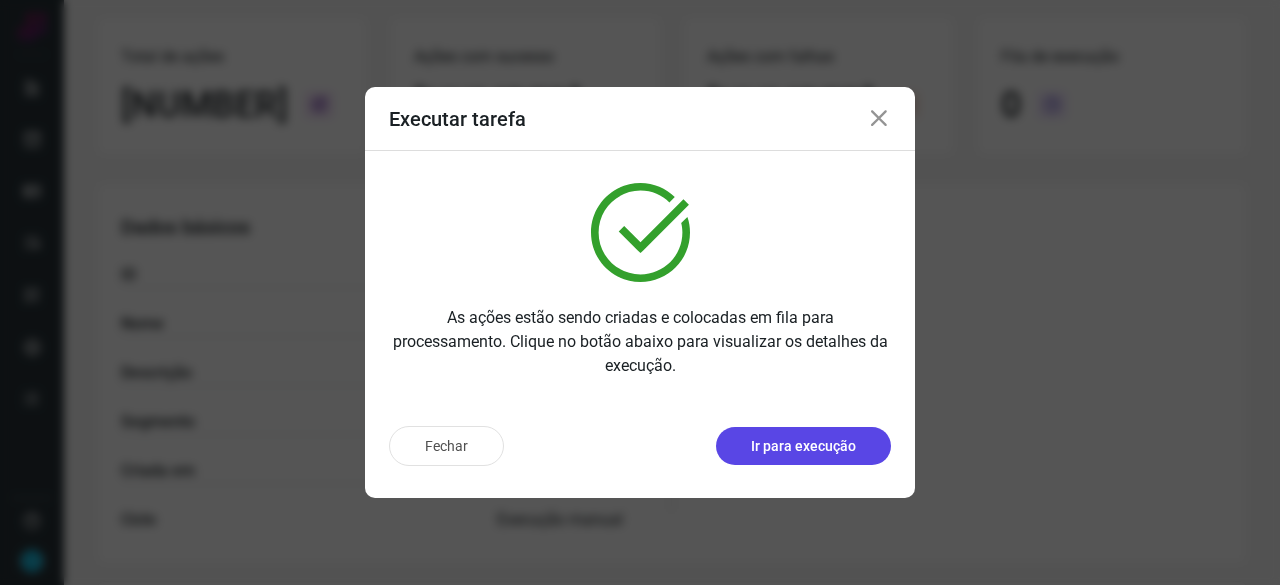 click on "Ir para execução" at bounding box center (803, 446) 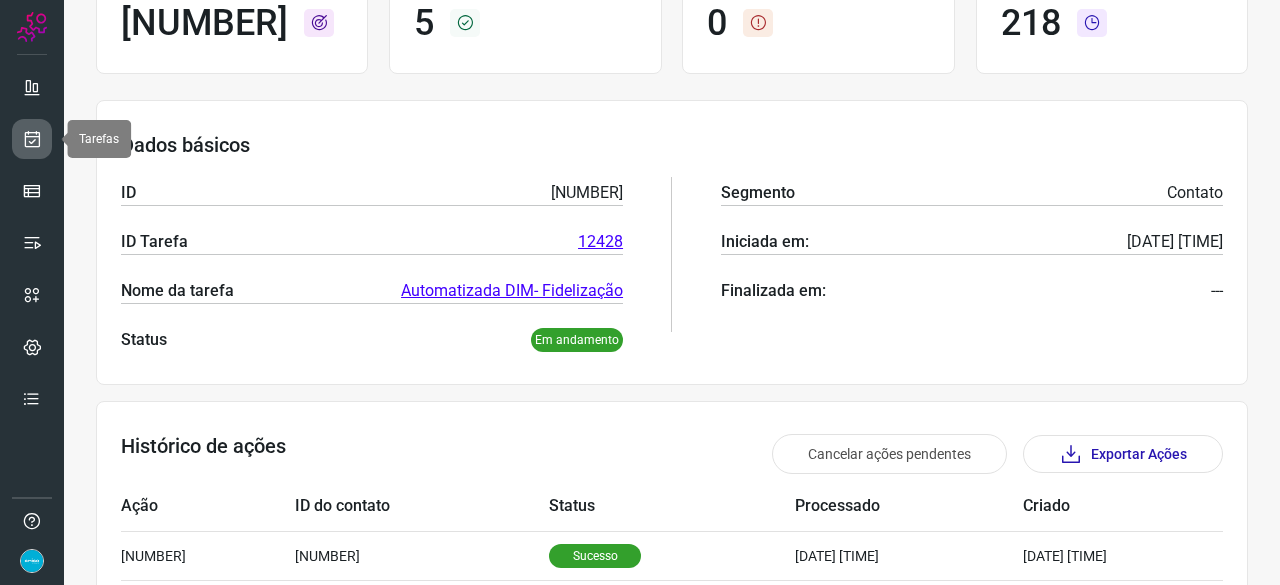 click at bounding box center (32, 139) 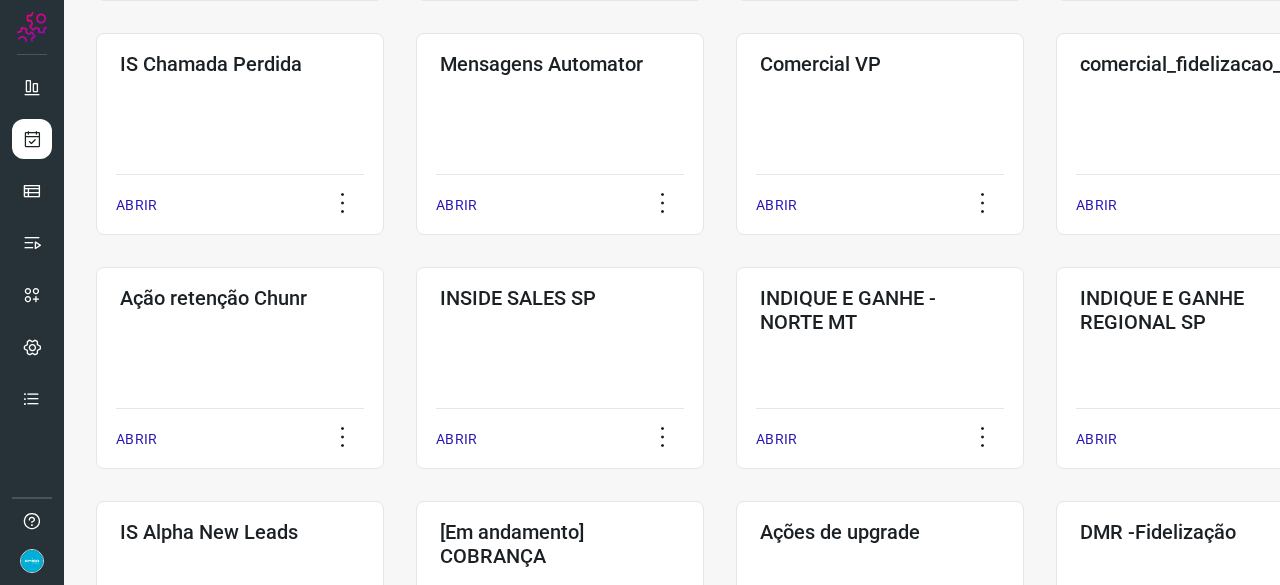 scroll, scrollTop: 560, scrollLeft: 0, axis: vertical 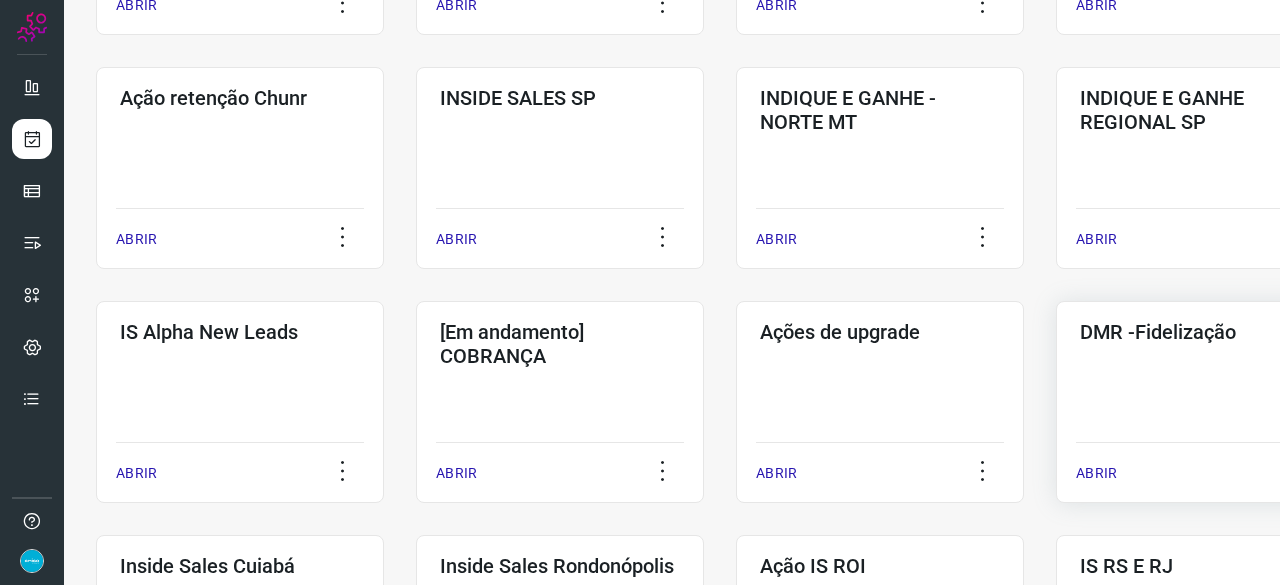 click on "ABRIR" at bounding box center (1096, 473) 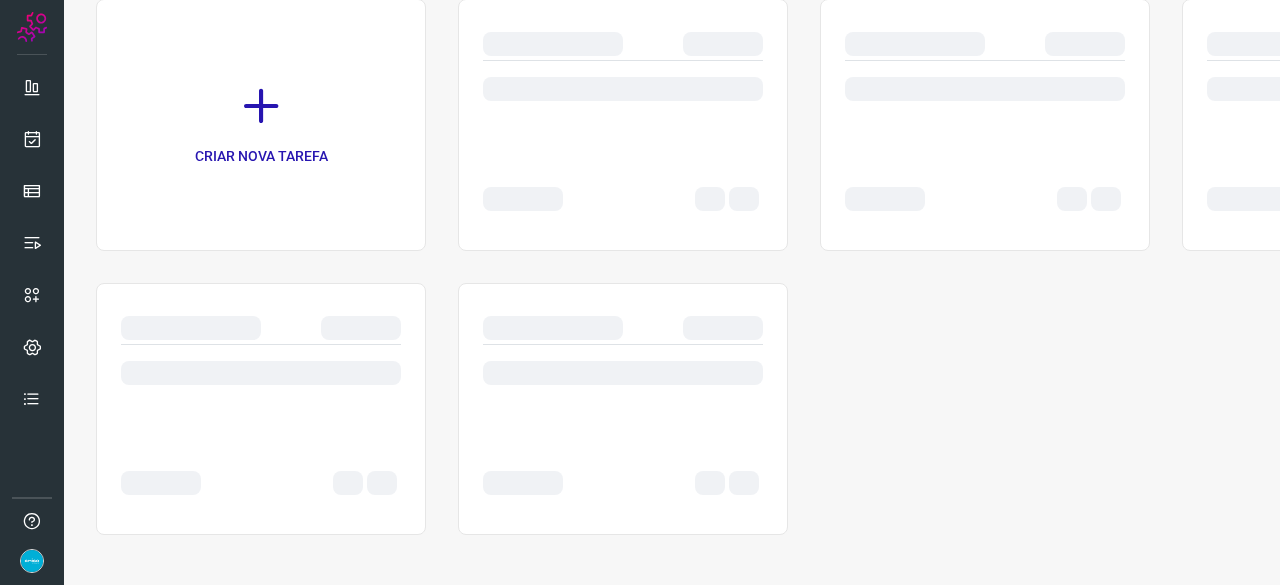 scroll, scrollTop: 0, scrollLeft: 0, axis: both 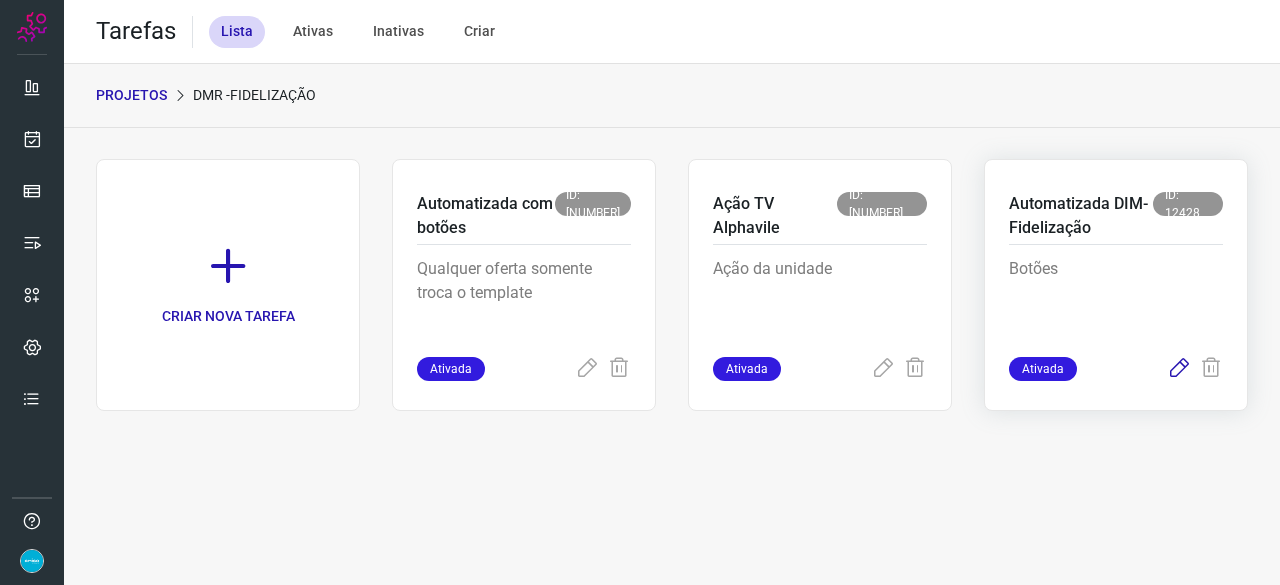 click at bounding box center (1179, 369) 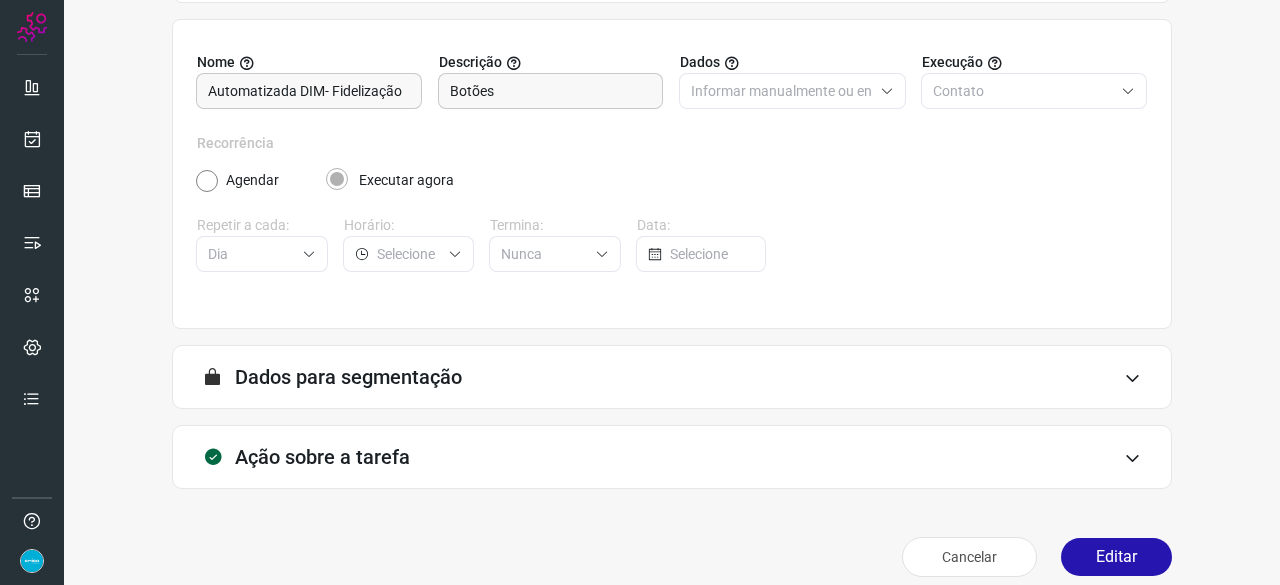scroll, scrollTop: 195, scrollLeft: 0, axis: vertical 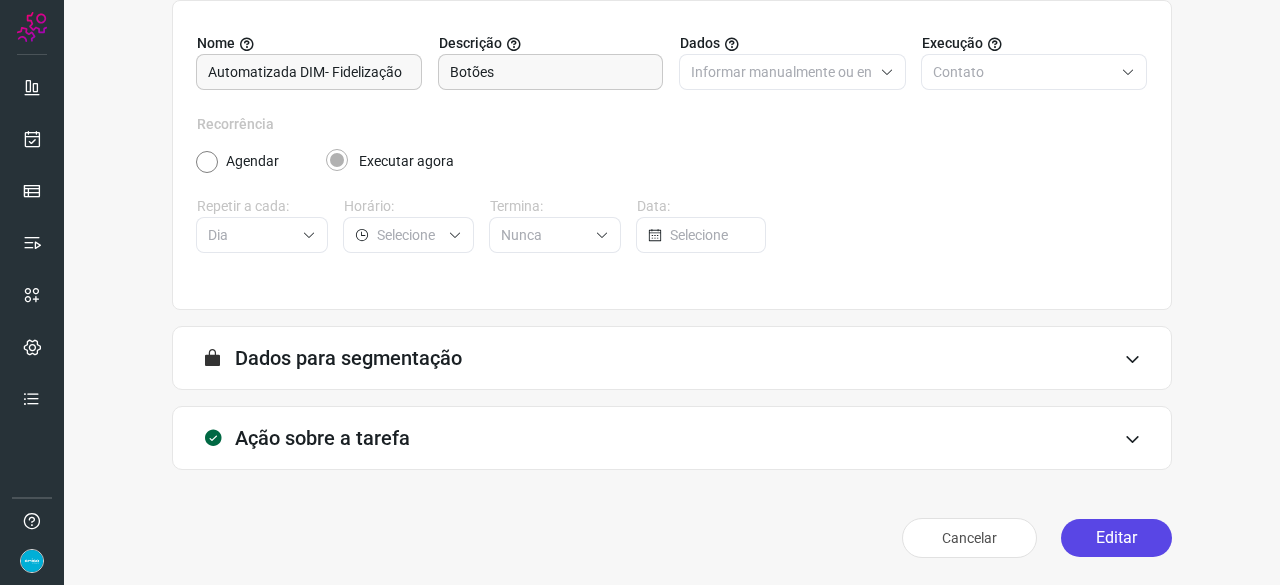 click on "Editar" at bounding box center (1116, 538) 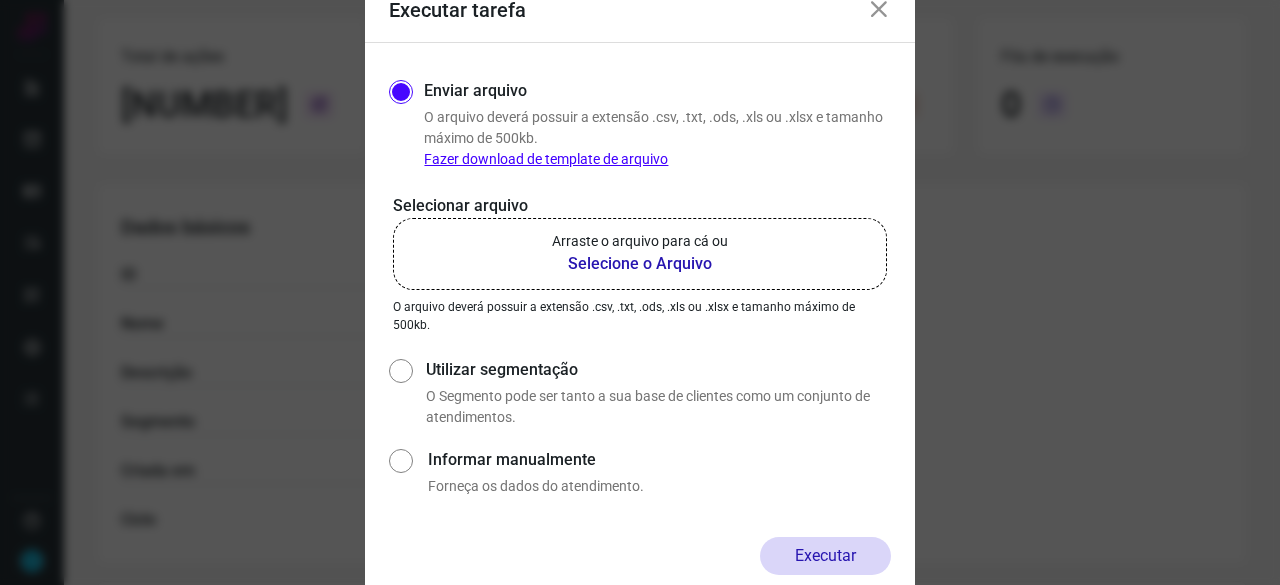 click on "Selecione o Arquivo" at bounding box center (640, 264) 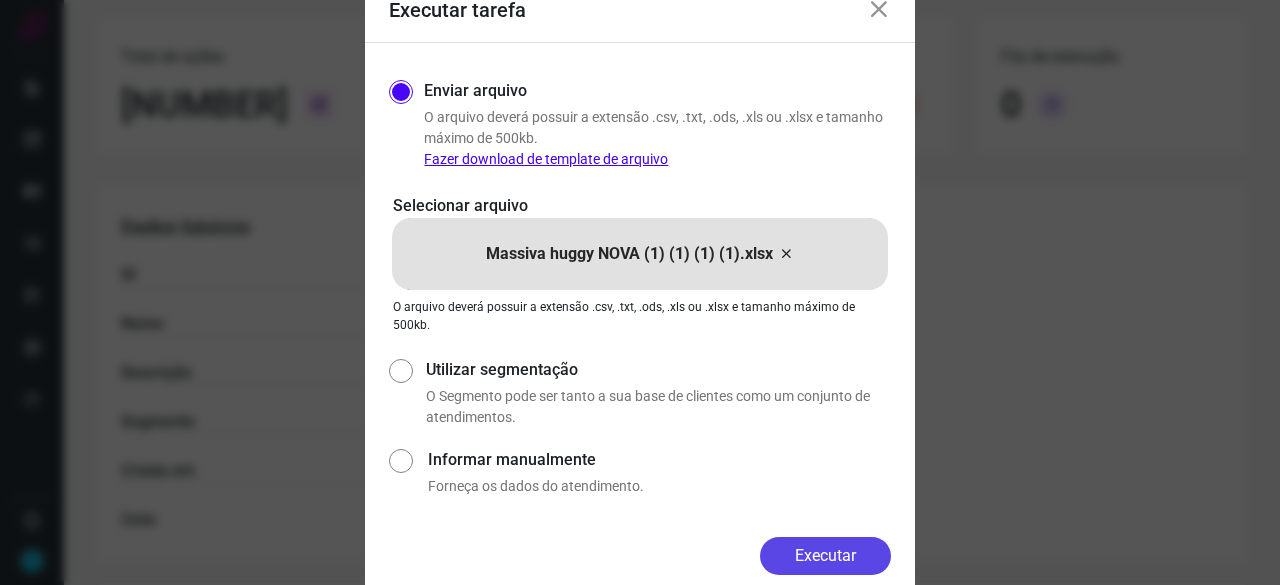 click on "Executar" at bounding box center (825, 556) 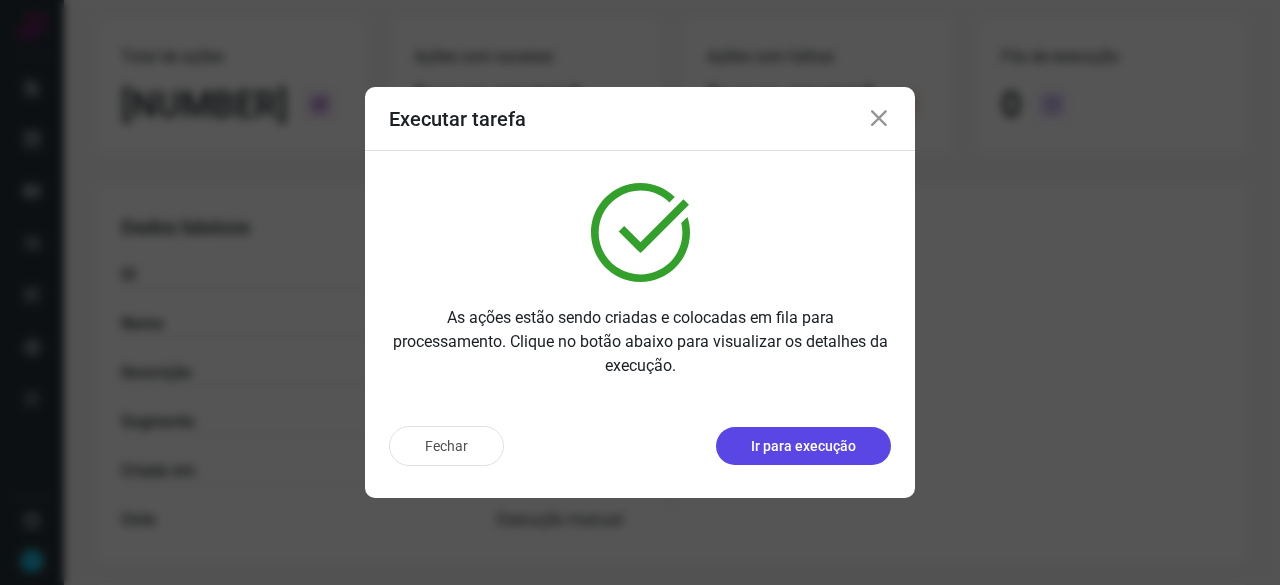 click on "Ir para execução" at bounding box center (803, 446) 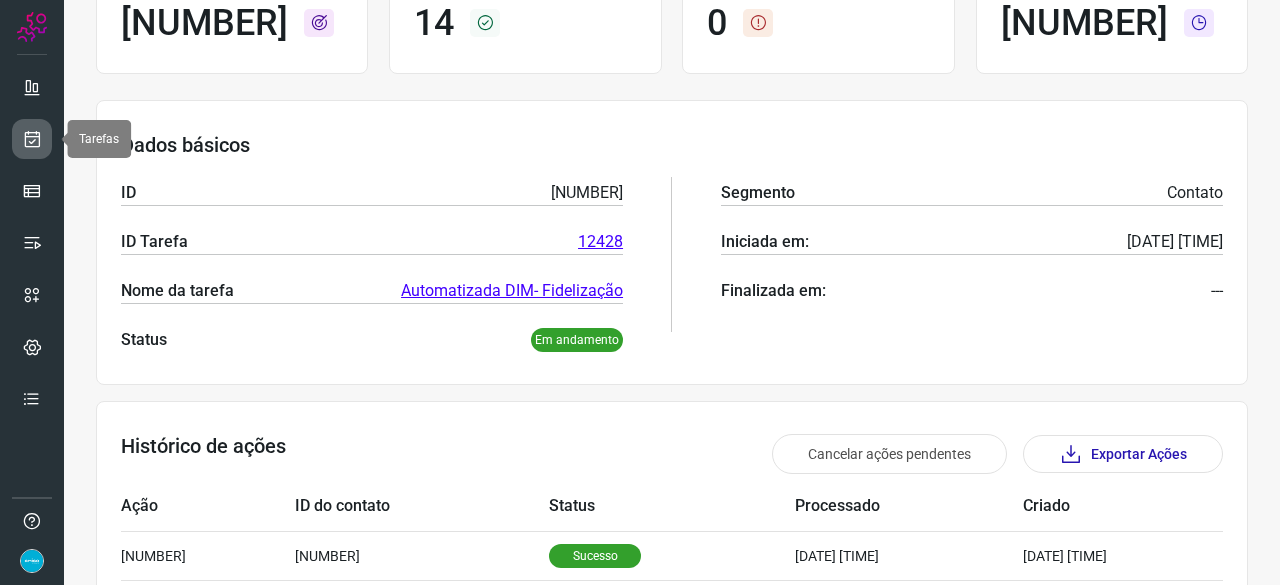 click at bounding box center [32, 139] 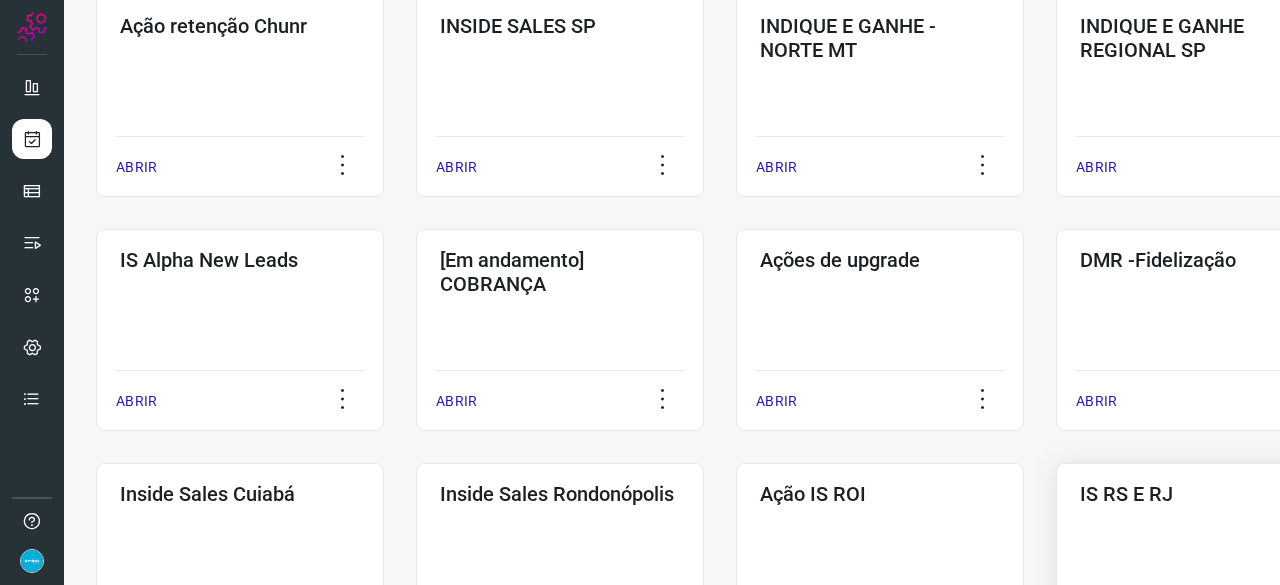 scroll, scrollTop: 760, scrollLeft: 0, axis: vertical 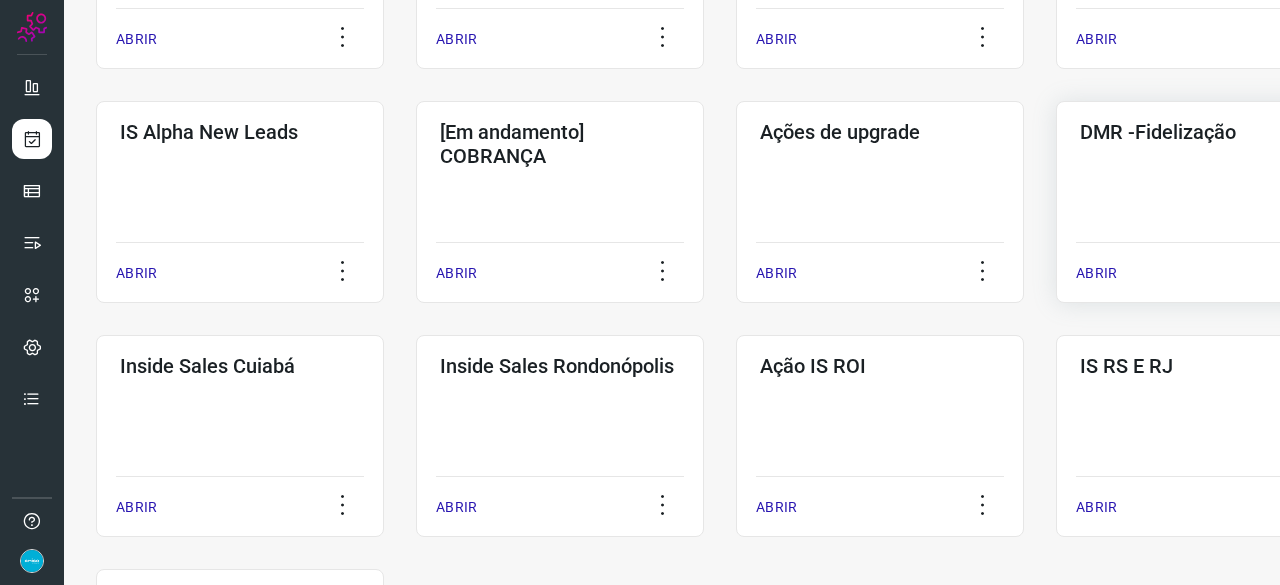 click on "ABRIR" at bounding box center (1096, 273) 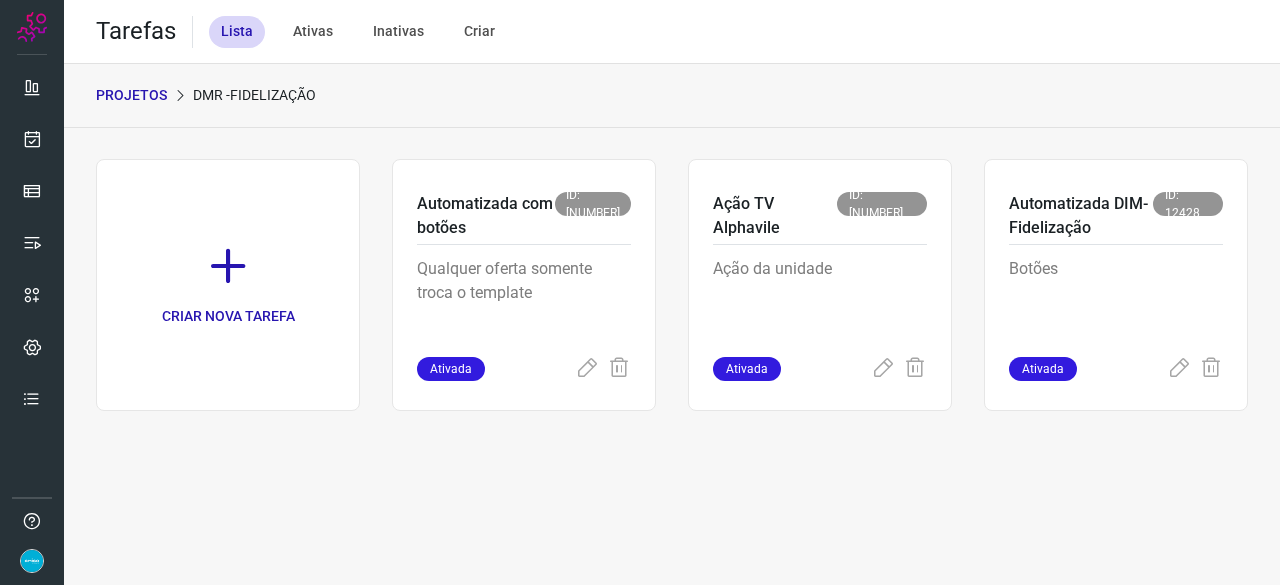 scroll, scrollTop: 0, scrollLeft: 0, axis: both 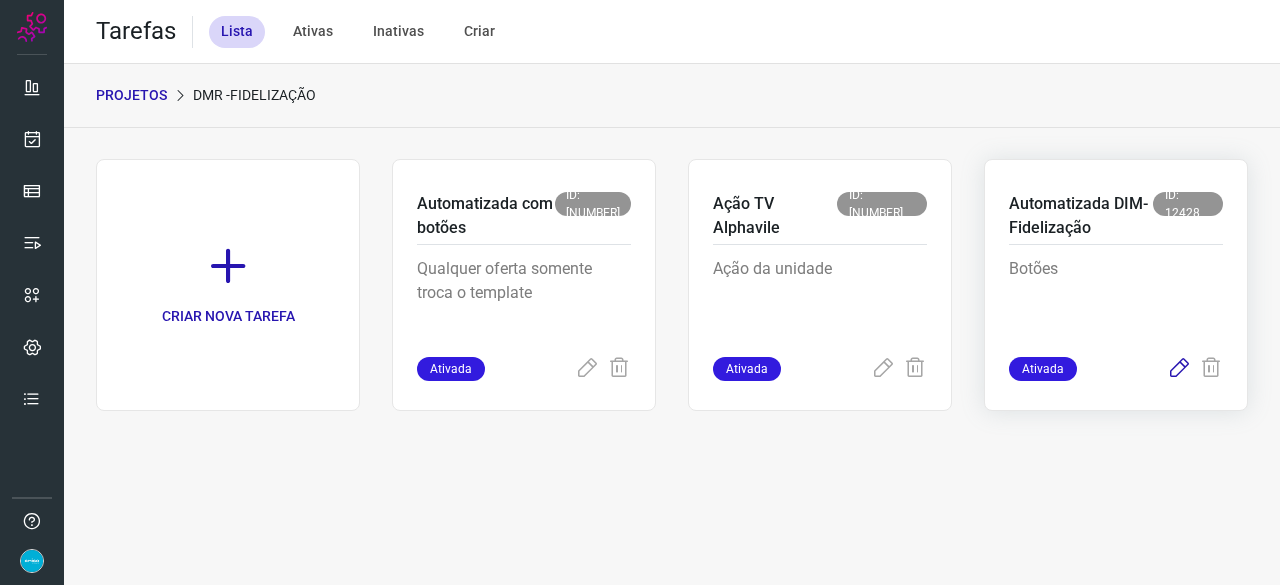 click at bounding box center [1179, 369] 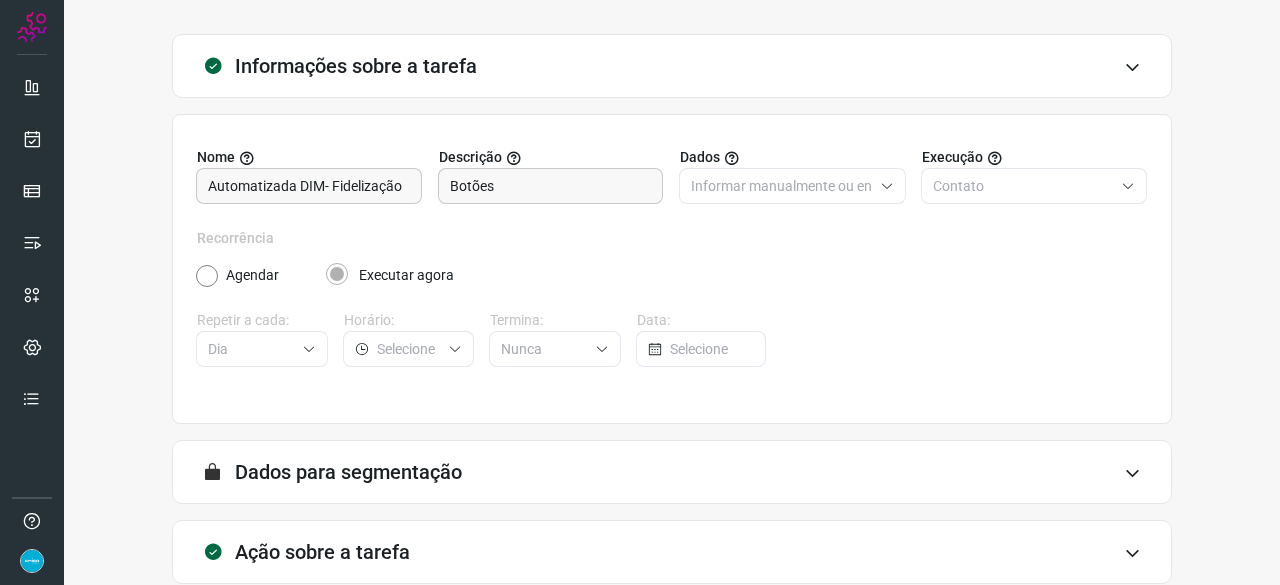 scroll, scrollTop: 195, scrollLeft: 0, axis: vertical 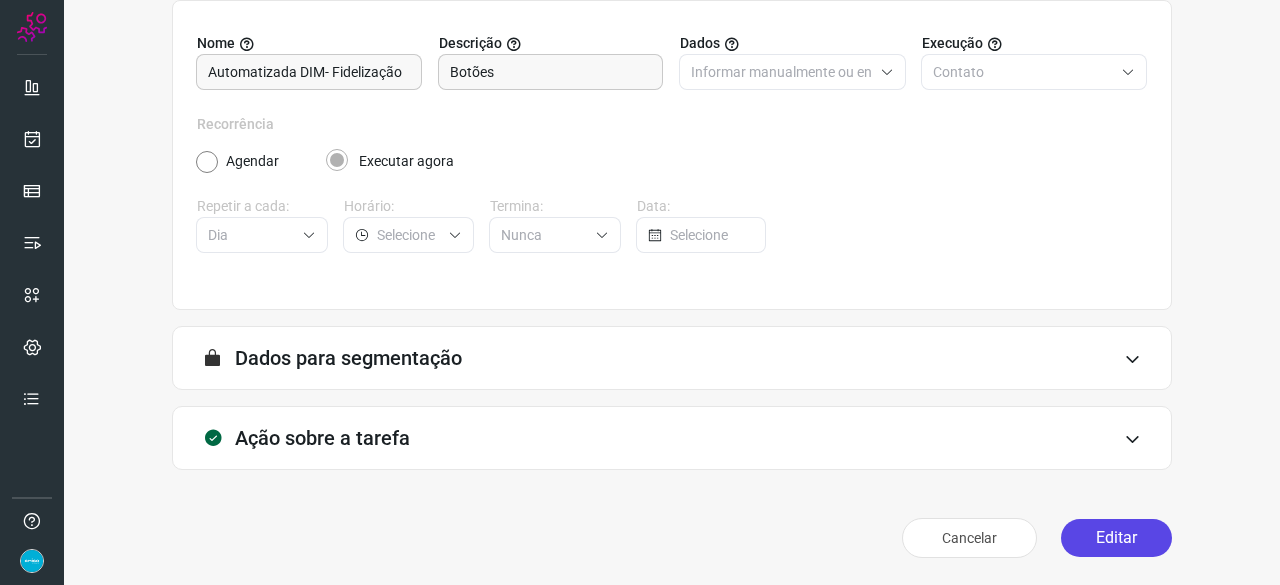 click on "Editar" at bounding box center (1116, 538) 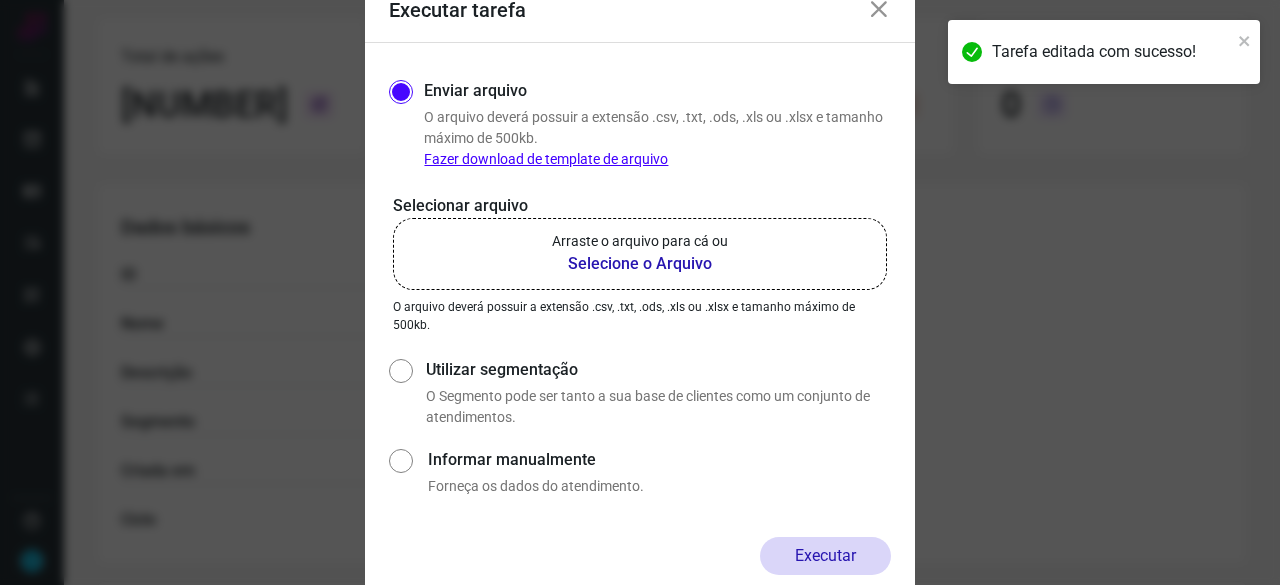 click on "Selecione o Arquivo" at bounding box center (640, 264) 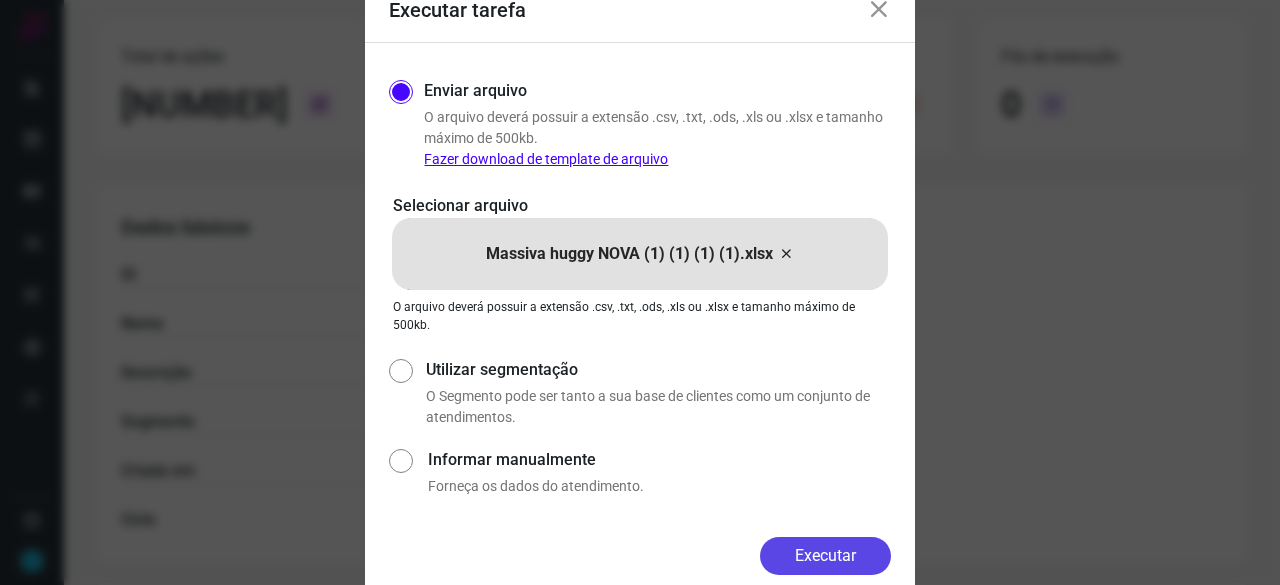 click on "Executar" at bounding box center (825, 556) 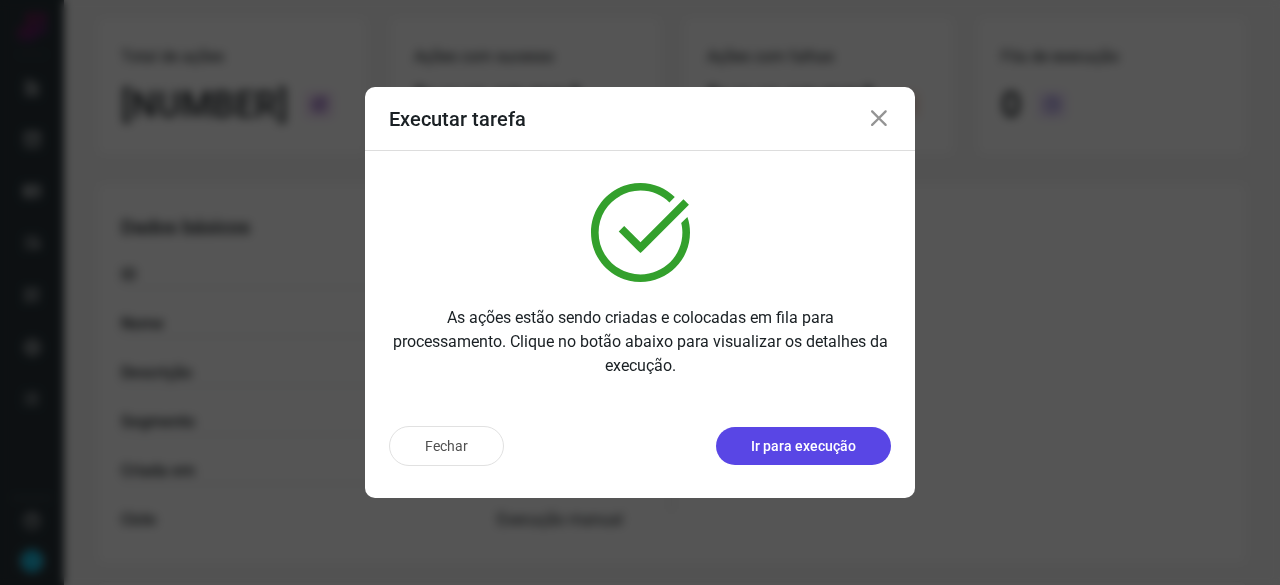 click on "Ir para execução" at bounding box center [803, 446] 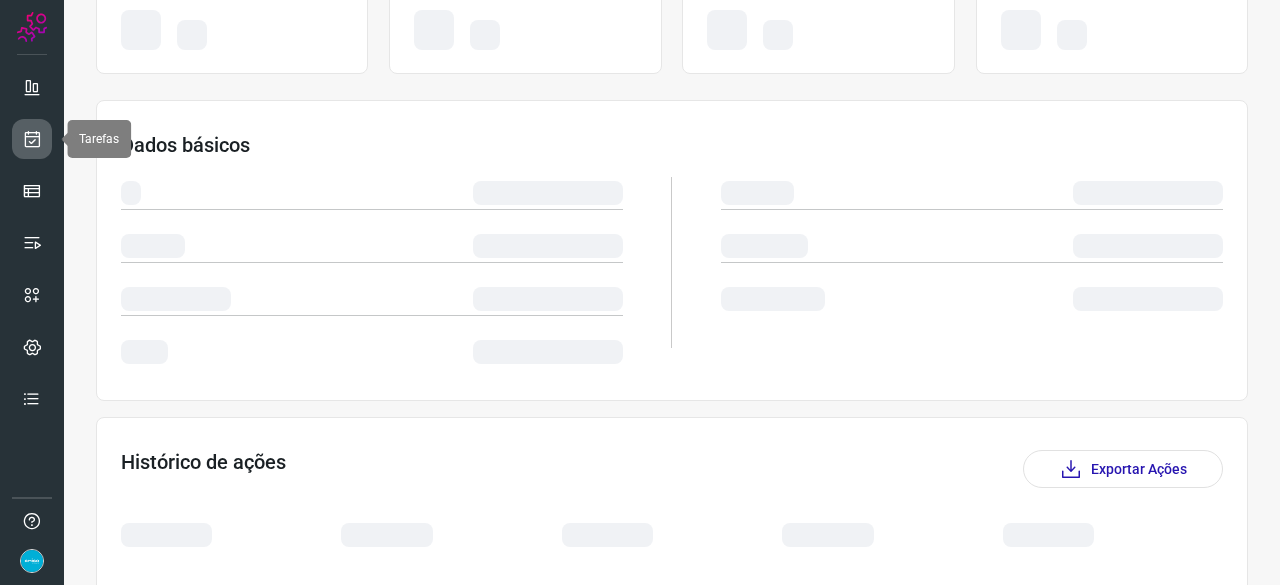 click at bounding box center (32, 139) 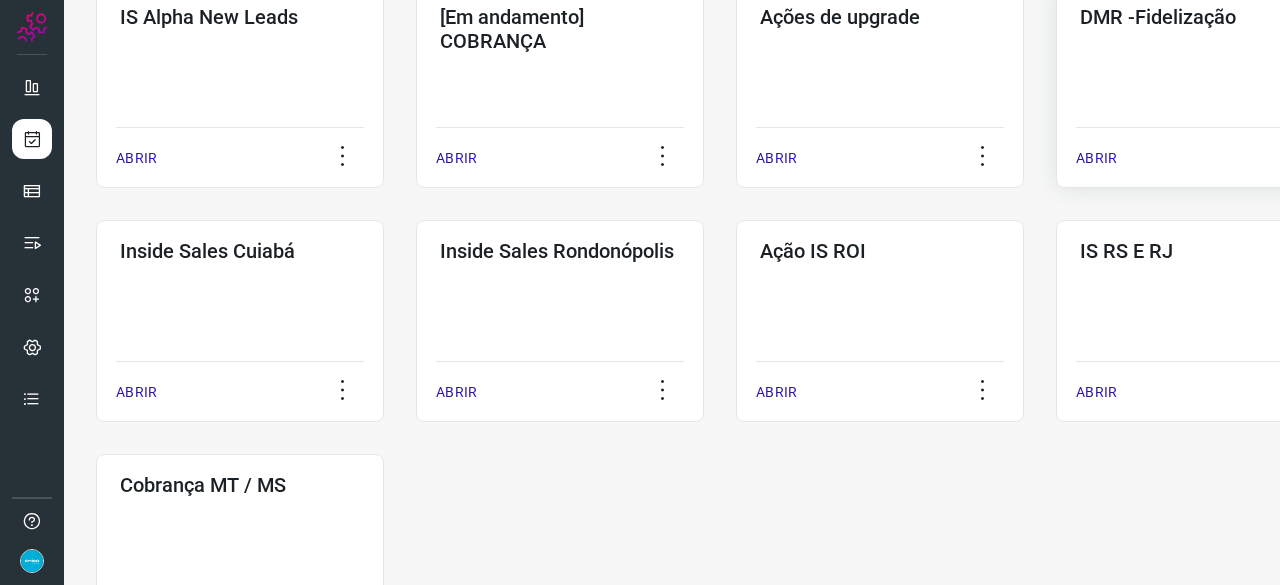scroll, scrollTop: 760, scrollLeft: 0, axis: vertical 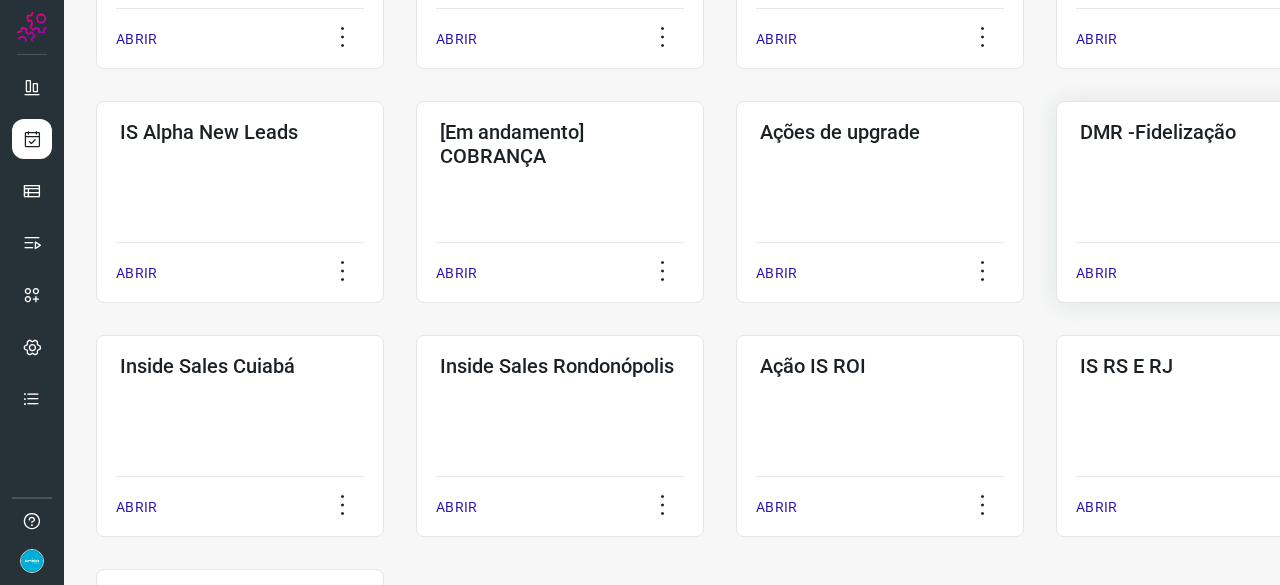 click on "ABRIR" at bounding box center [1096, 273] 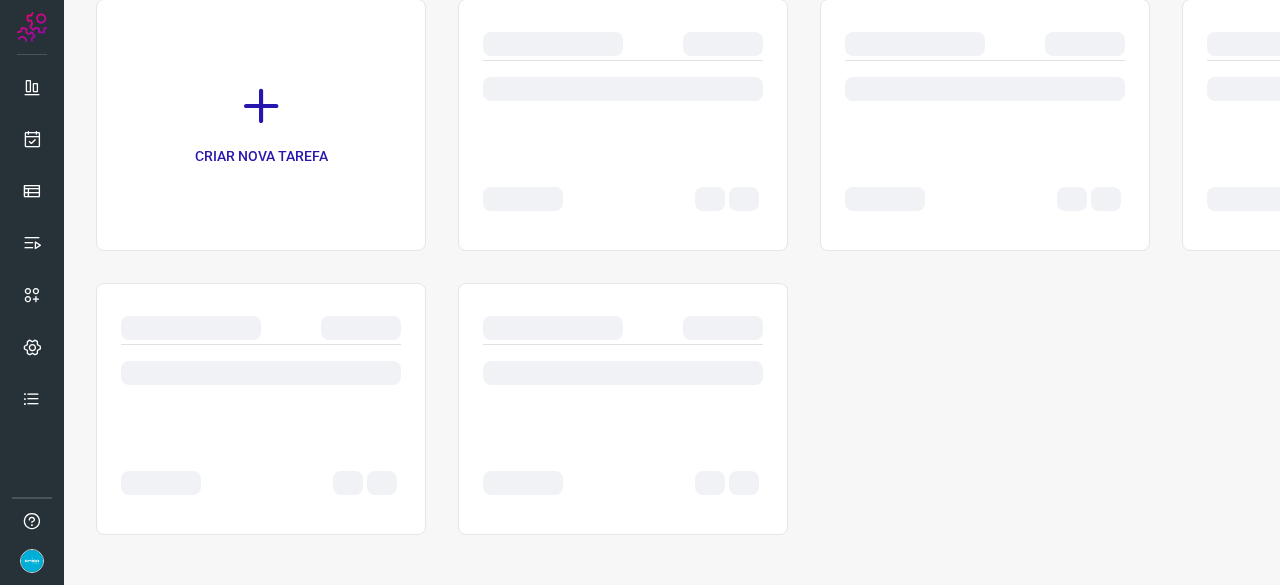 scroll, scrollTop: 0, scrollLeft: 0, axis: both 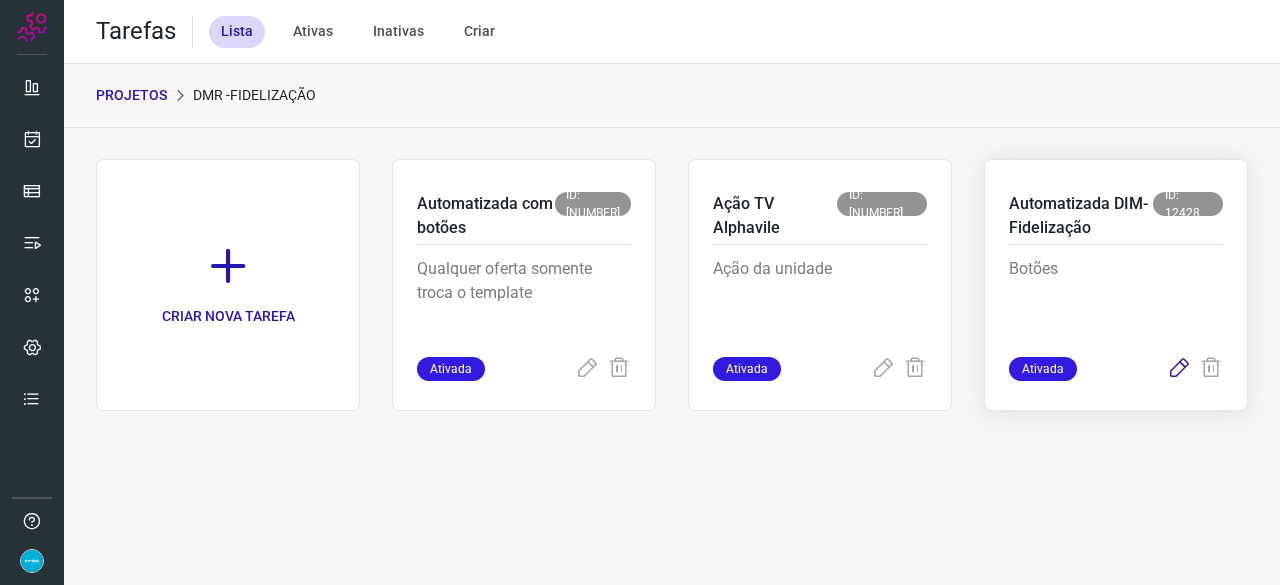 click at bounding box center (1179, 369) 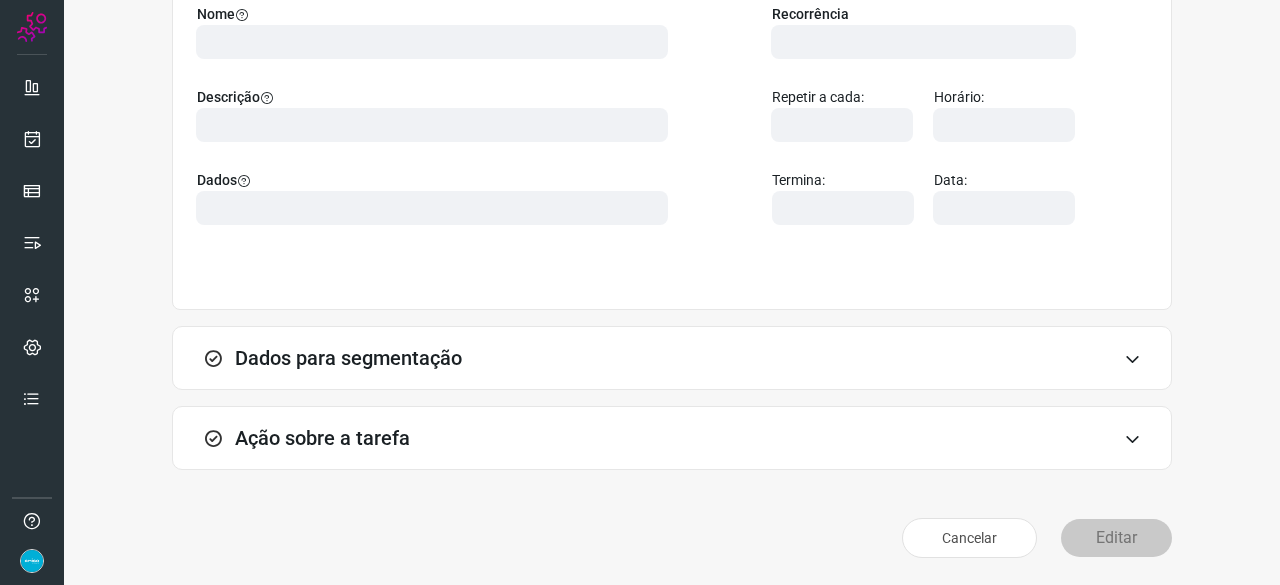 scroll, scrollTop: 195, scrollLeft: 0, axis: vertical 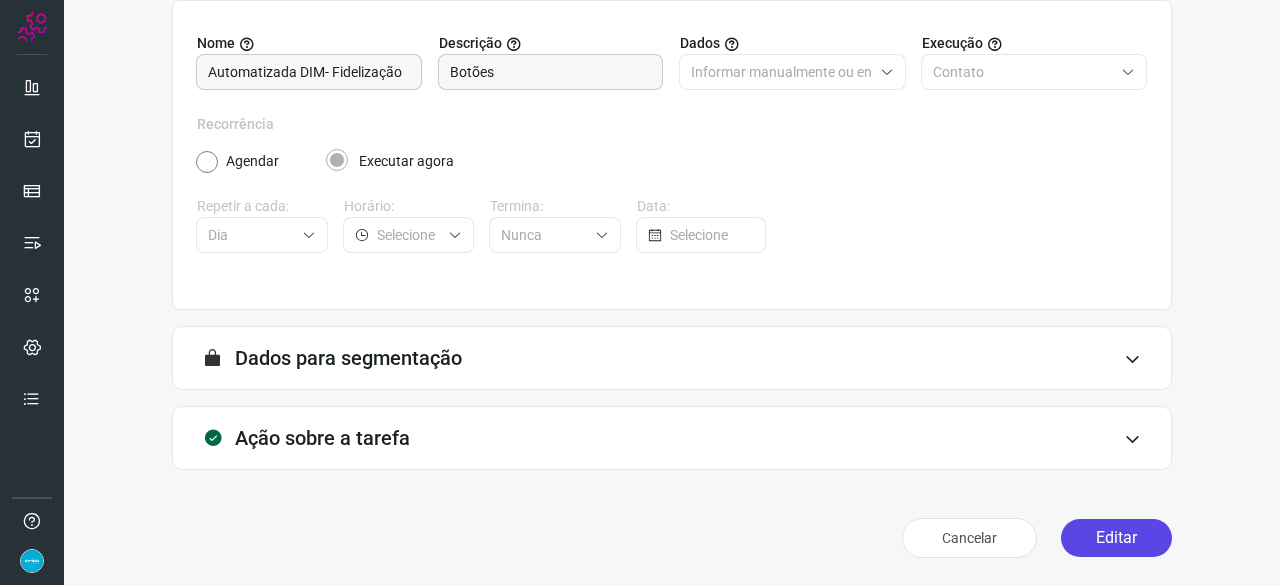 click on "Editar" at bounding box center (1116, 538) 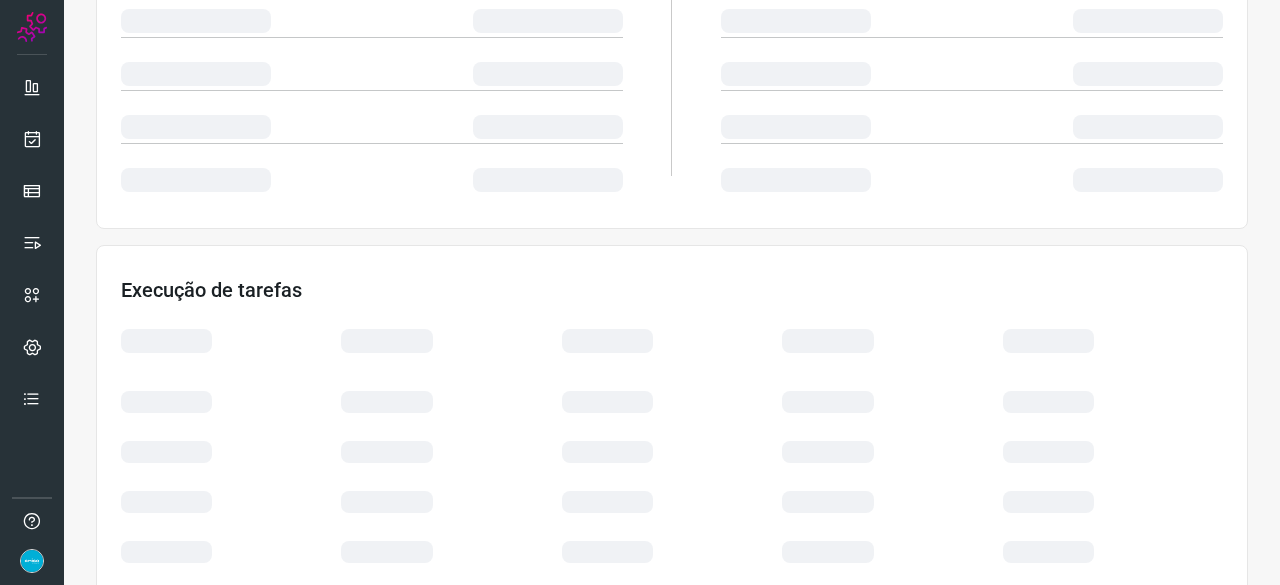 scroll, scrollTop: 478, scrollLeft: 0, axis: vertical 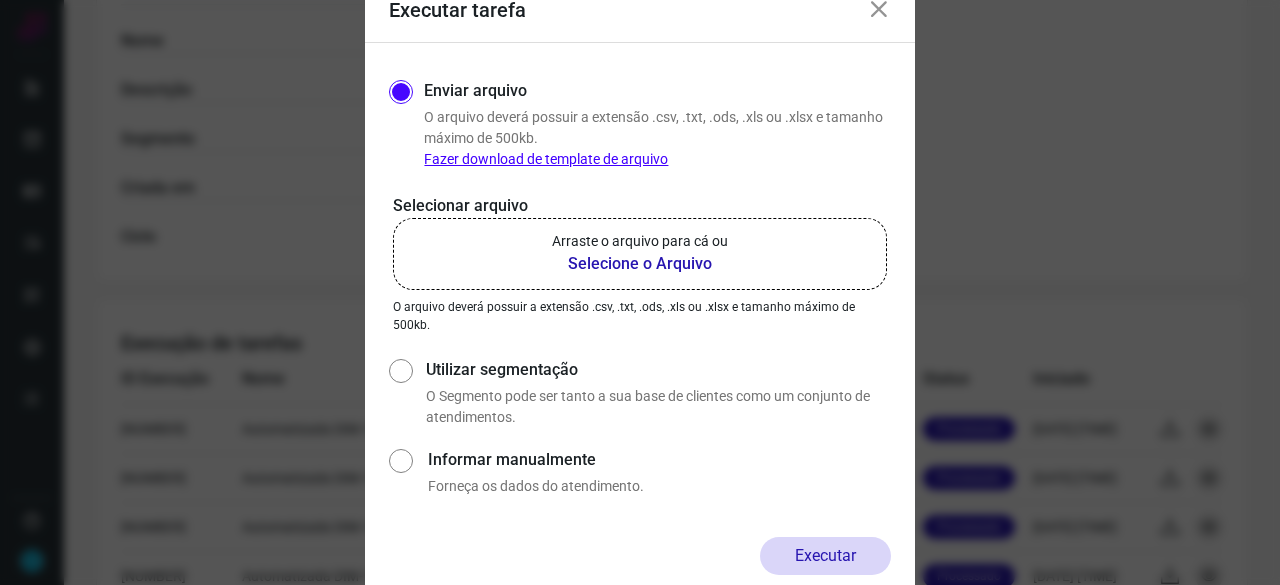 click on "Selecione o Arquivo" at bounding box center (640, 264) 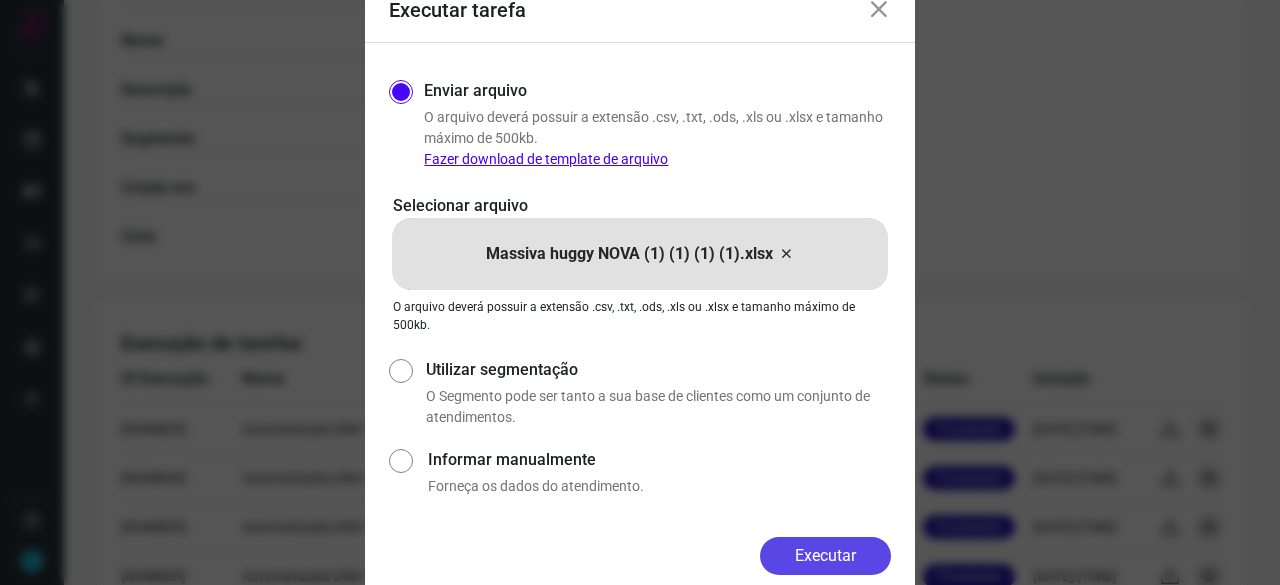 click on "Executar" at bounding box center [825, 556] 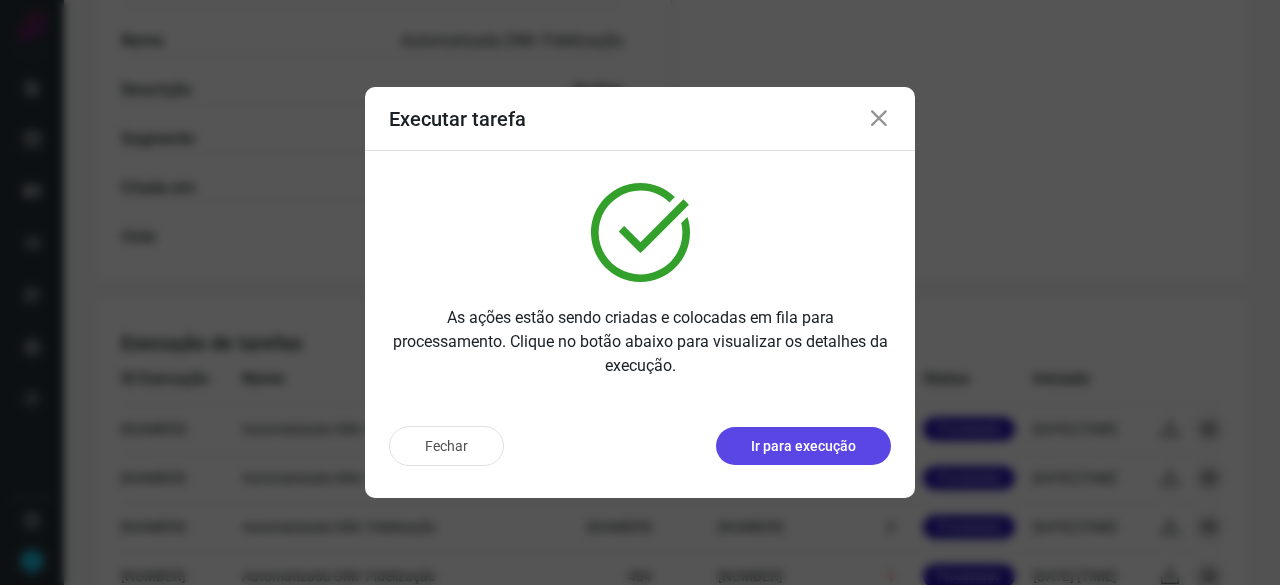 click on "Ir para execução" at bounding box center (803, 446) 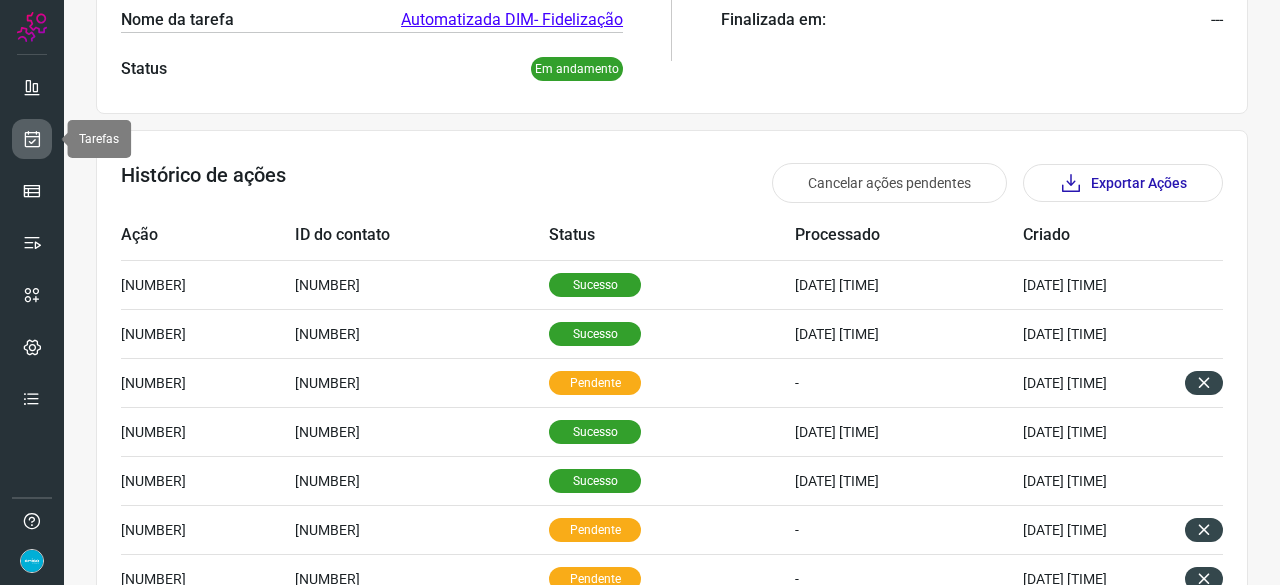 click at bounding box center [32, 139] 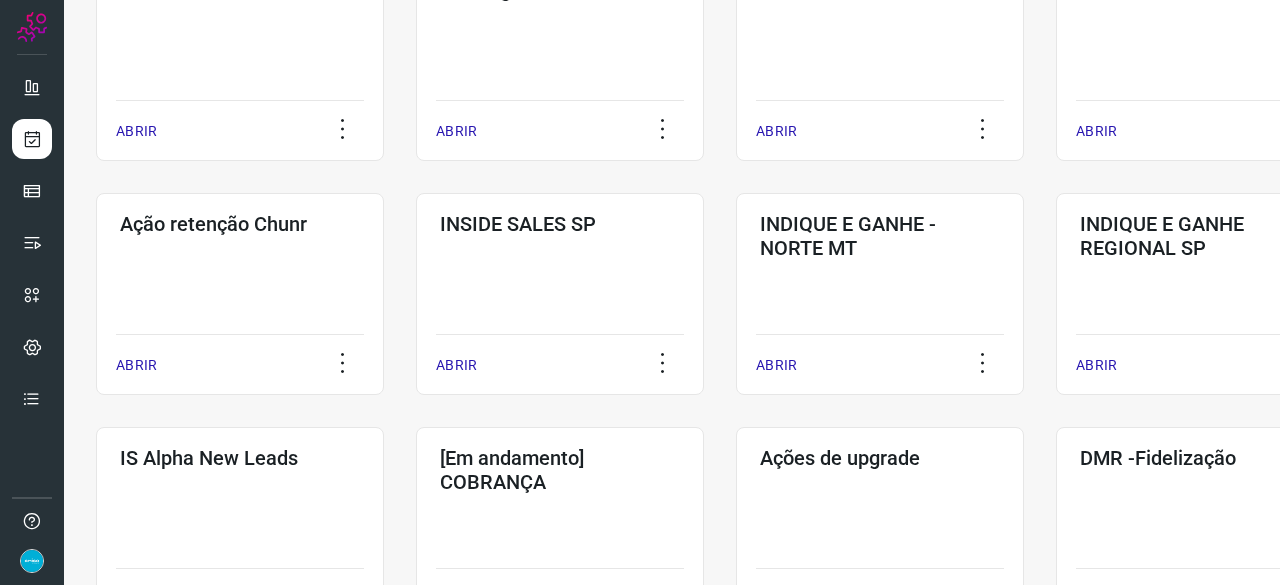 scroll, scrollTop: 560, scrollLeft: 0, axis: vertical 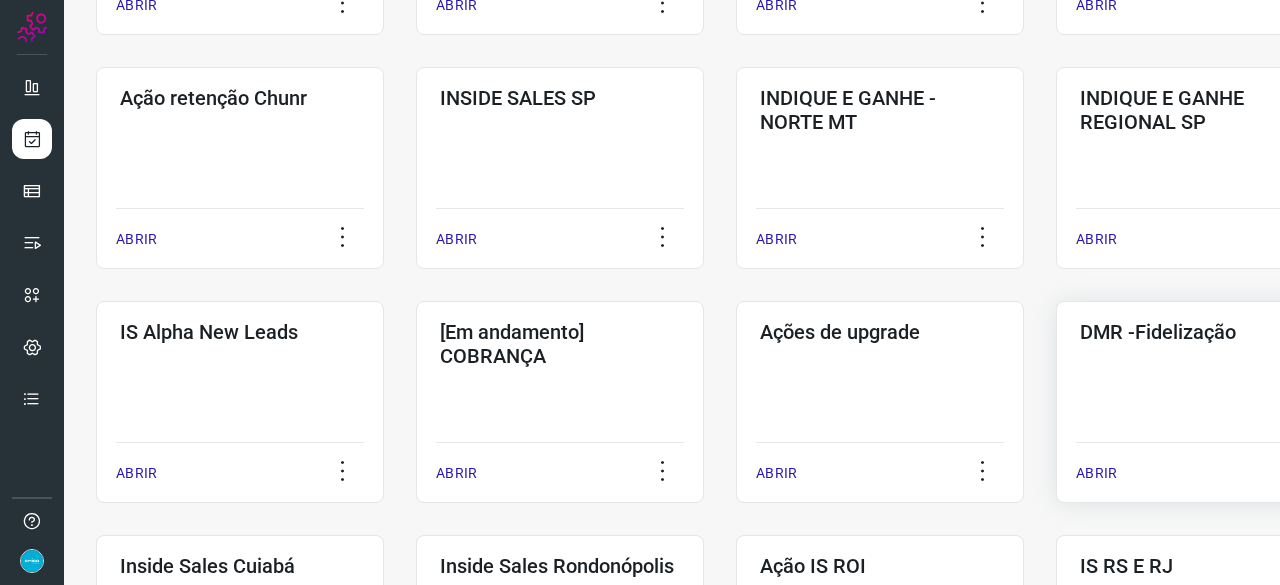 click on "ABRIR" at bounding box center [1096, 473] 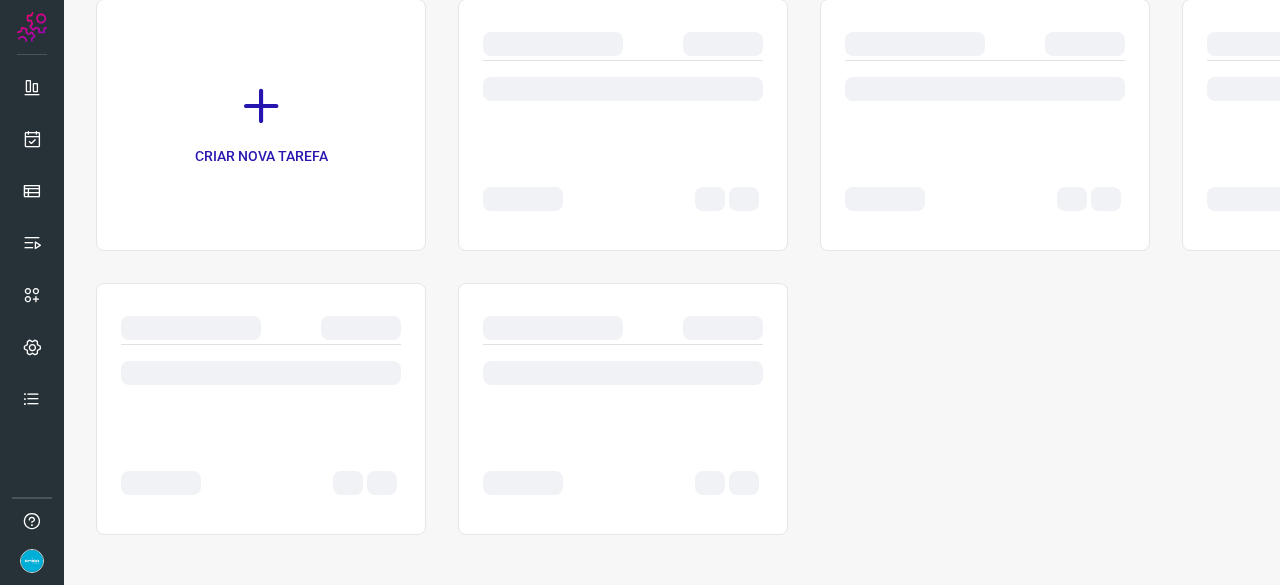 scroll, scrollTop: 0, scrollLeft: 0, axis: both 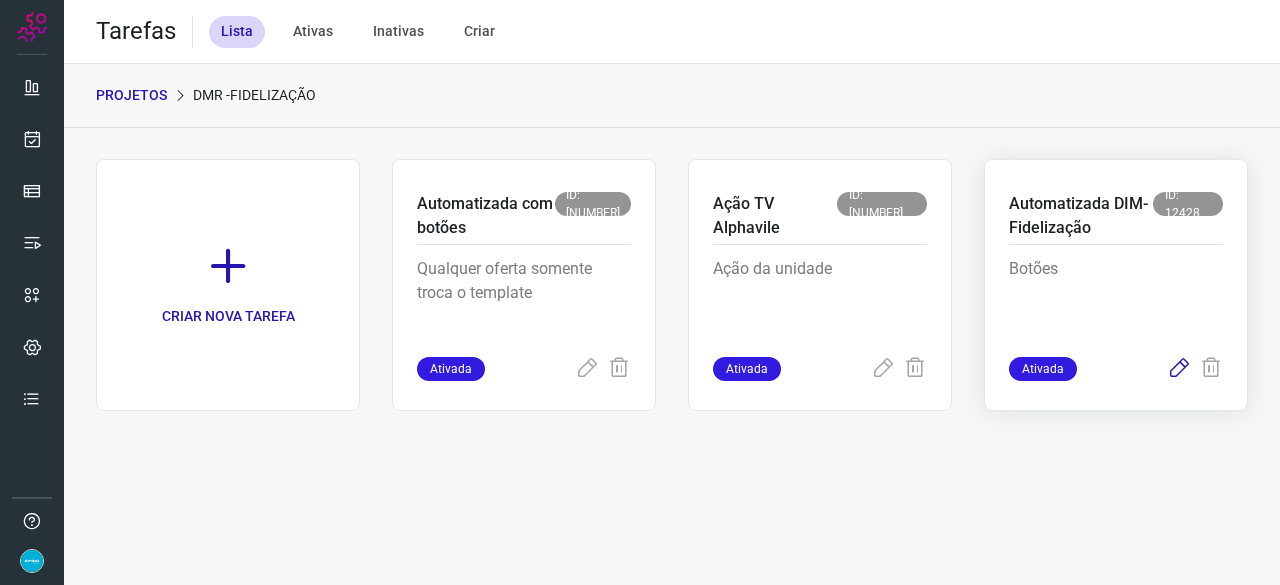click at bounding box center [1179, 369] 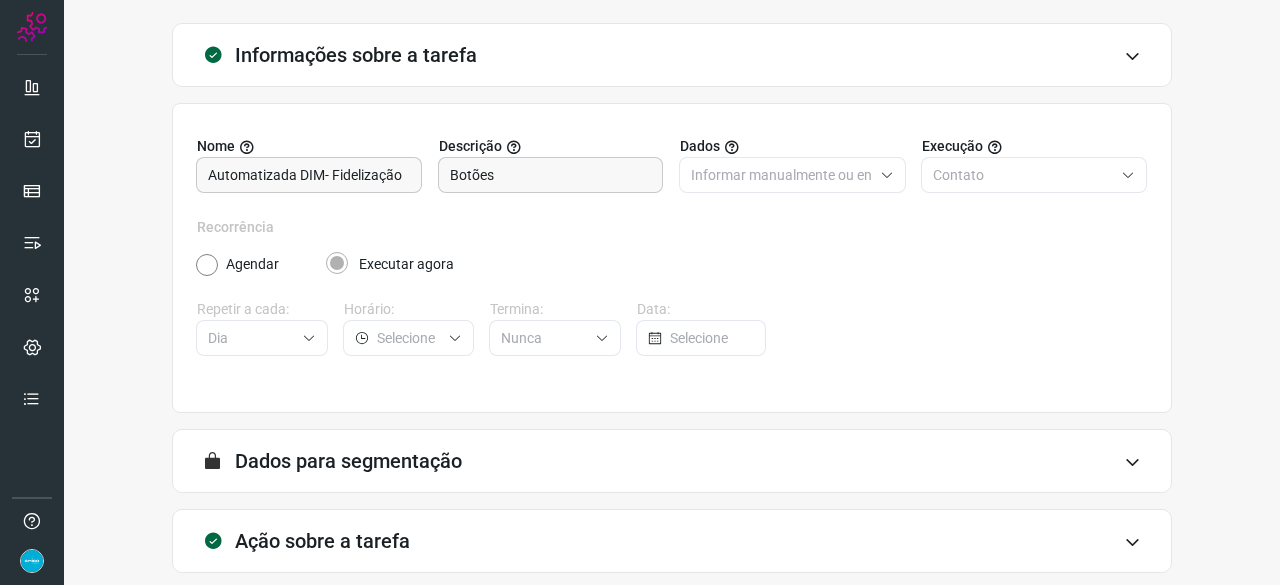 scroll, scrollTop: 195, scrollLeft: 0, axis: vertical 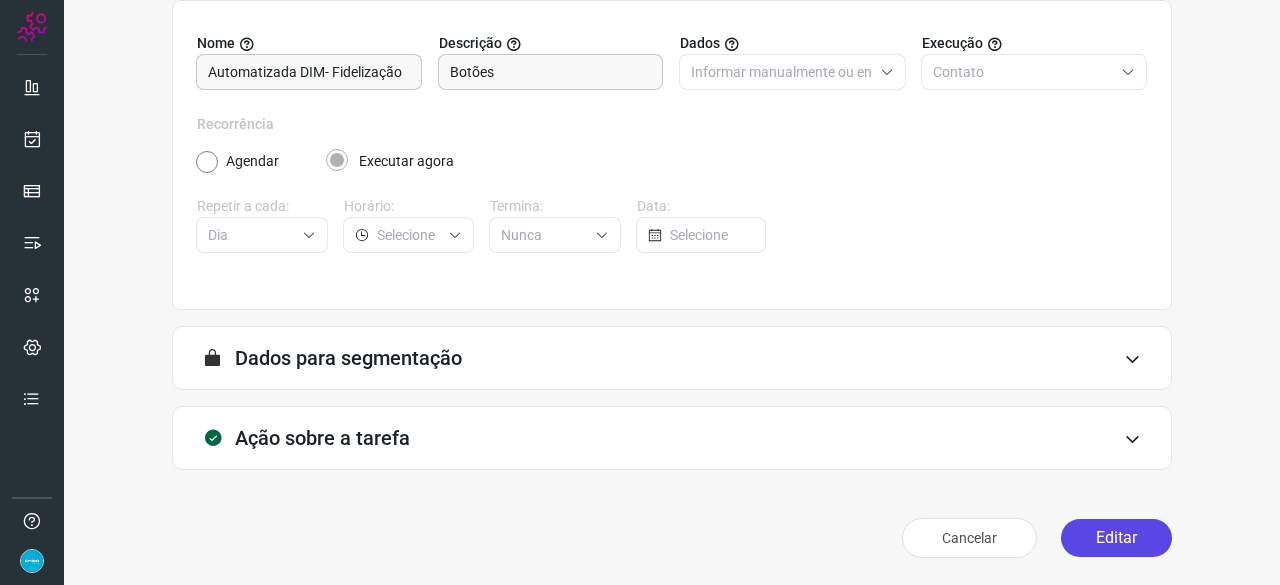 drag, startPoint x: 1083, startPoint y: 539, endPoint x: 1029, endPoint y: 515, distance: 59.093147 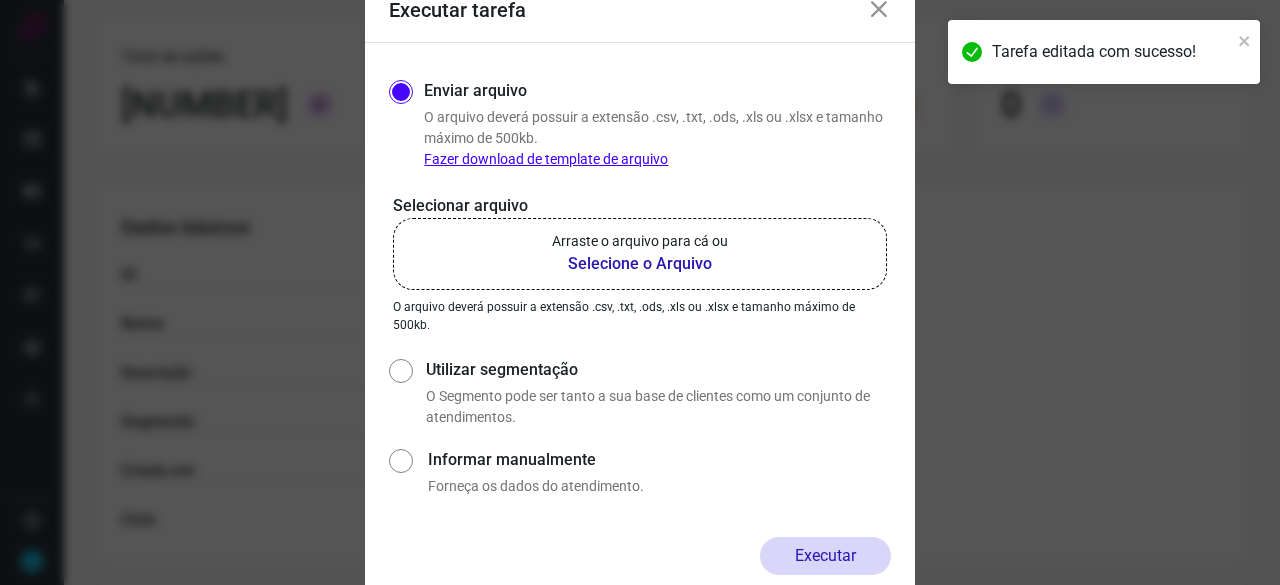 click on "Selecione o Arquivo" at bounding box center (640, 264) 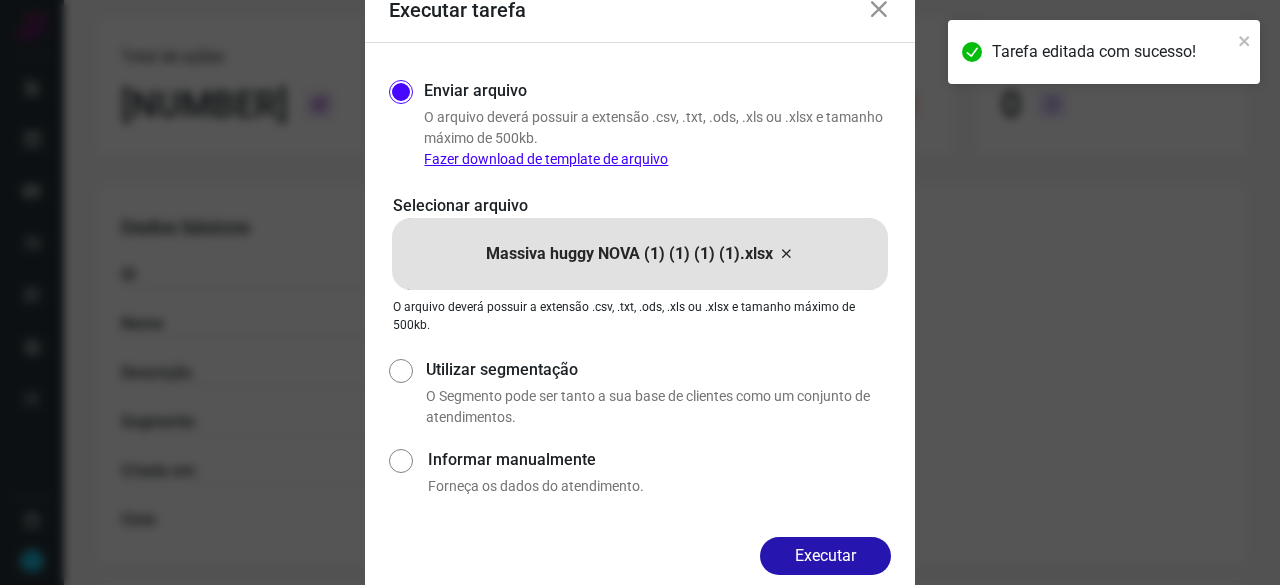 click on "Executar" at bounding box center (825, 556) 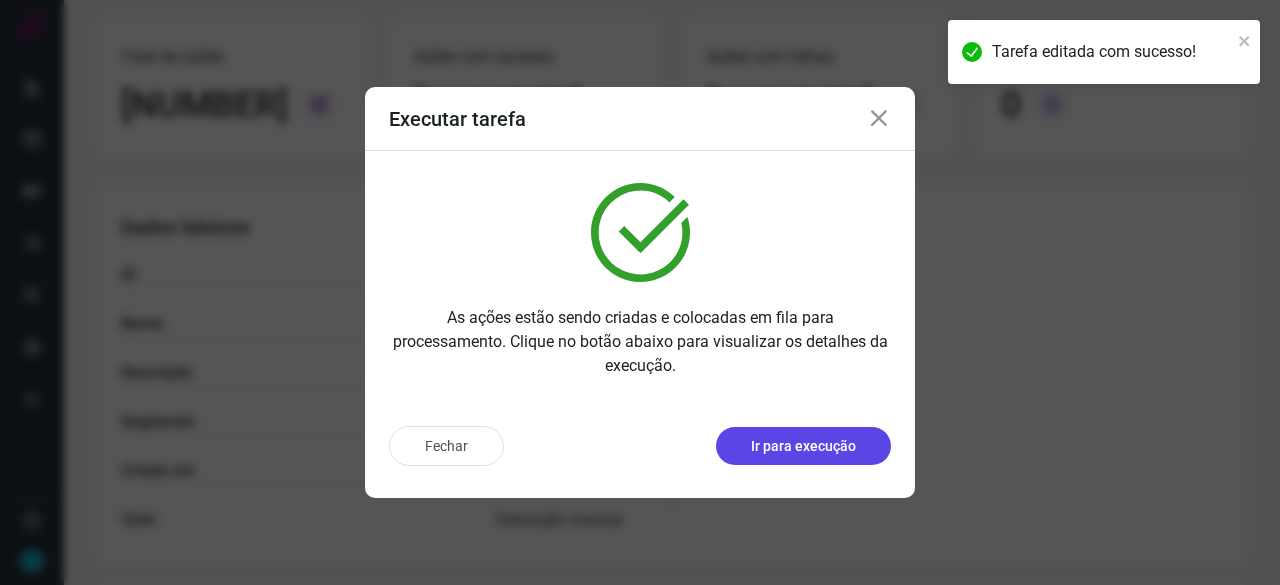 click on "Ir para execução" at bounding box center (803, 446) 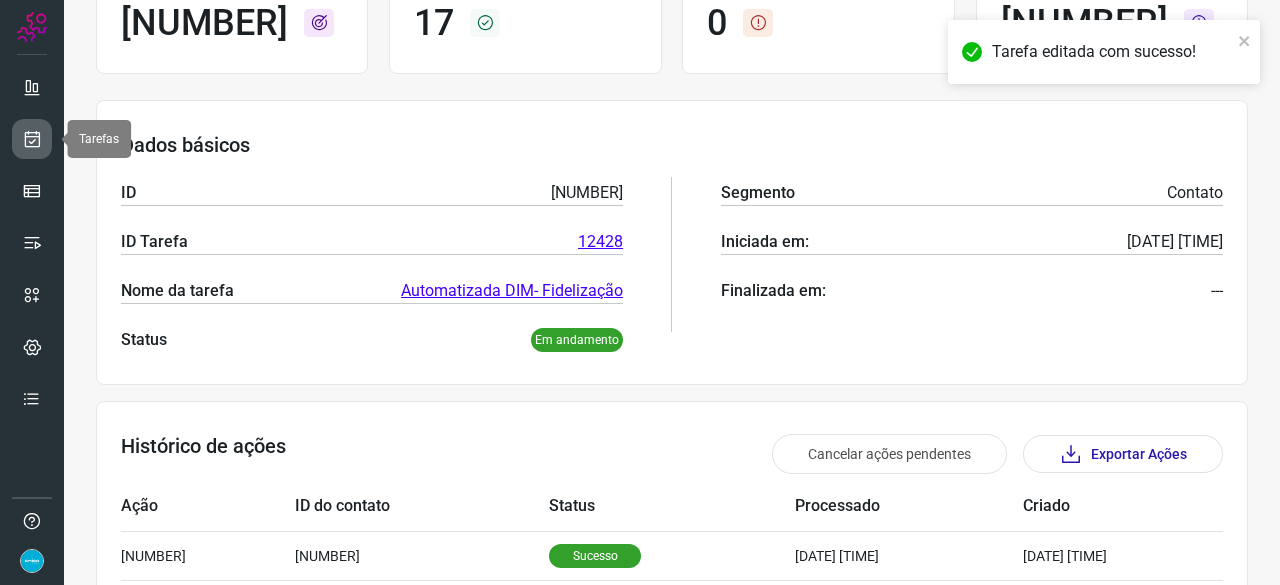 click at bounding box center (32, 139) 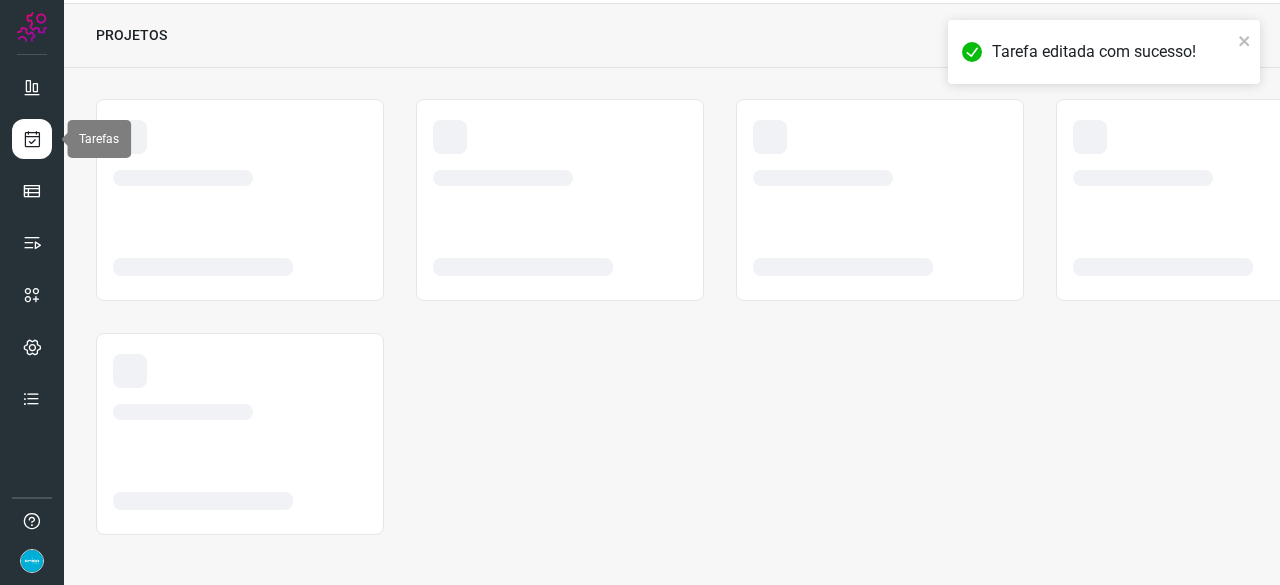 scroll, scrollTop: 60, scrollLeft: 0, axis: vertical 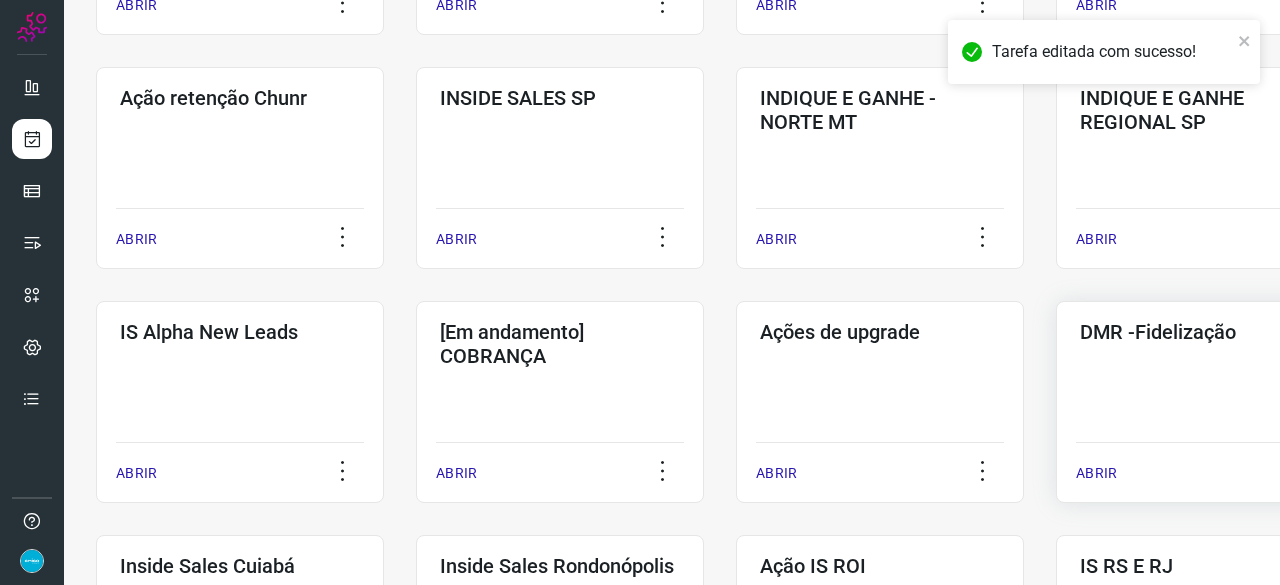 click on "ABRIR" at bounding box center [1096, 473] 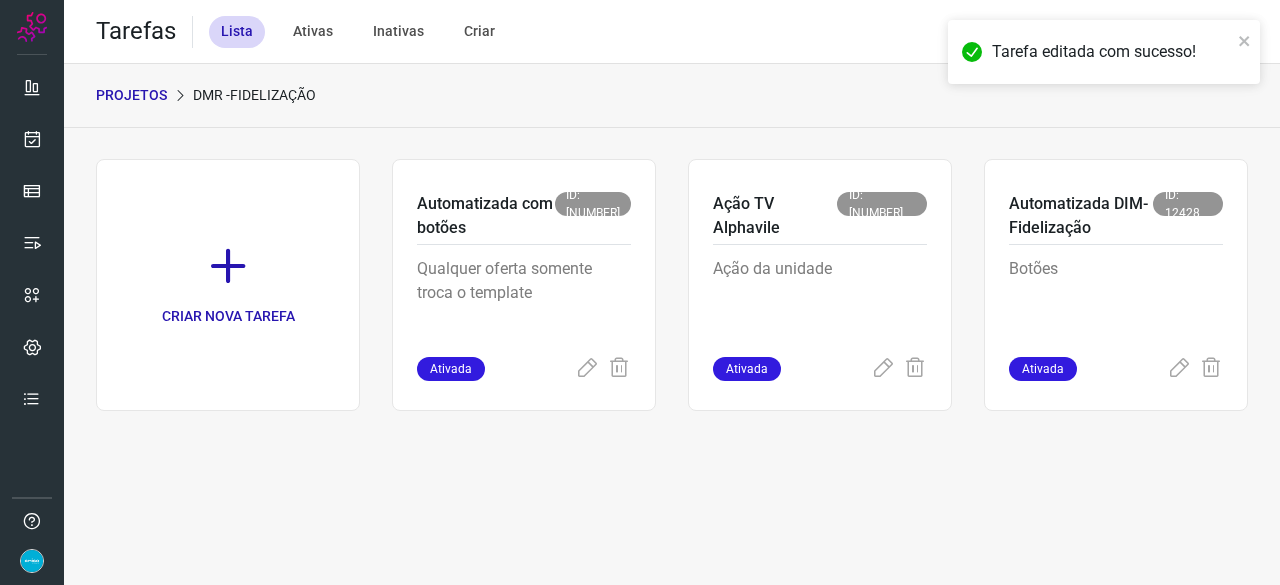 scroll, scrollTop: 0, scrollLeft: 0, axis: both 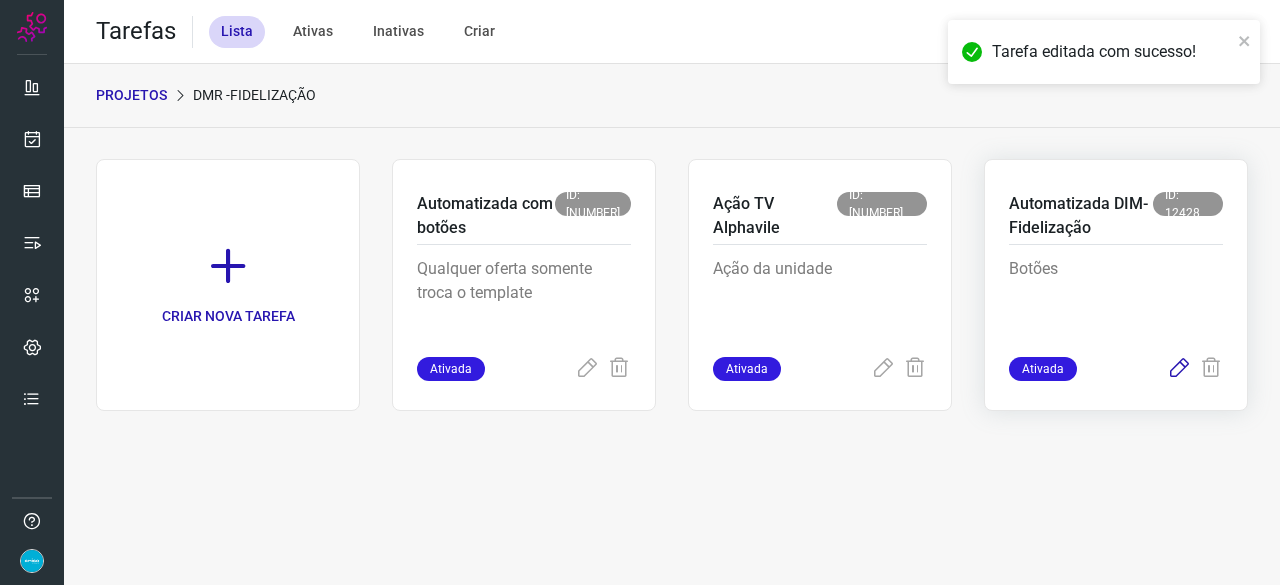 click at bounding box center (1179, 369) 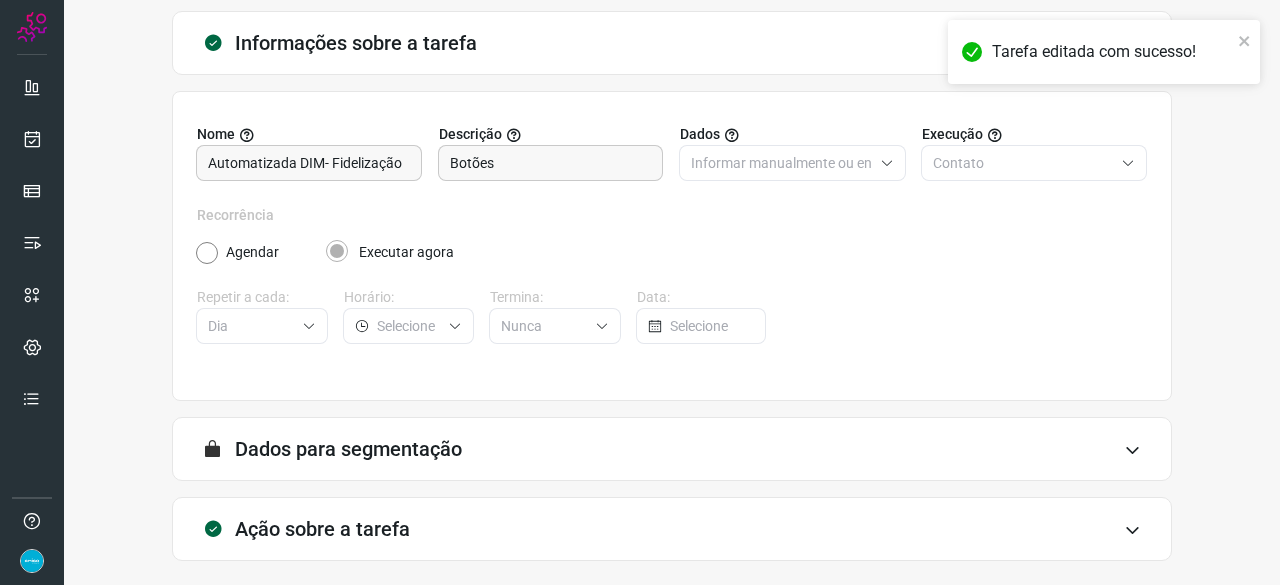 scroll, scrollTop: 195, scrollLeft: 0, axis: vertical 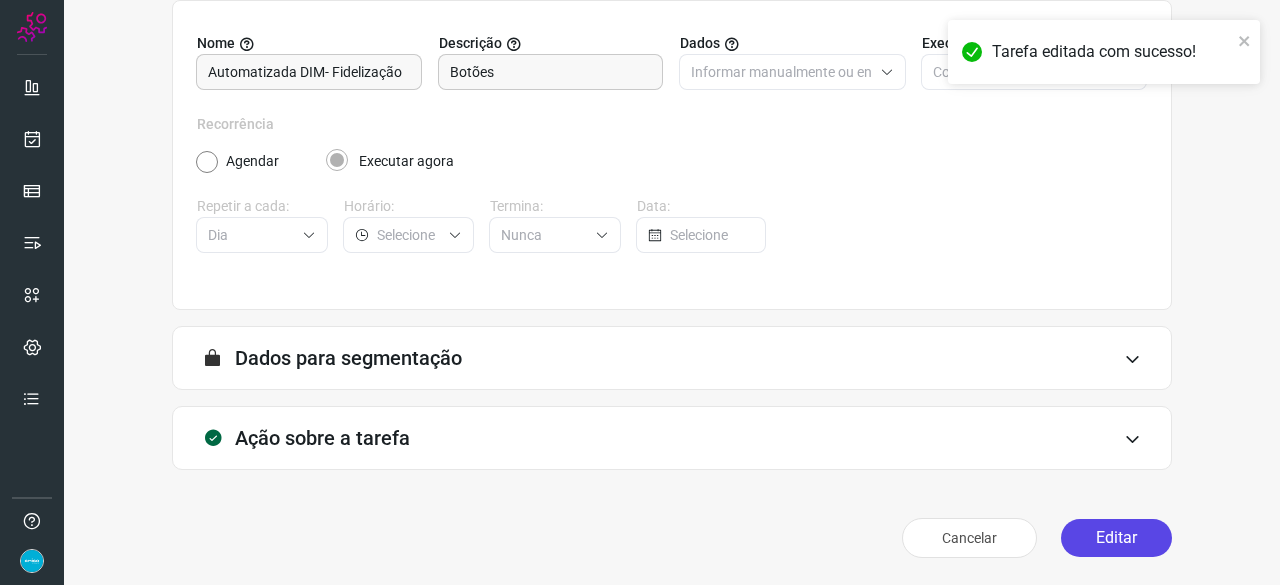 click on "Editar" at bounding box center [1116, 538] 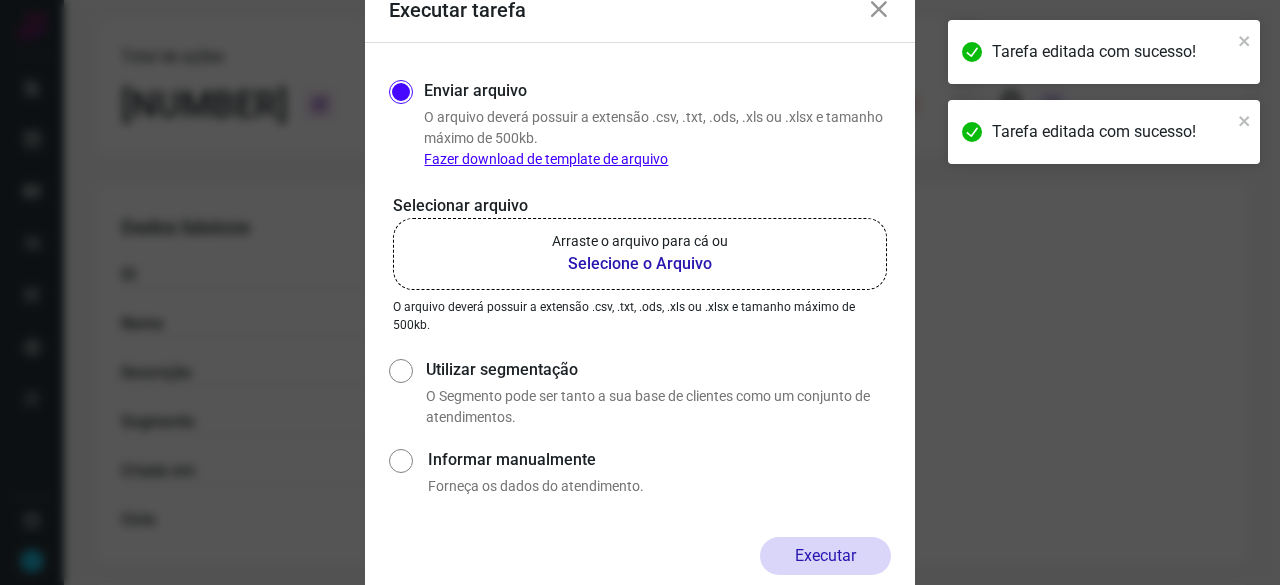 click on "Selecione o Arquivo" at bounding box center (640, 264) 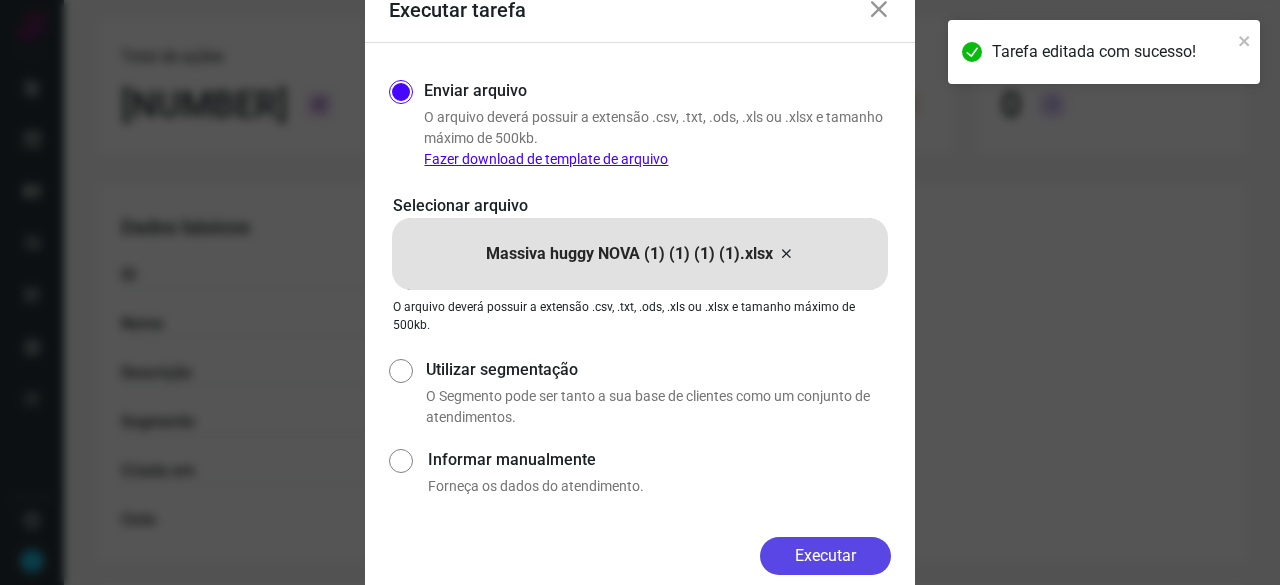 click on "Executar" at bounding box center (825, 556) 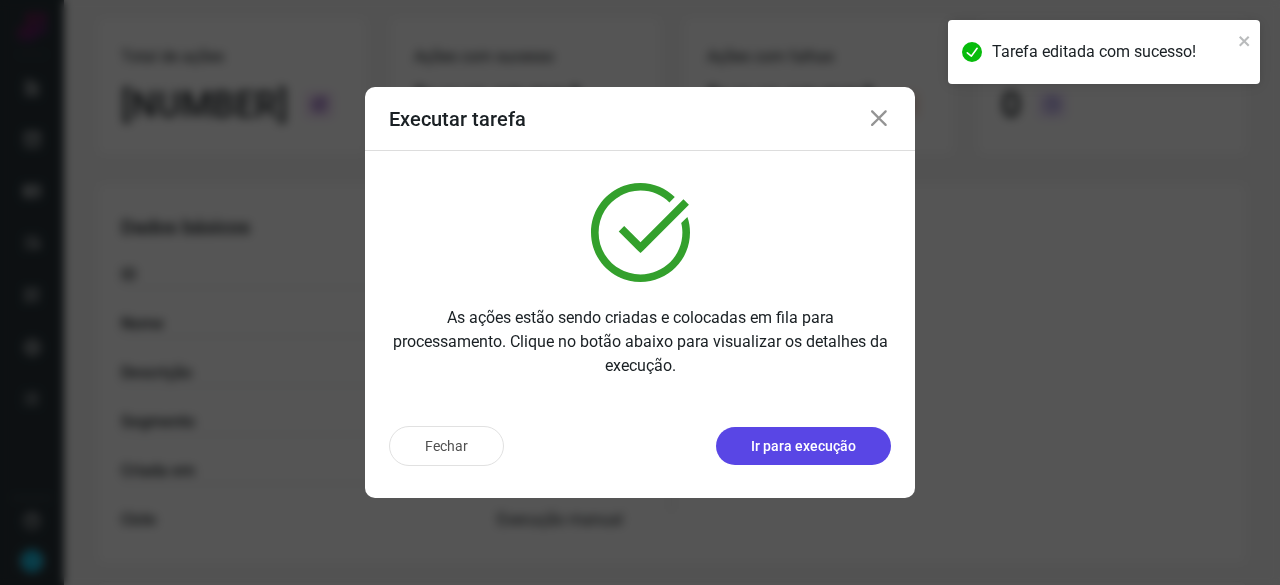 click on "Ir para execução" at bounding box center (803, 446) 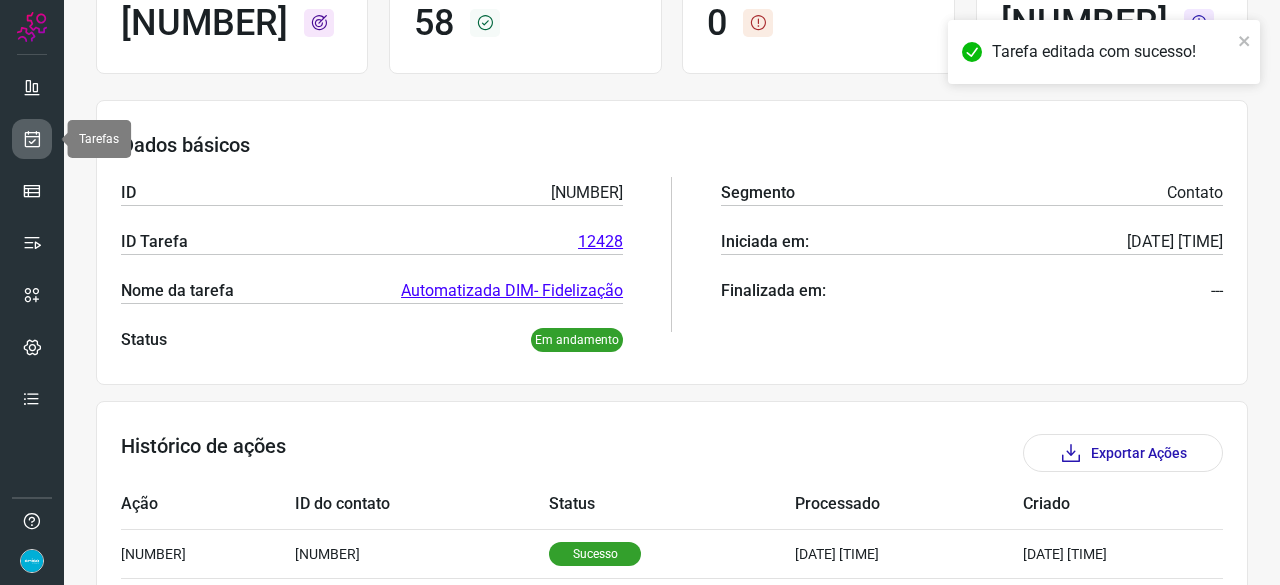 click at bounding box center (32, 139) 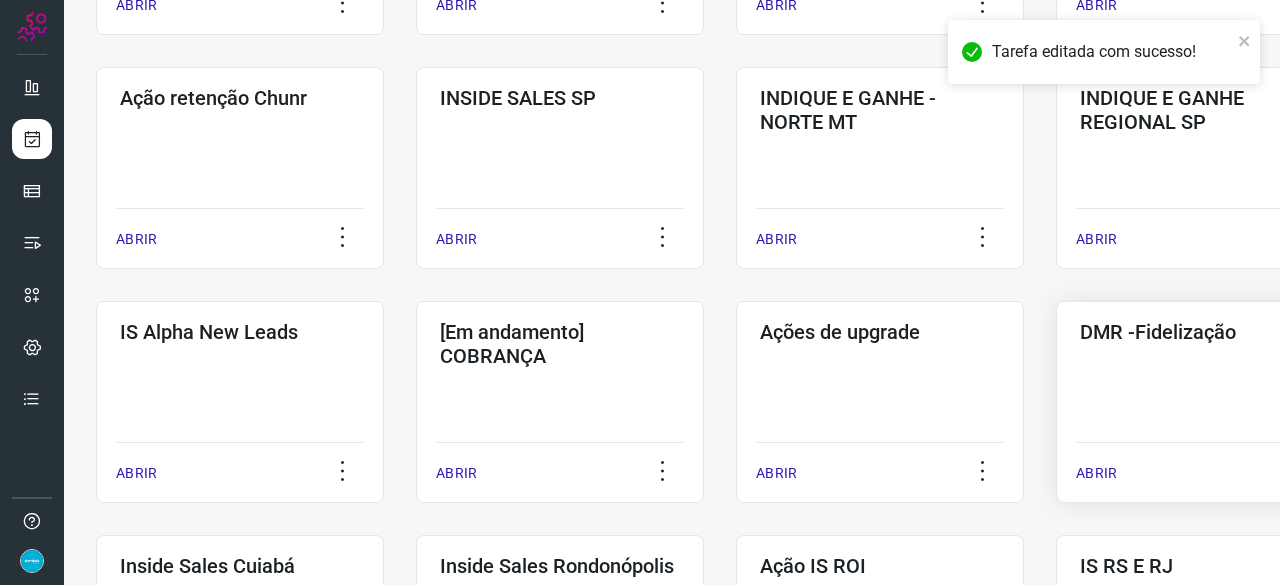 click on "ABRIR" at bounding box center (1096, 473) 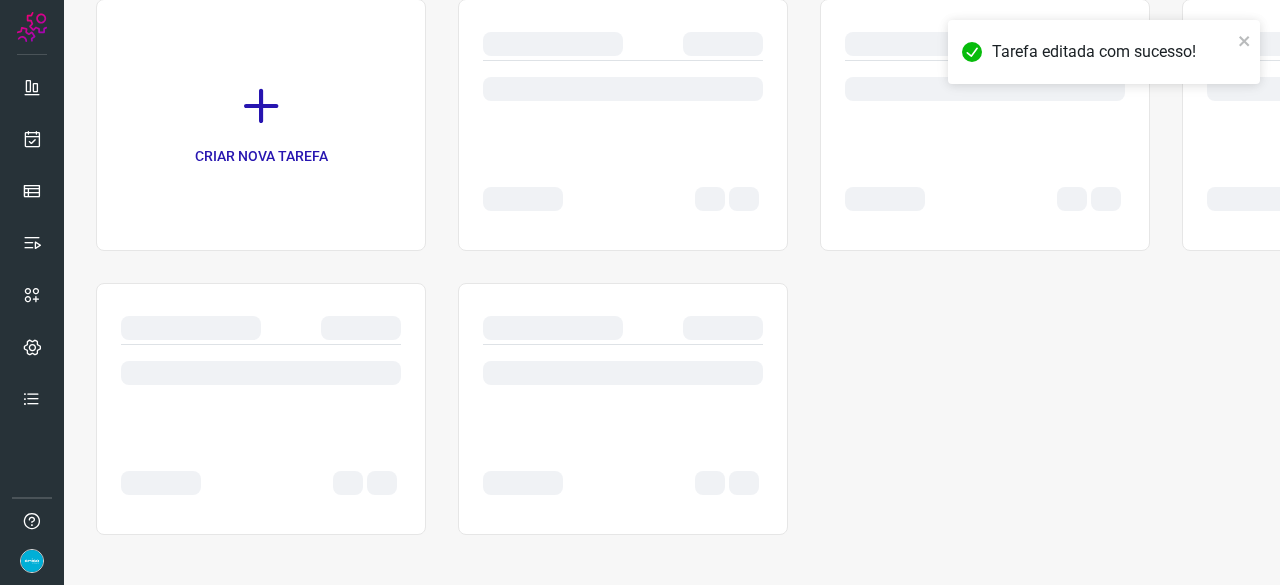 scroll, scrollTop: 0, scrollLeft: 0, axis: both 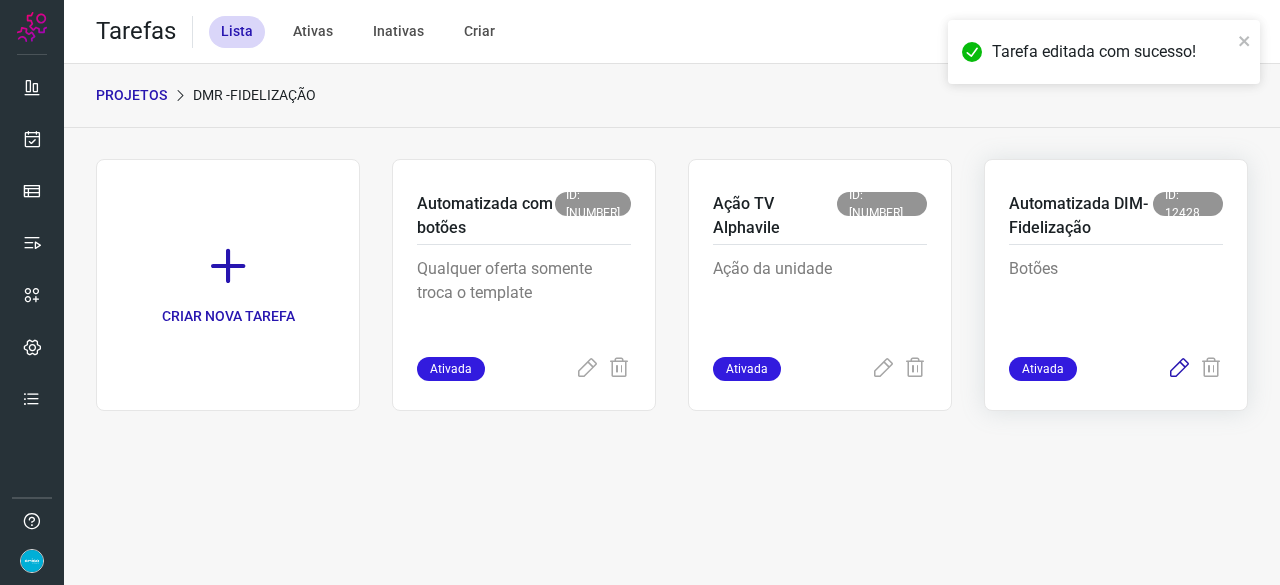 click at bounding box center [1179, 369] 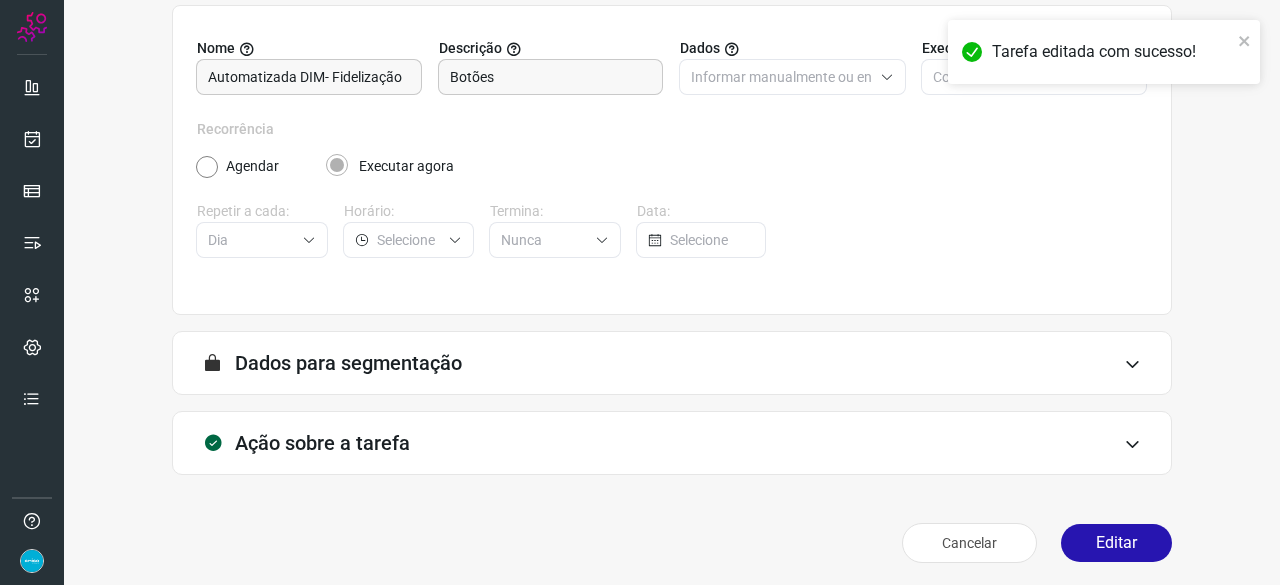 scroll, scrollTop: 195, scrollLeft: 0, axis: vertical 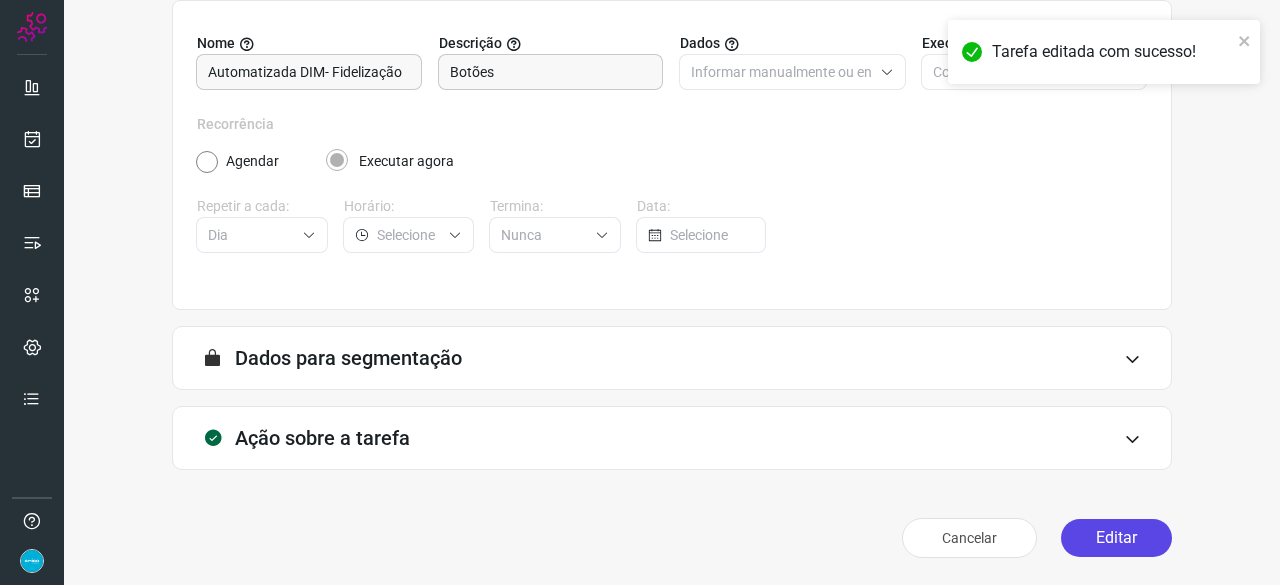 click on "Editar" at bounding box center [1116, 538] 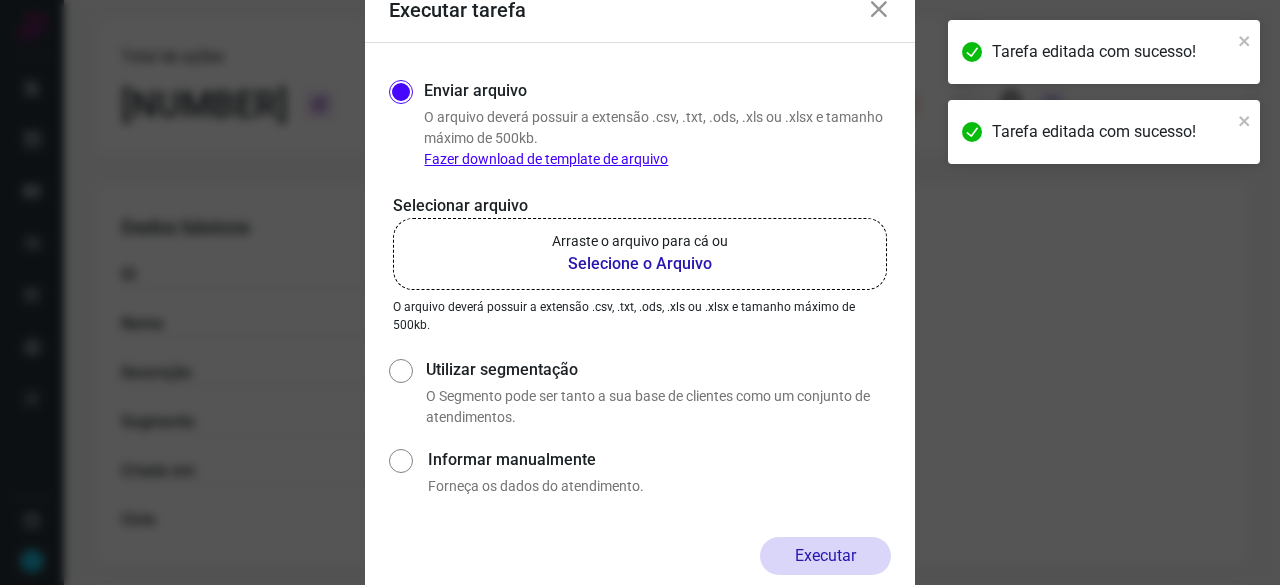 click on "Selecione o Arquivo" at bounding box center [640, 264] 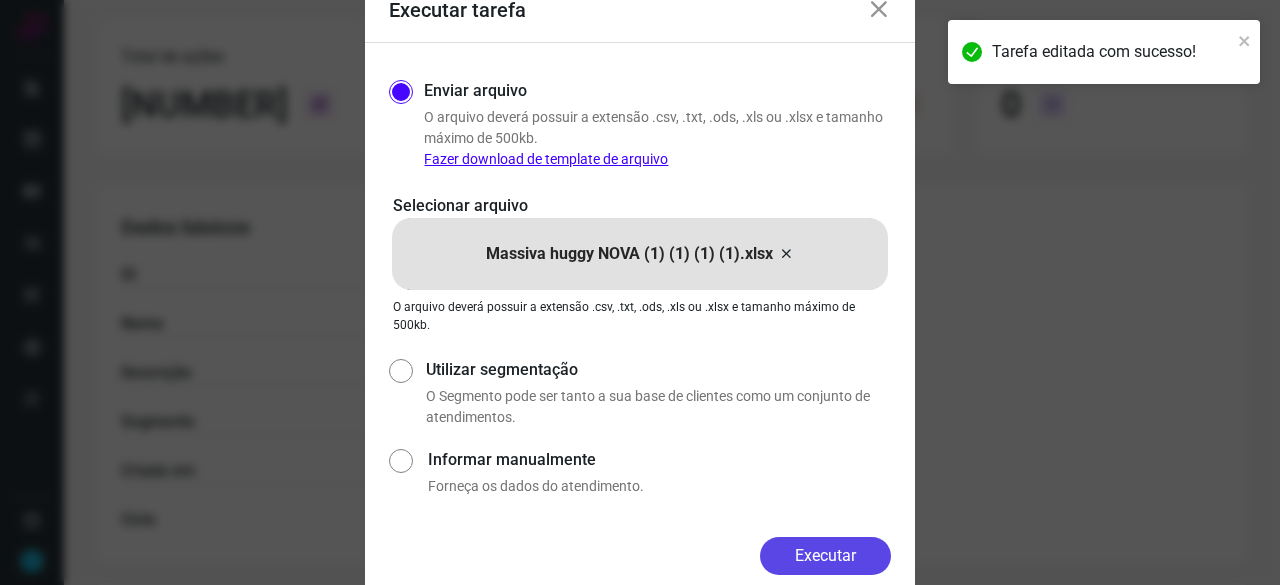 click on "Executar" at bounding box center [825, 556] 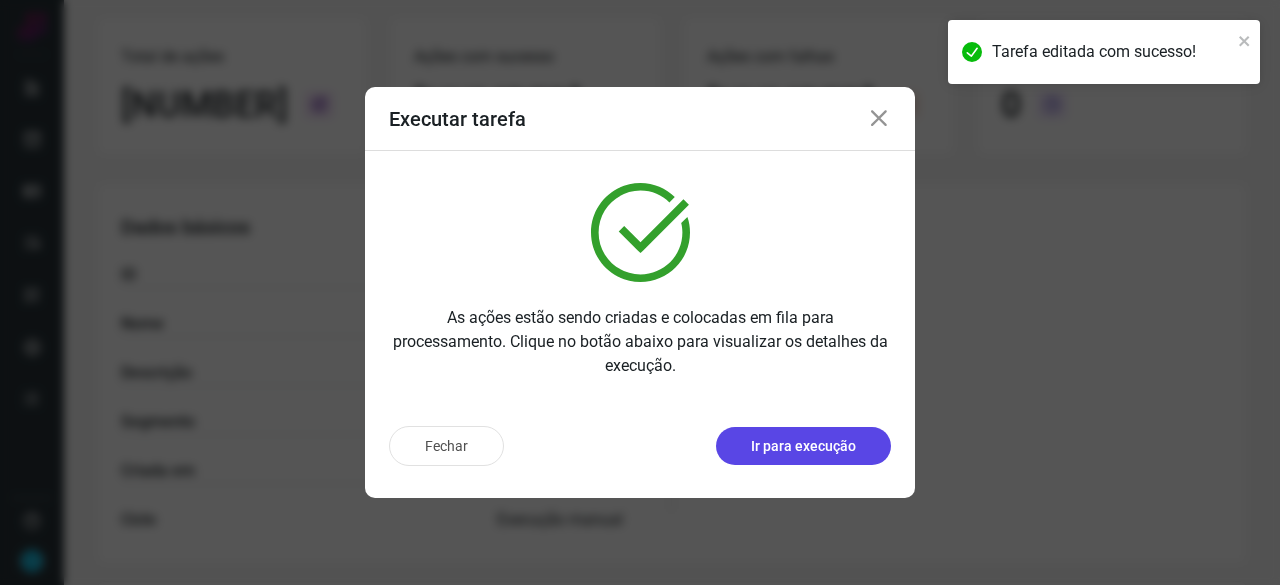 click on "Ir para execução" at bounding box center [803, 446] 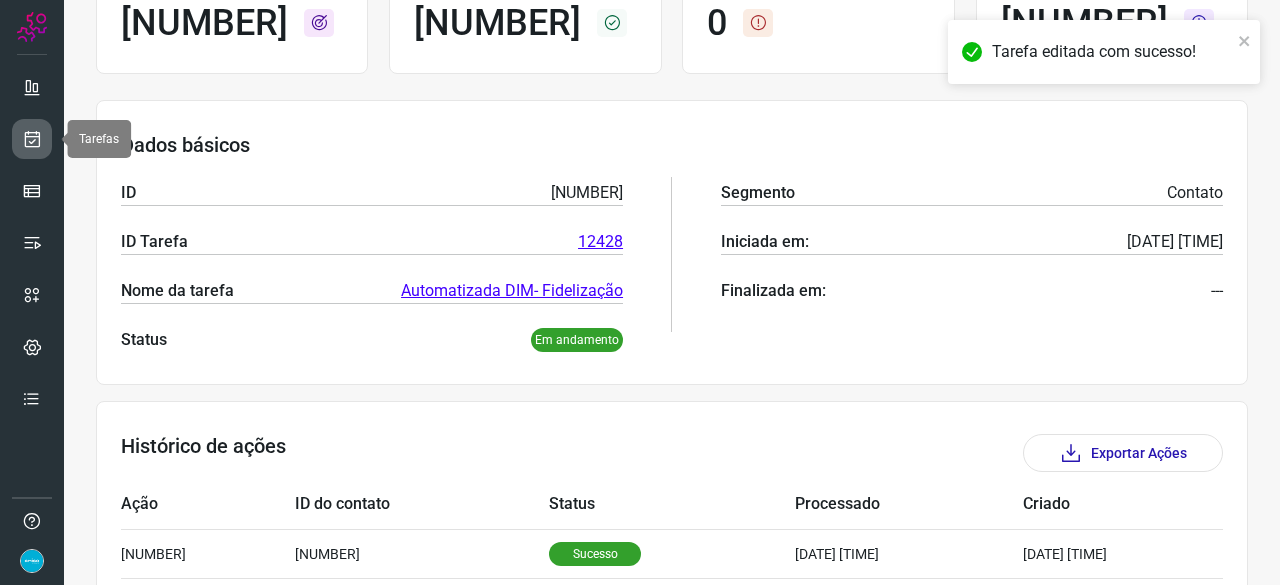 click at bounding box center [32, 139] 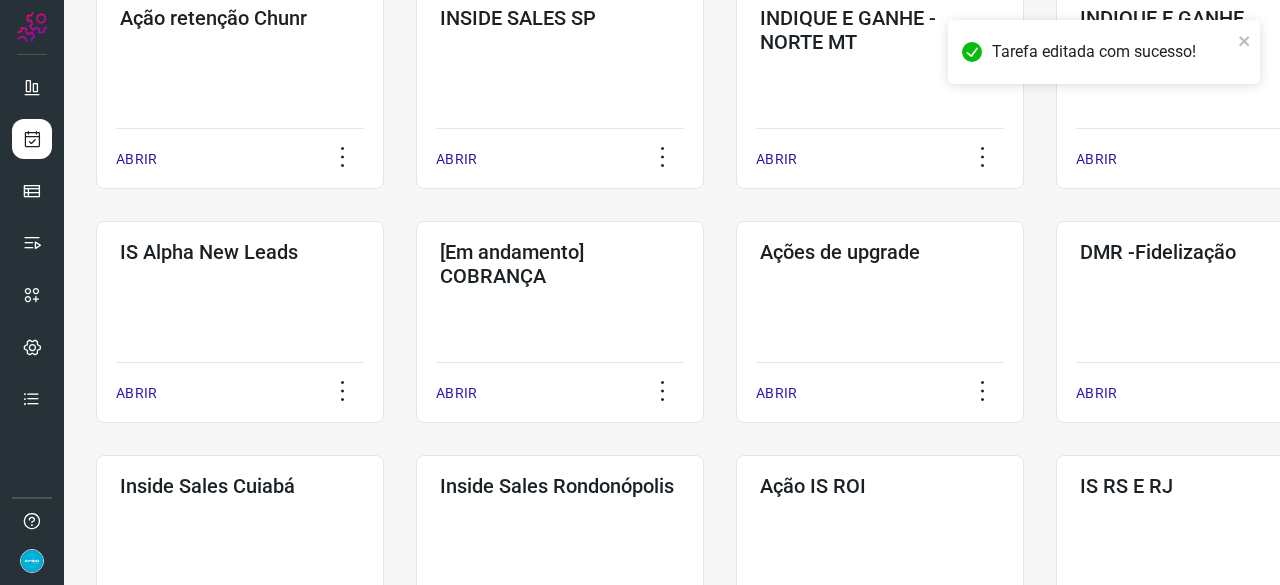 scroll, scrollTop: 660, scrollLeft: 0, axis: vertical 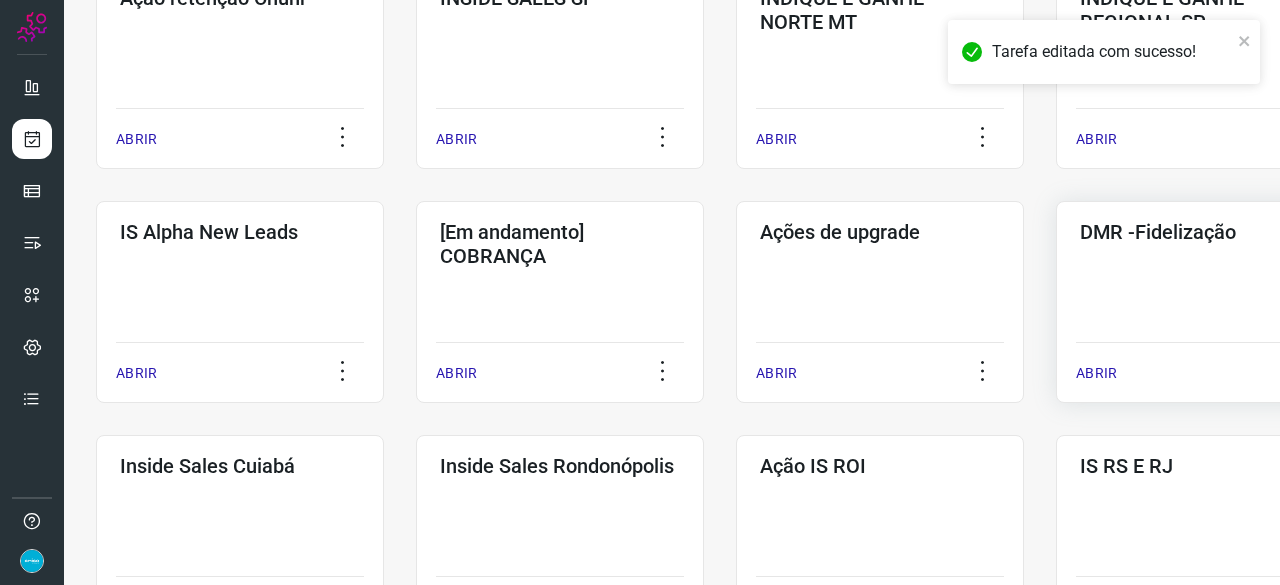 click on "ABRIR" at bounding box center (1096, 373) 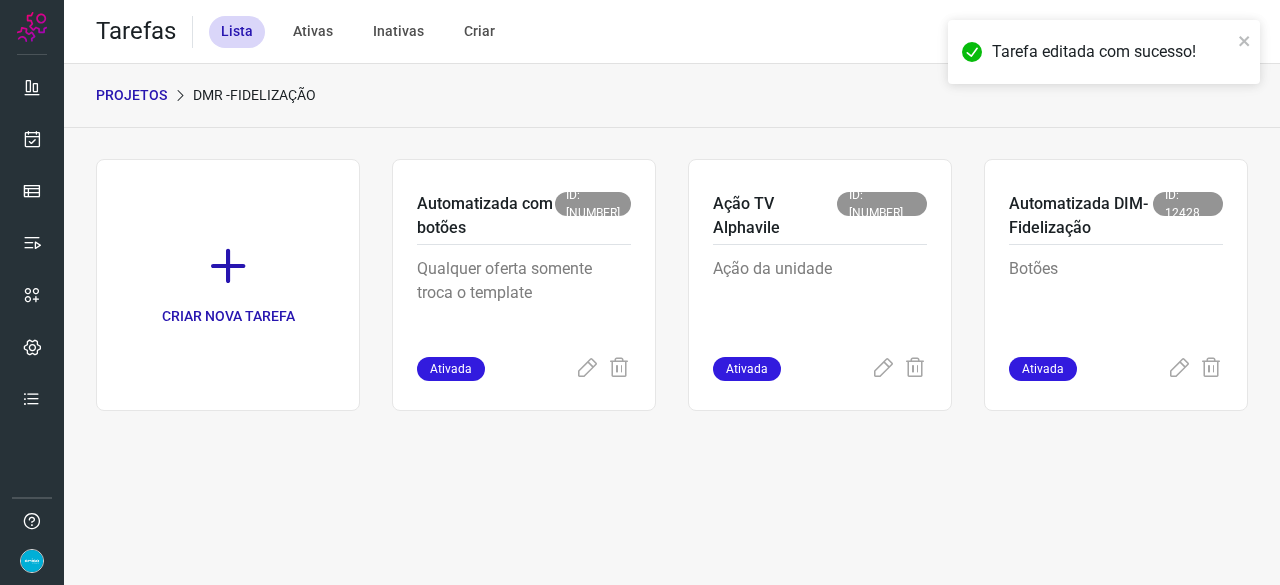 scroll, scrollTop: 0, scrollLeft: 0, axis: both 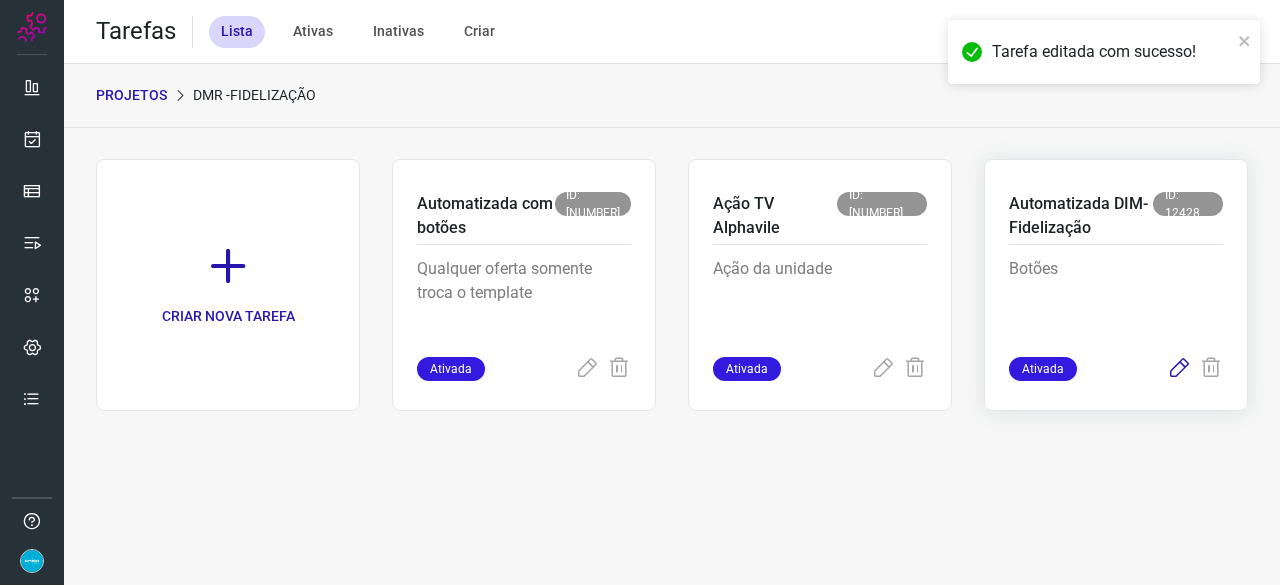 click at bounding box center (1179, 369) 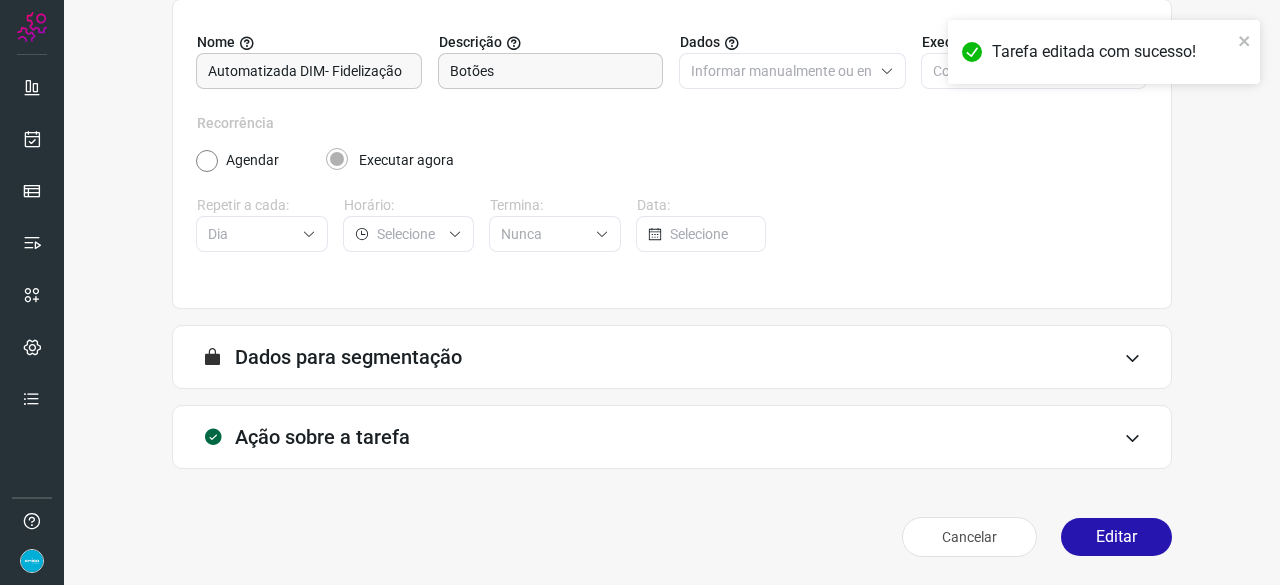 scroll, scrollTop: 195, scrollLeft: 0, axis: vertical 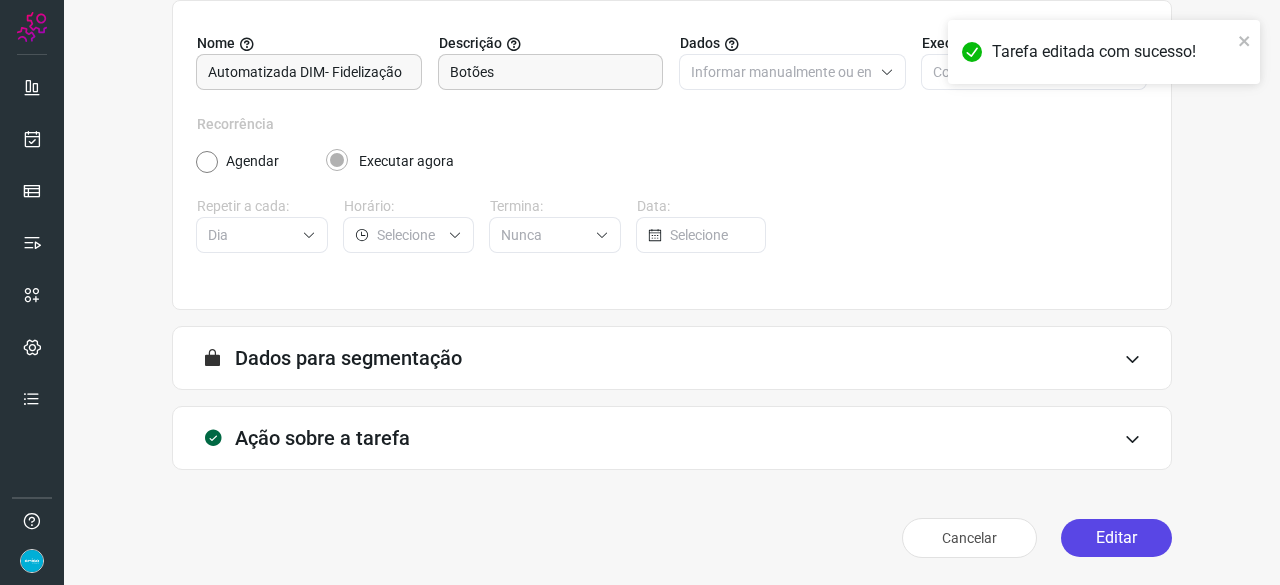 click on "Editar" at bounding box center [1116, 538] 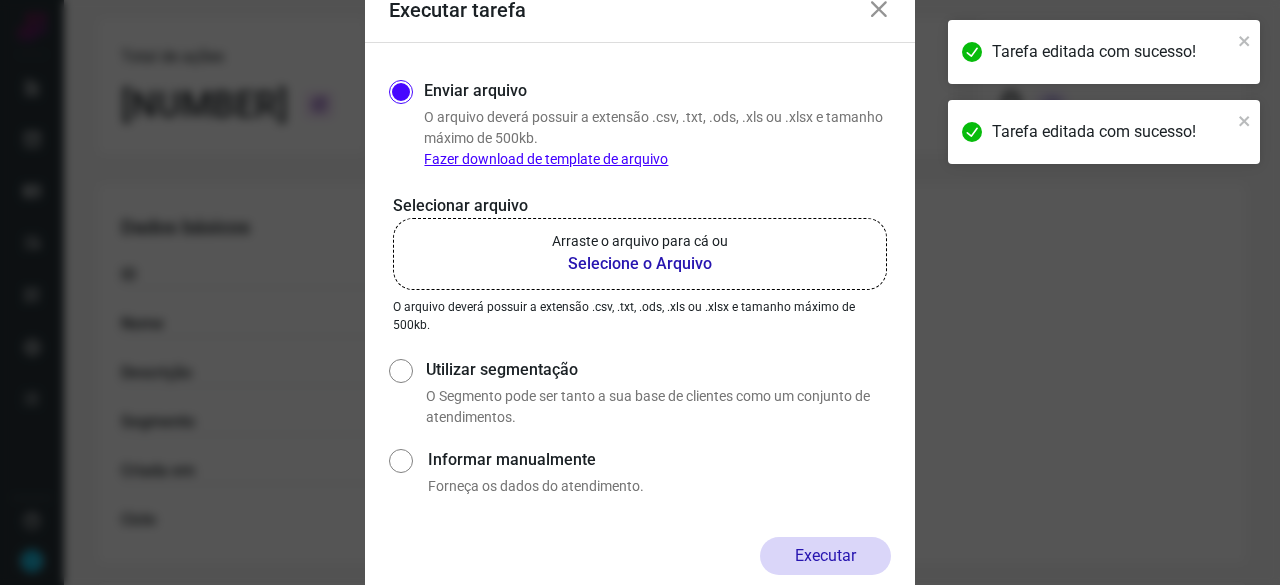 click on "Selecione o Arquivo" at bounding box center (640, 264) 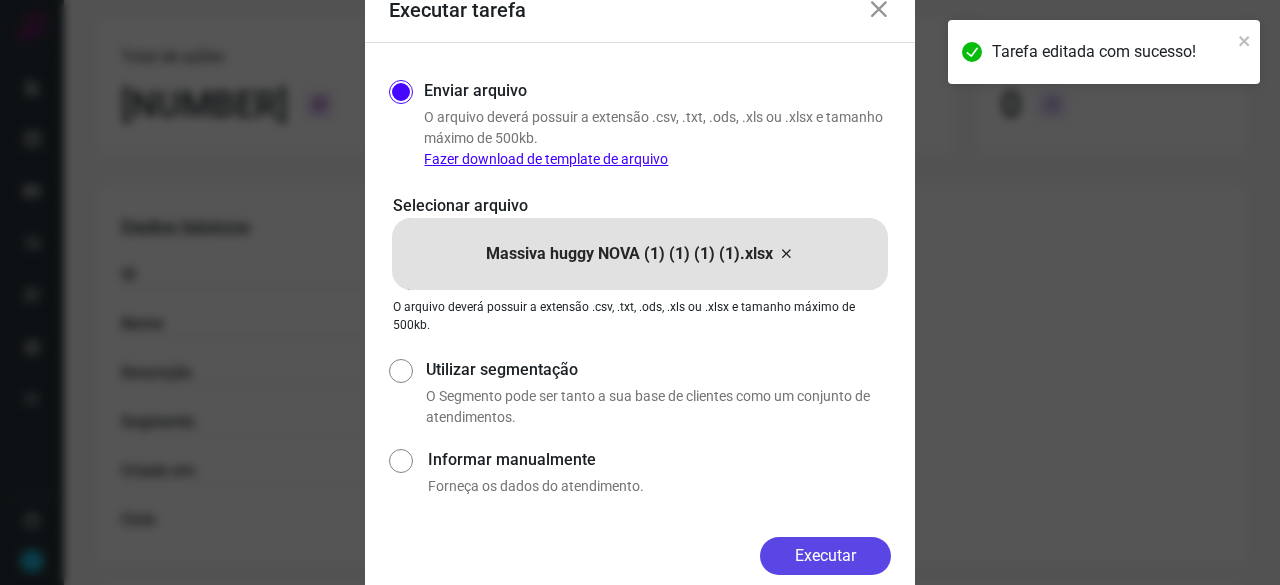 click on "Executar" at bounding box center [825, 556] 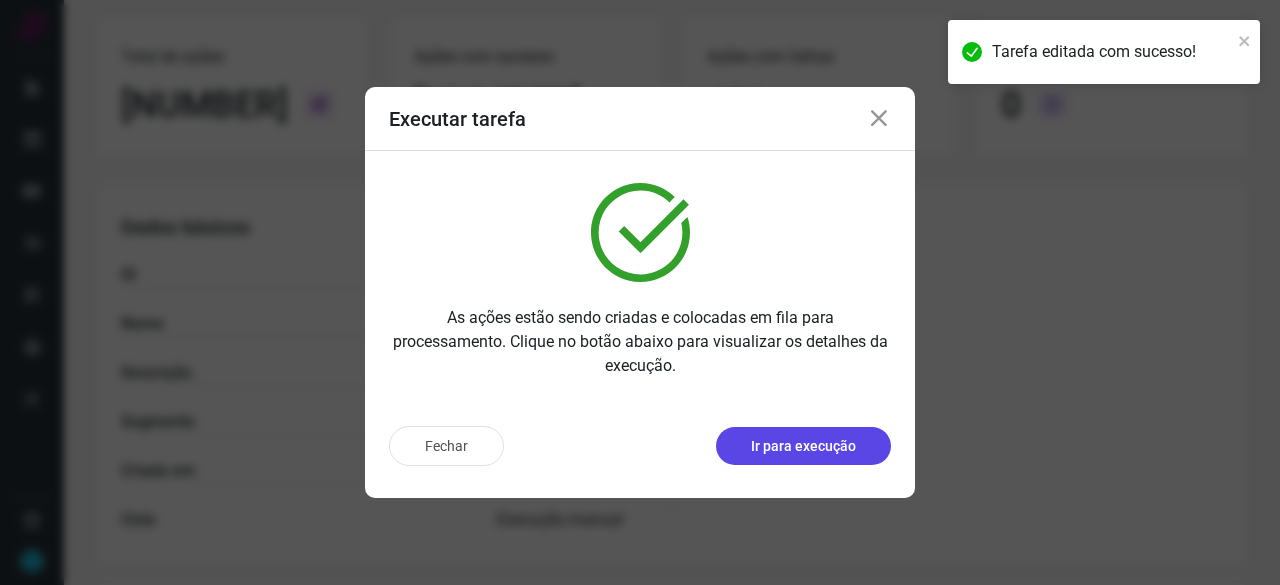 click on "Ir para execução" at bounding box center (803, 446) 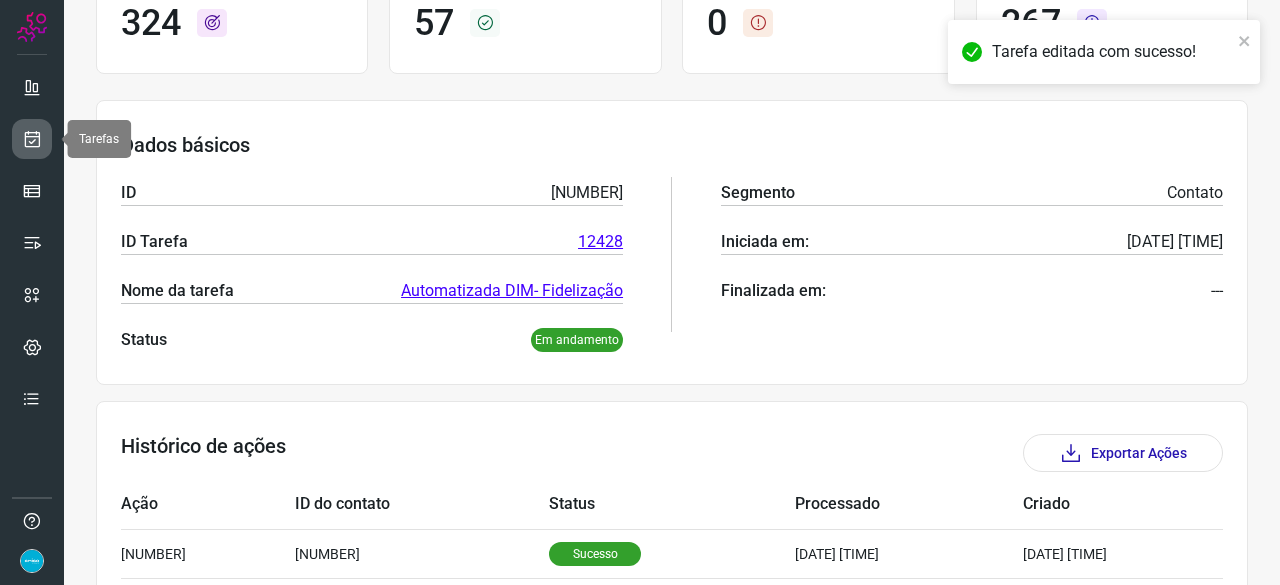 click at bounding box center (32, 139) 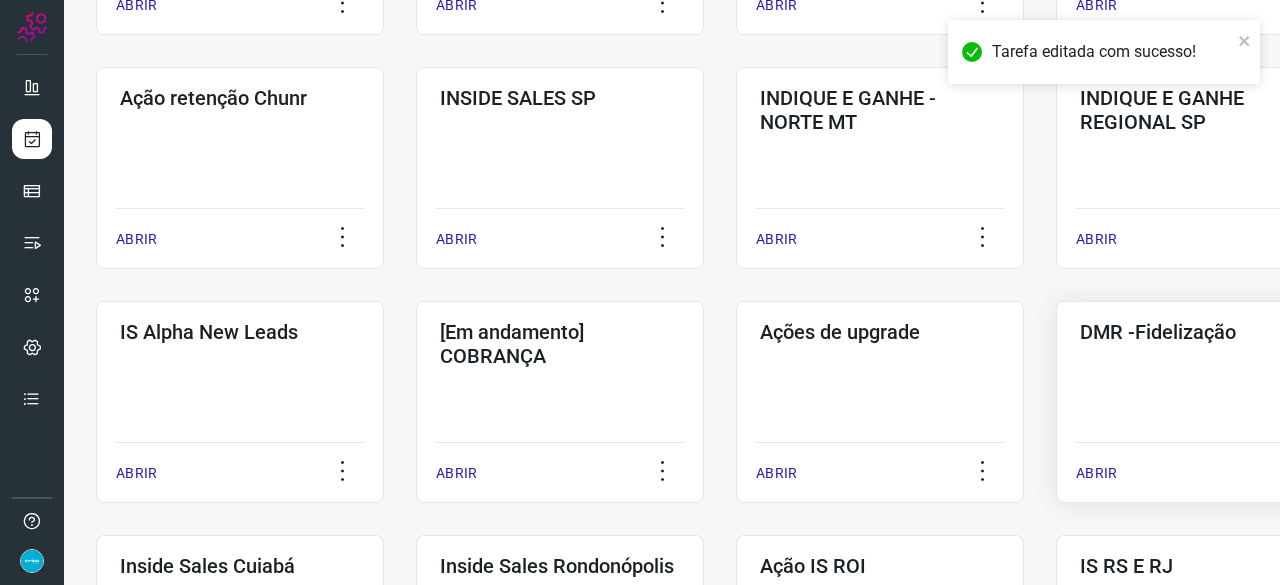 click on "ABRIR" at bounding box center (1096, 473) 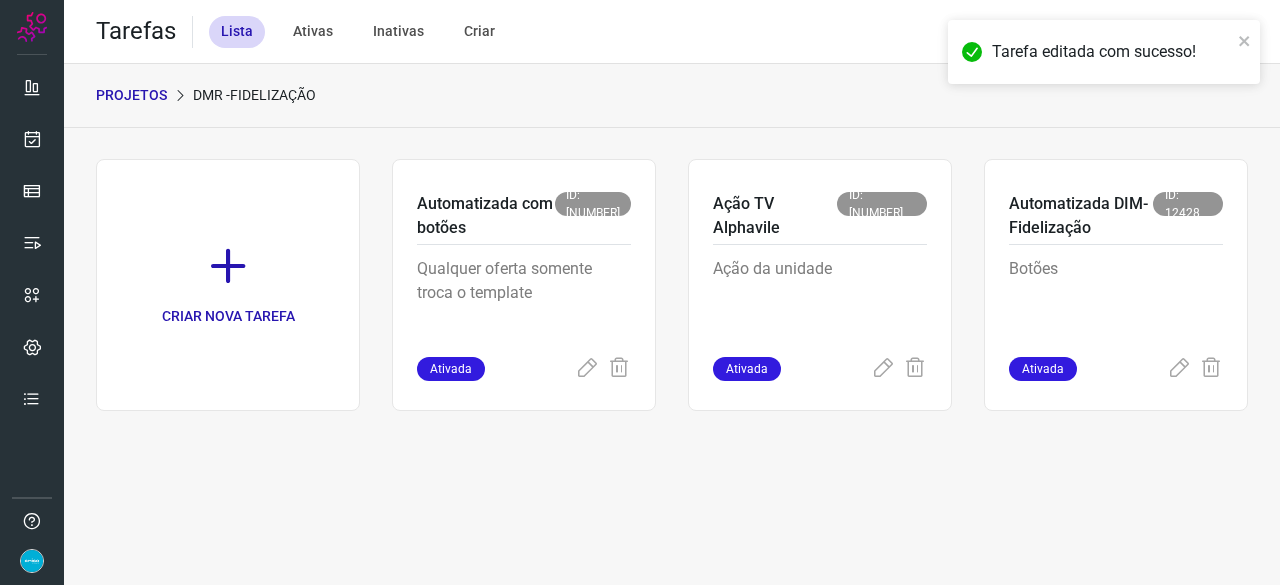 scroll, scrollTop: 0, scrollLeft: 0, axis: both 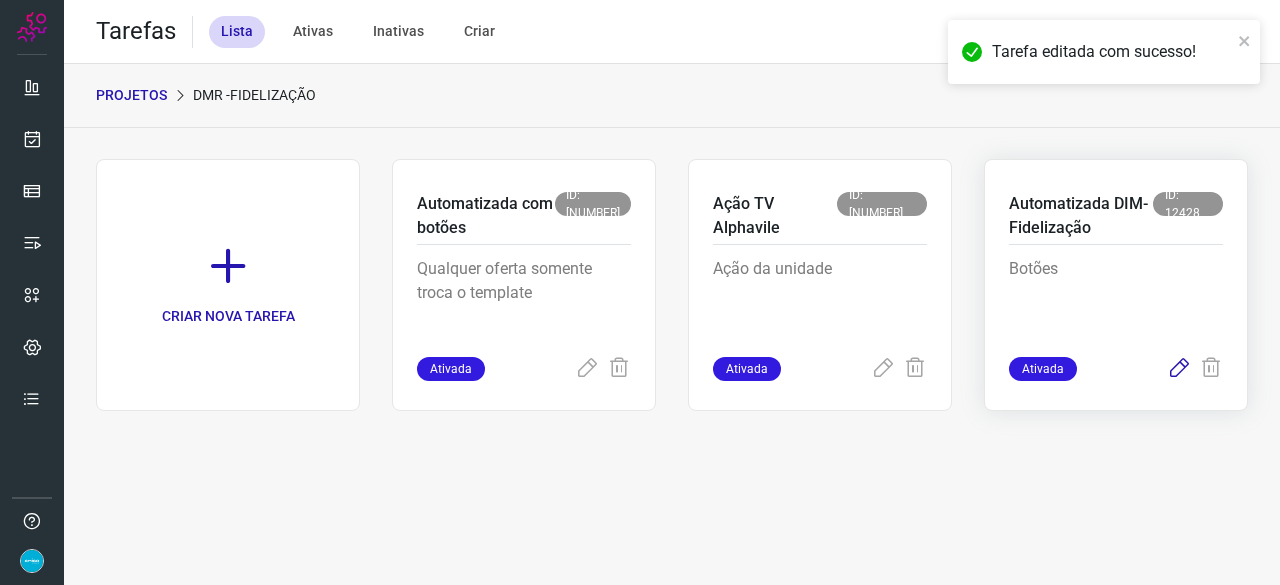 click at bounding box center [1179, 369] 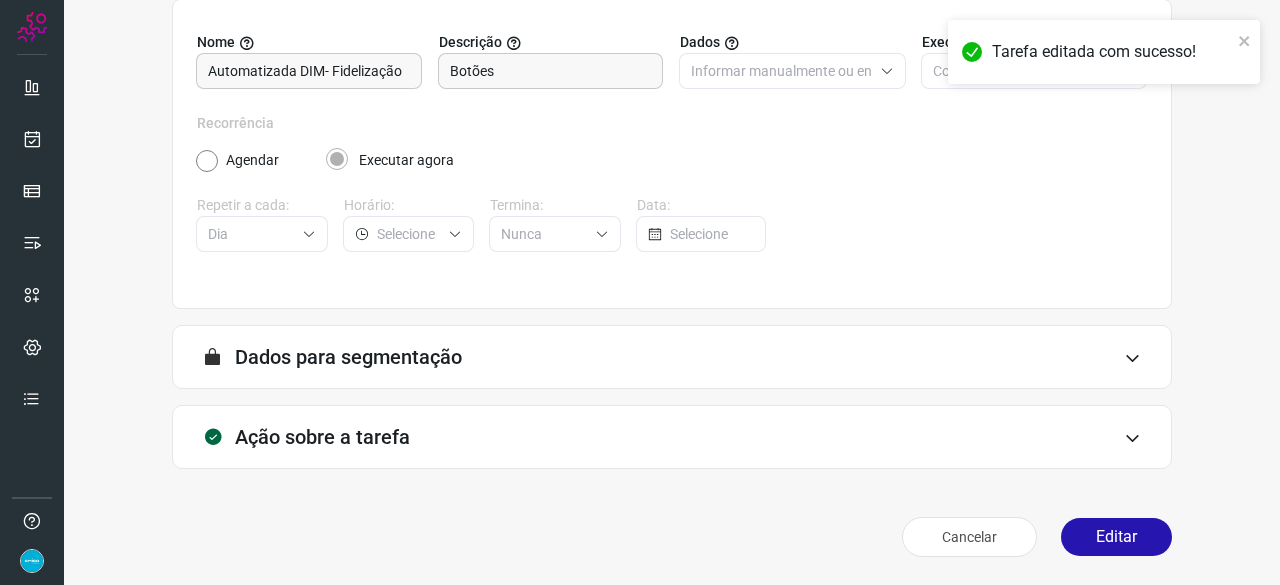 scroll, scrollTop: 195, scrollLeft: 0, axis: vertical 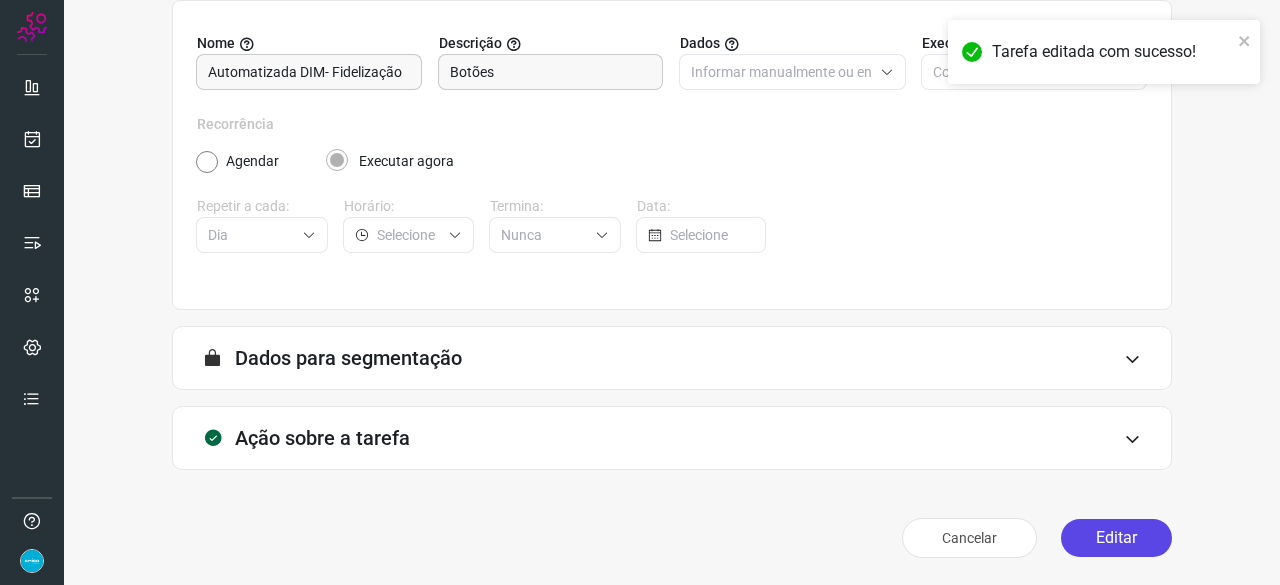 click on "Editar" at bounding box center (1116, 538) 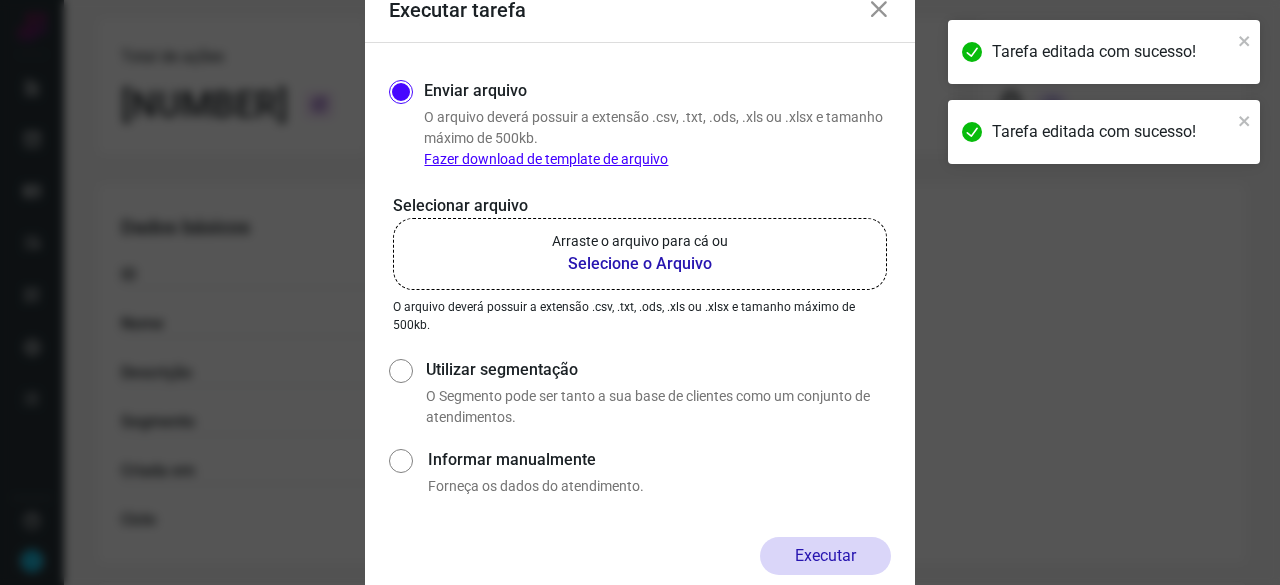 click on "Selecione o Arquivo" at bounding box center [640, 264] 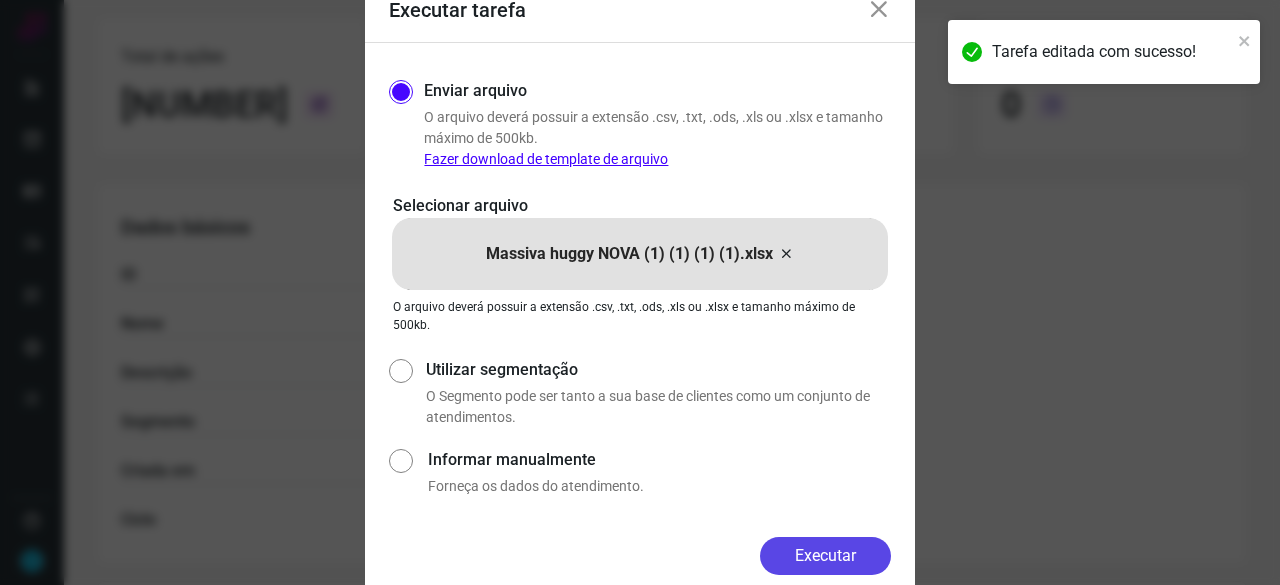 click on "Executar" at bounding box center [825, 556] 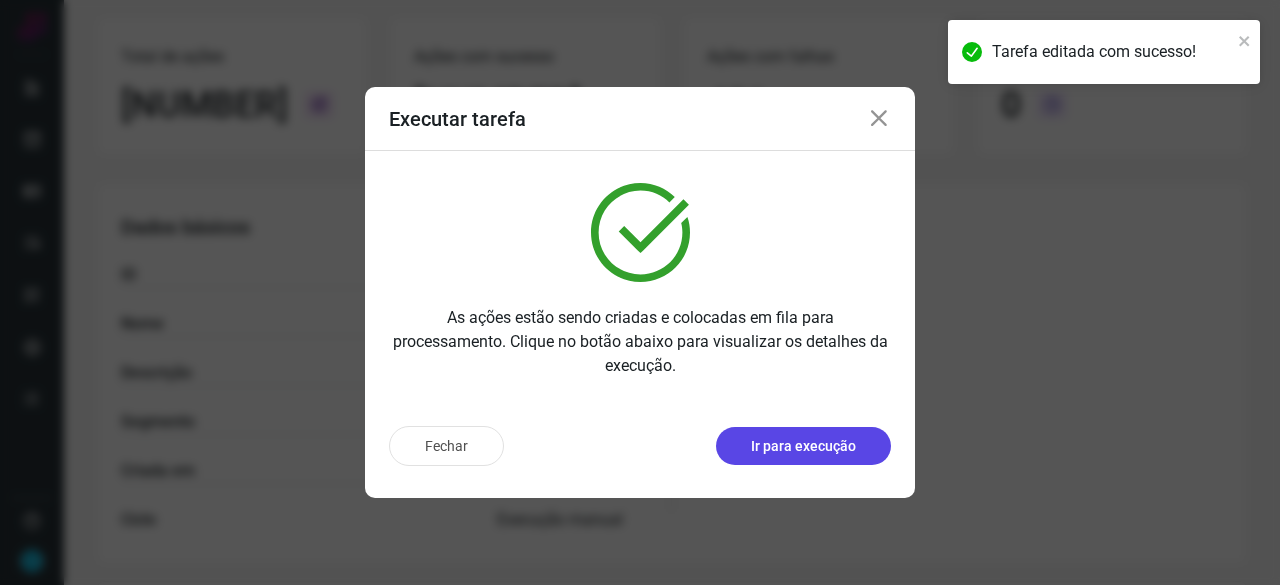 click on "Ir para execução" at bounding box center [803, 446] 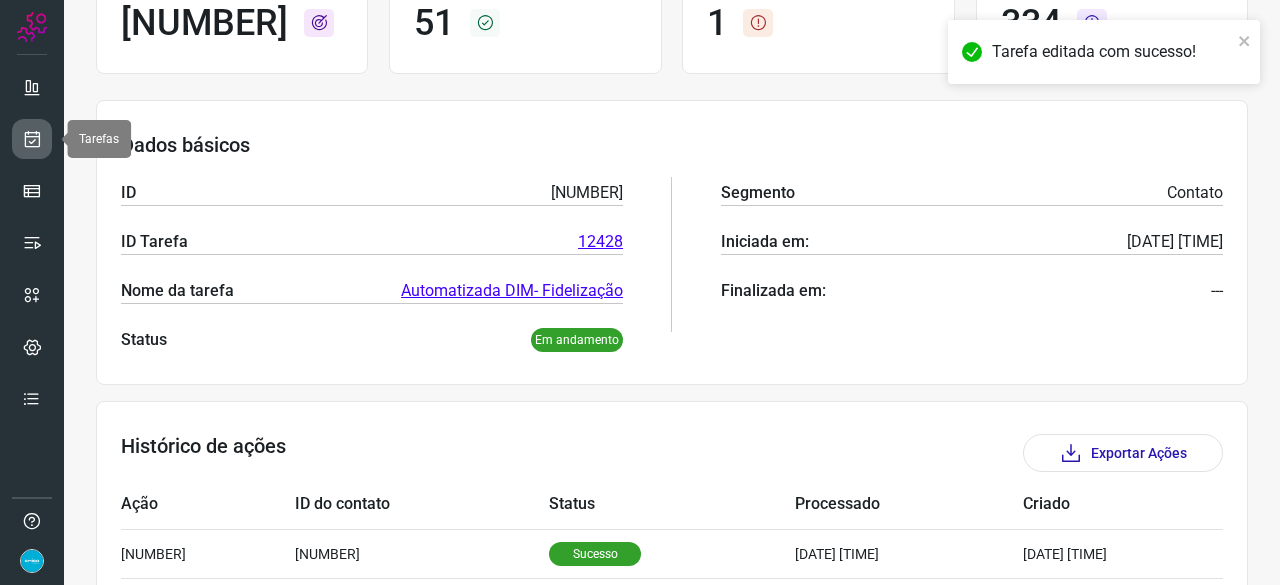 click at bounding box center [32, 139] 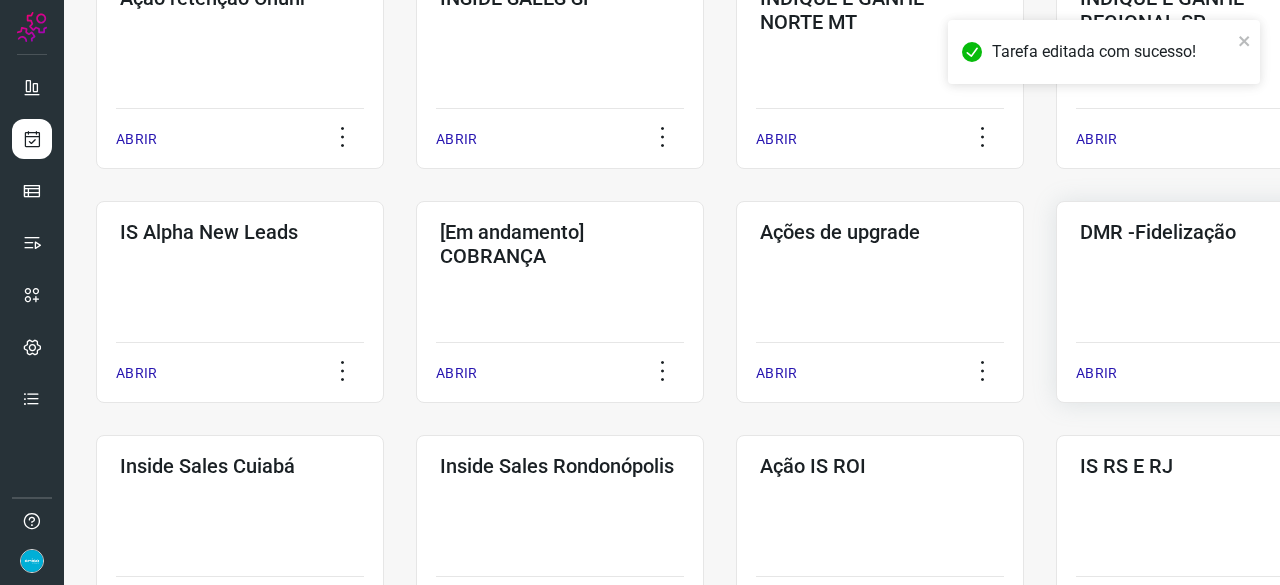 click on "ABRIR" at bounding box center [1096, 373] 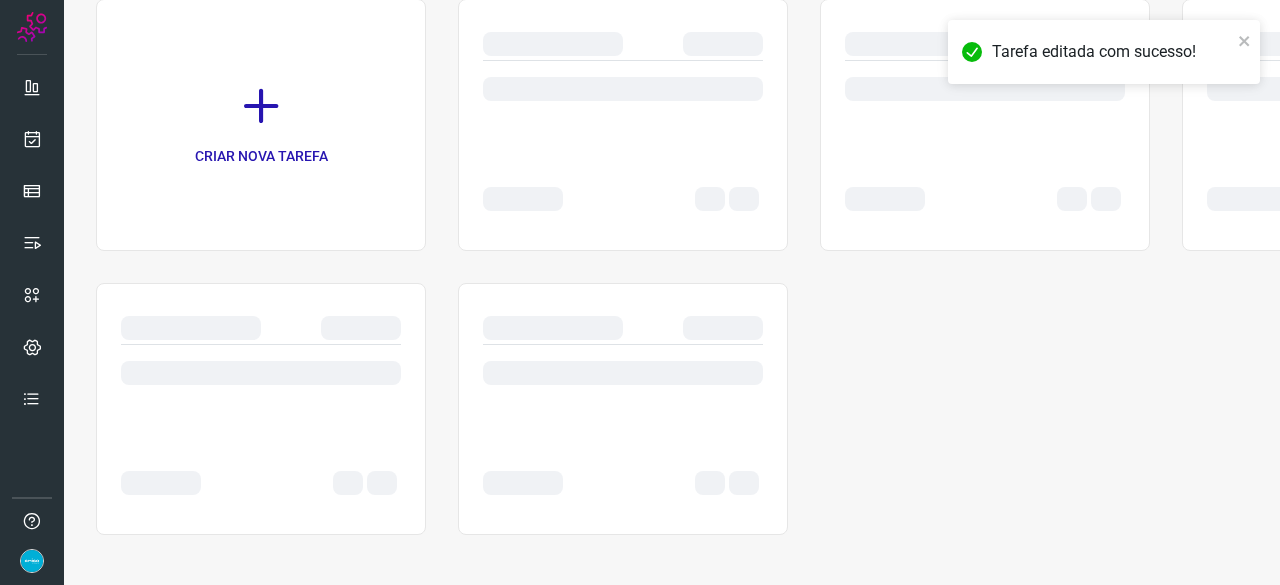 scroll, scrollTop: 0, scrollLeft: 0, axis: both 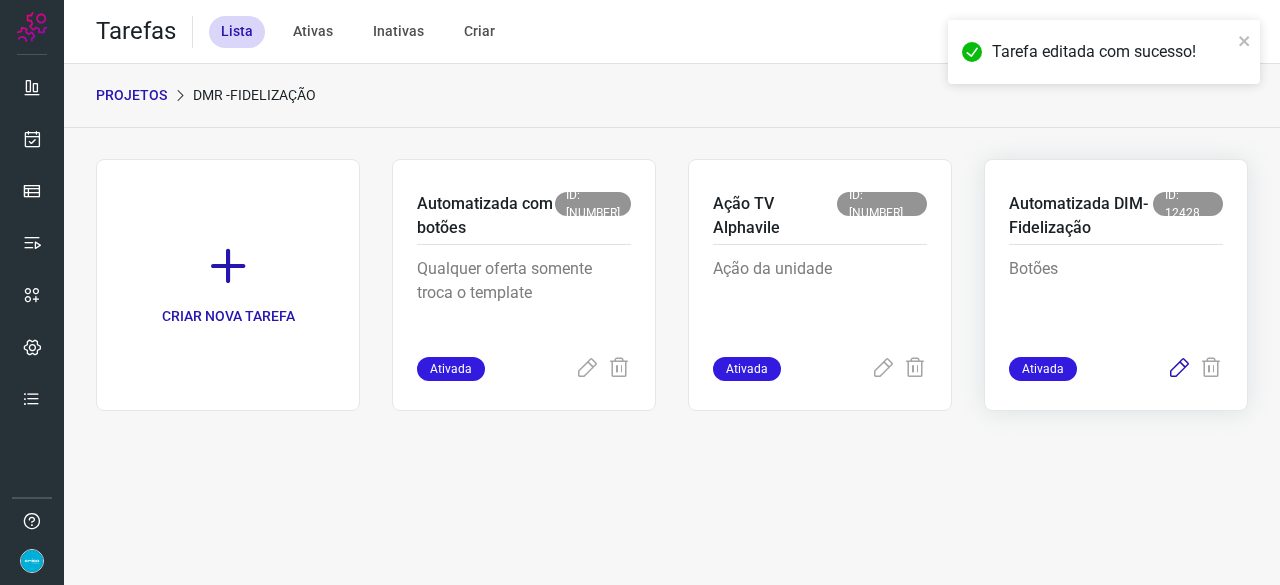 click at bounding box center (1179, 369) 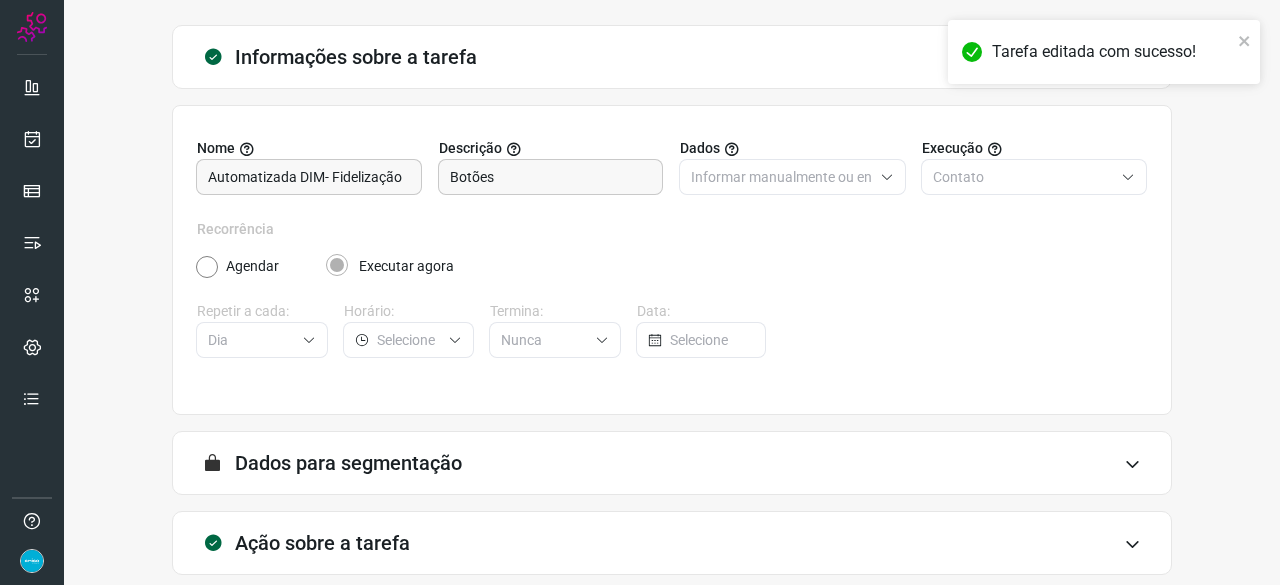 scroll, scrollTop: 195, scrollLeft: 0, axis: vertical 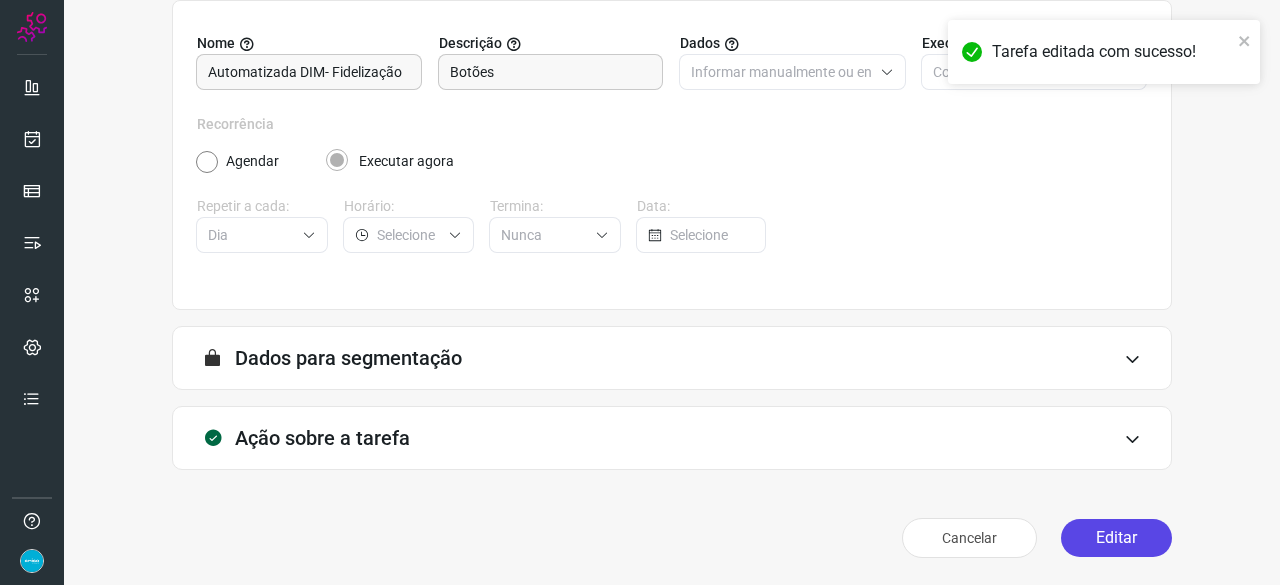 click on "Editar" at bounding box center [1116, 538] 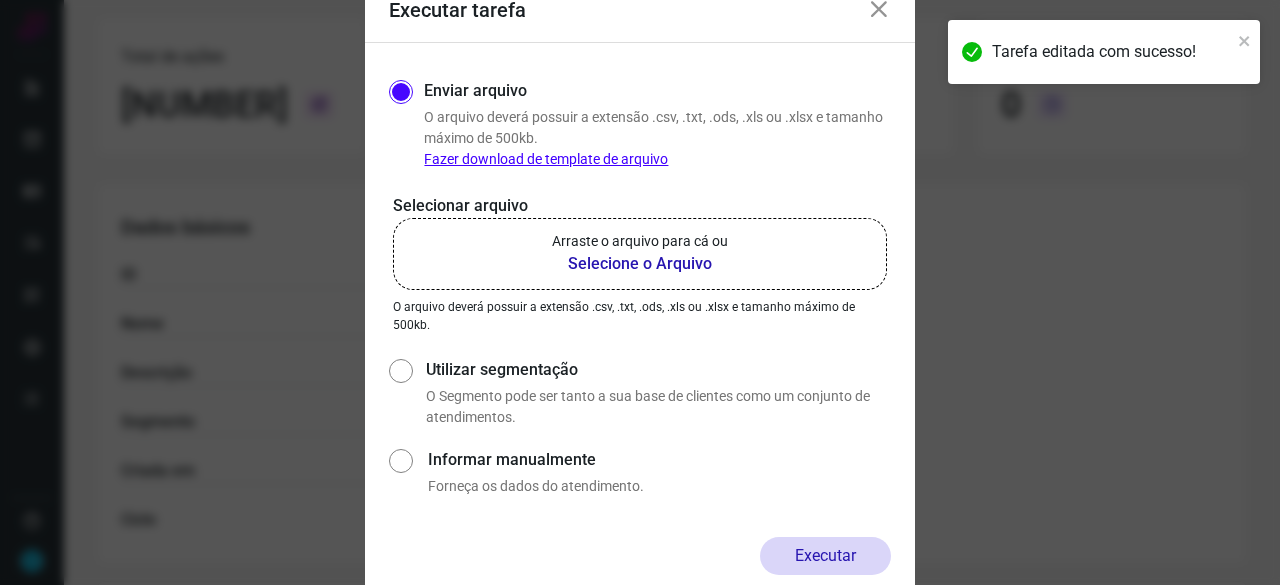 click on "Selecione o Arquivo" at bounding box center [640, 264] 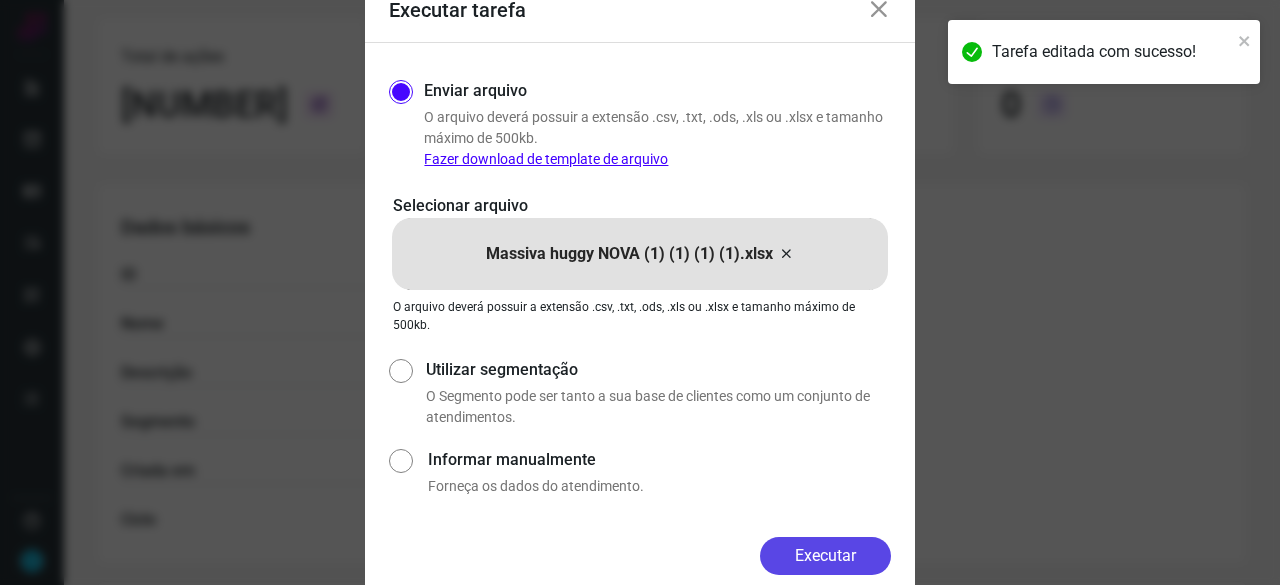 click on "Executar" at bounding box center [825, 556] 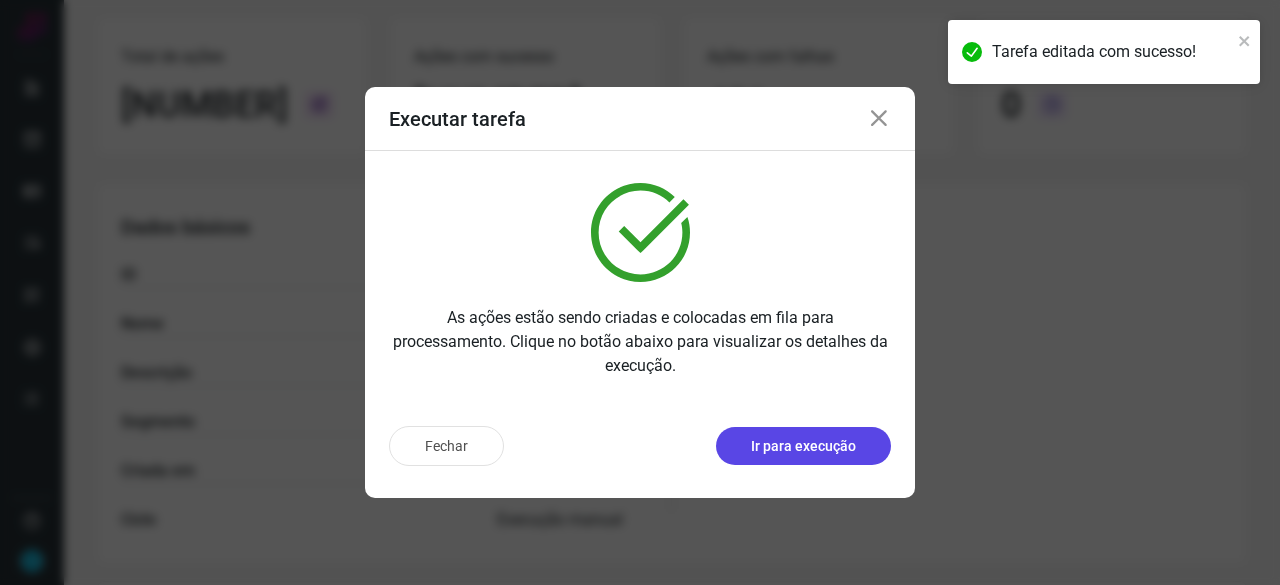 click on "Ir para execução" at bounding box center [803, 446] 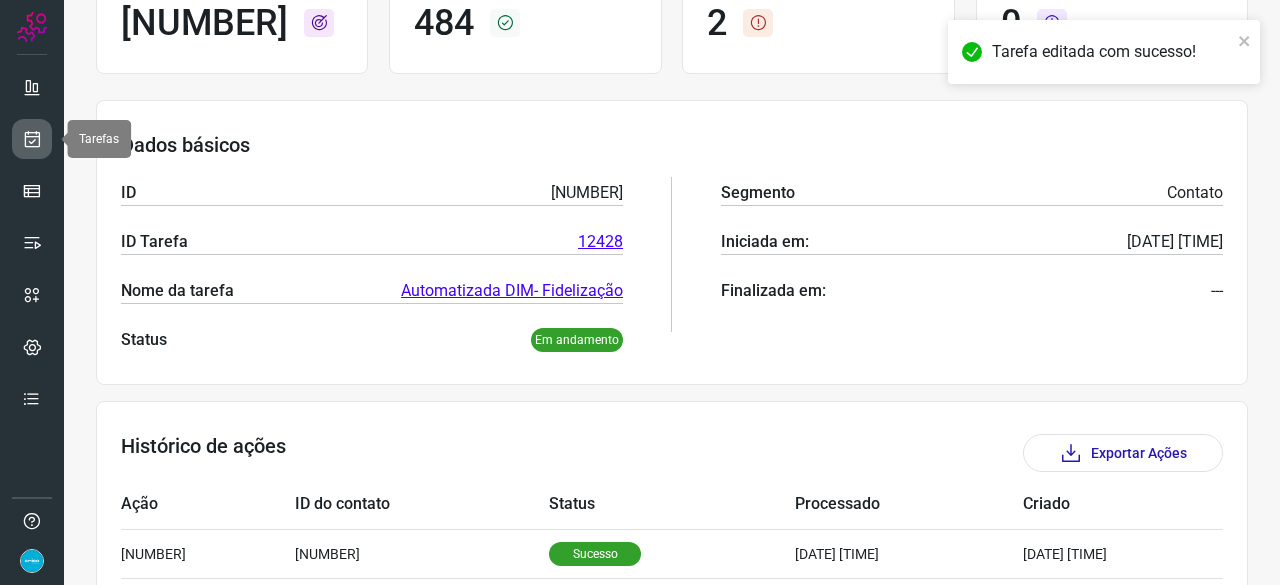 click at bounding box center [32, 139] 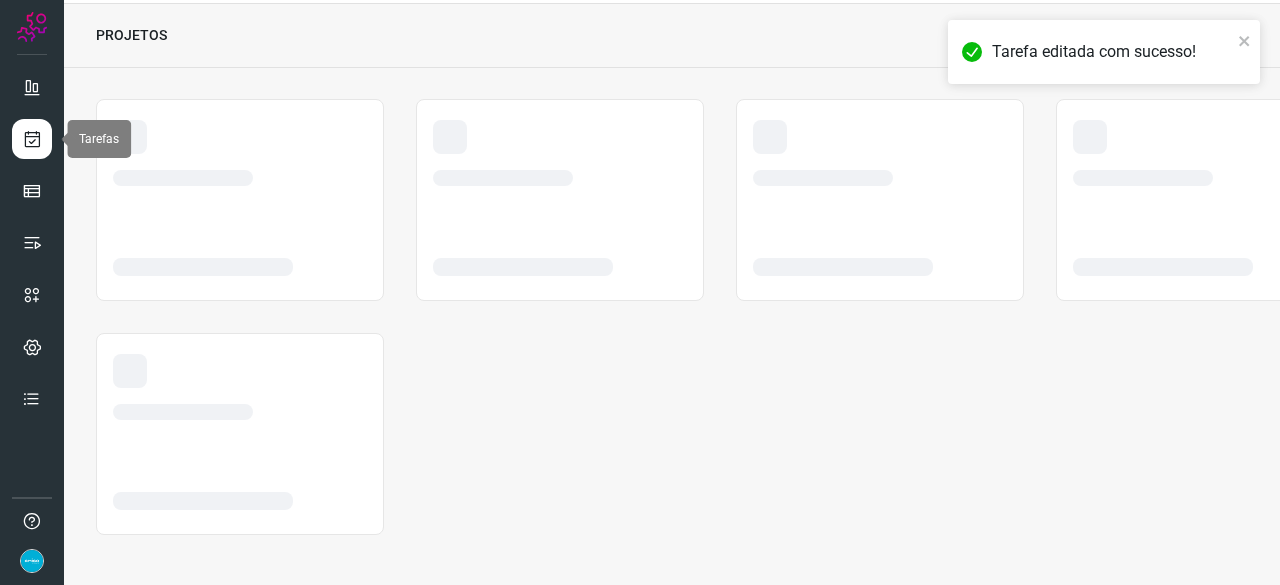 scroll, scrollTop: 60, scrollLeft: 0, axis: vertical 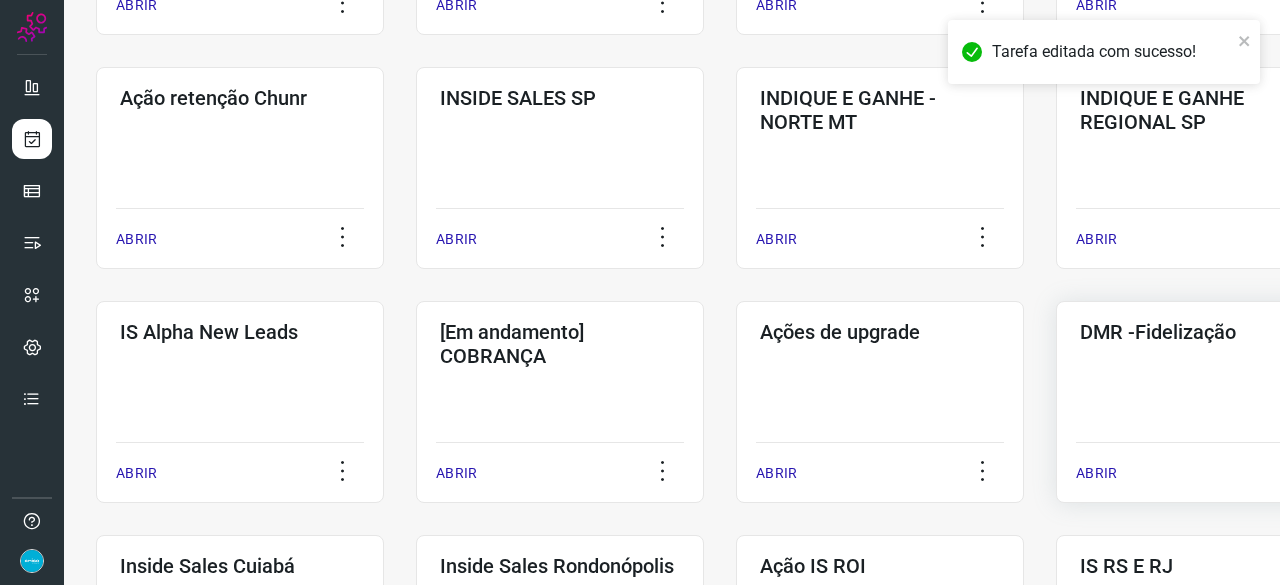 click on "ABRIR" at bounding box center (1096, 473) 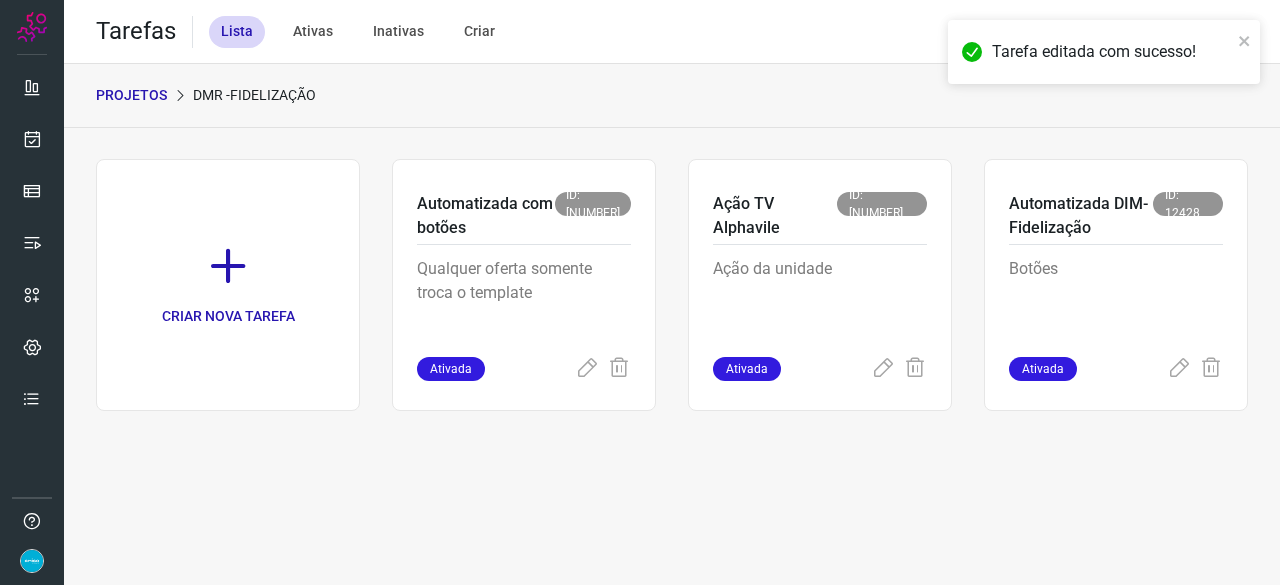 scroll, scrollTop: 0, scrollLeft: 0, axis: both 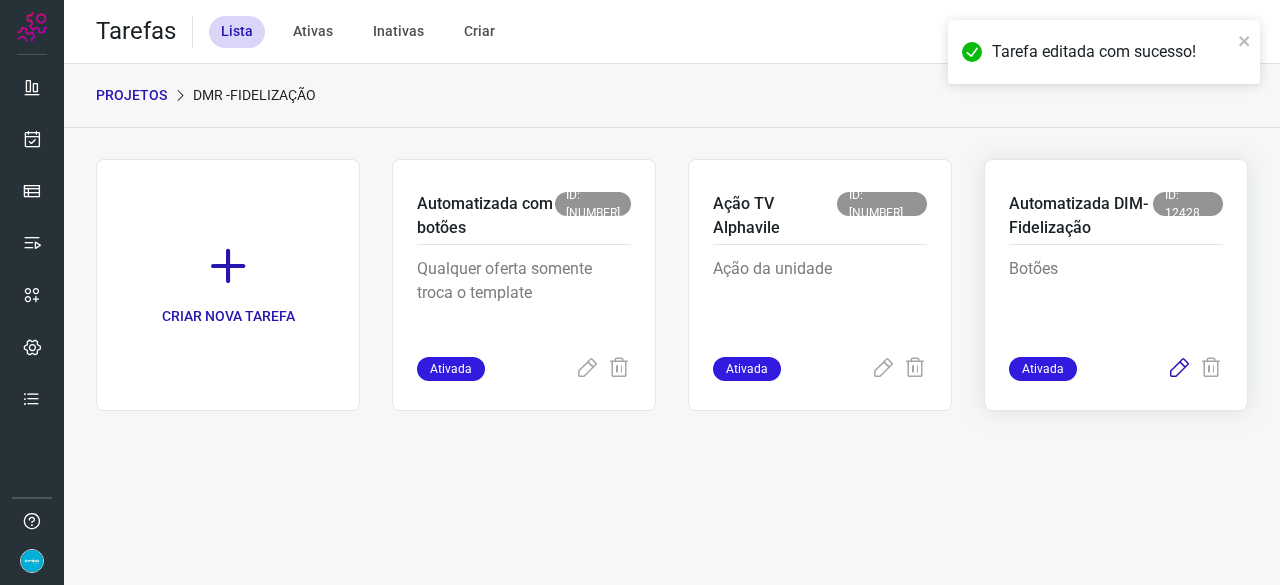 click at bounding box center [1179, 369] 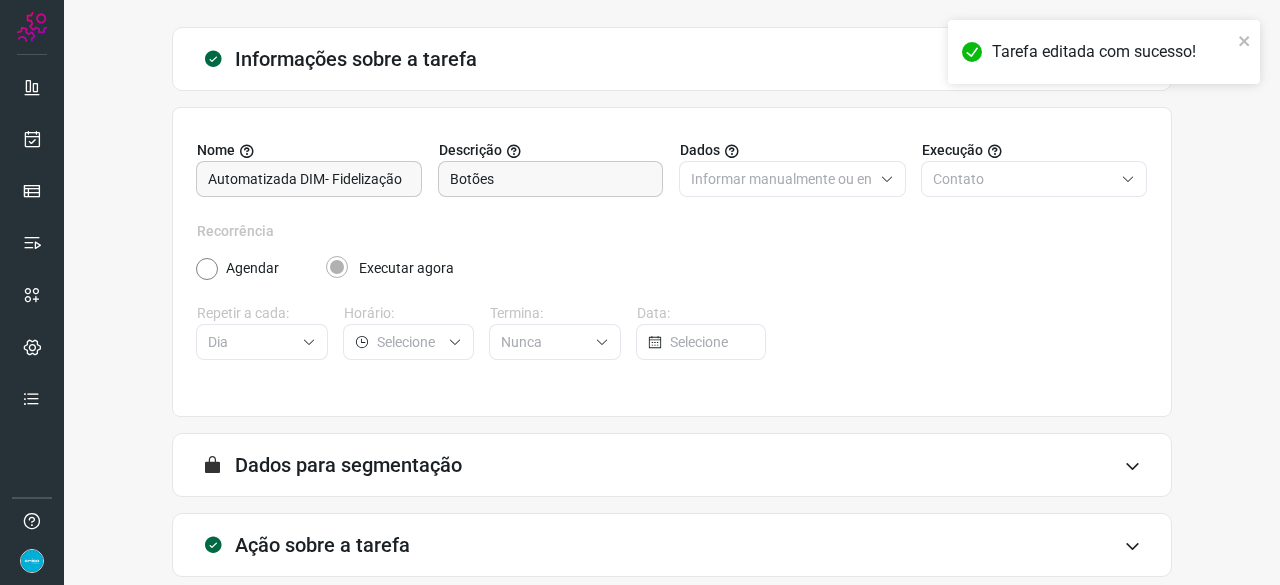 scroll, scrollTop: 195, scrollLeft: 0, axis: vertical 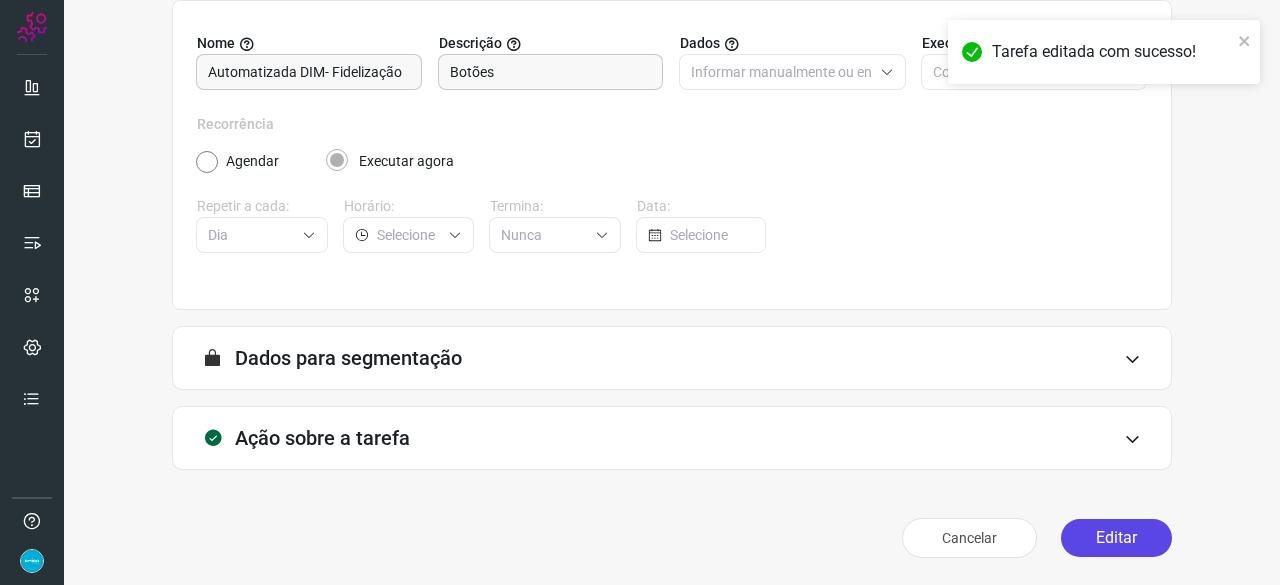 click on "Editar" at bounding box center [1116, 538] 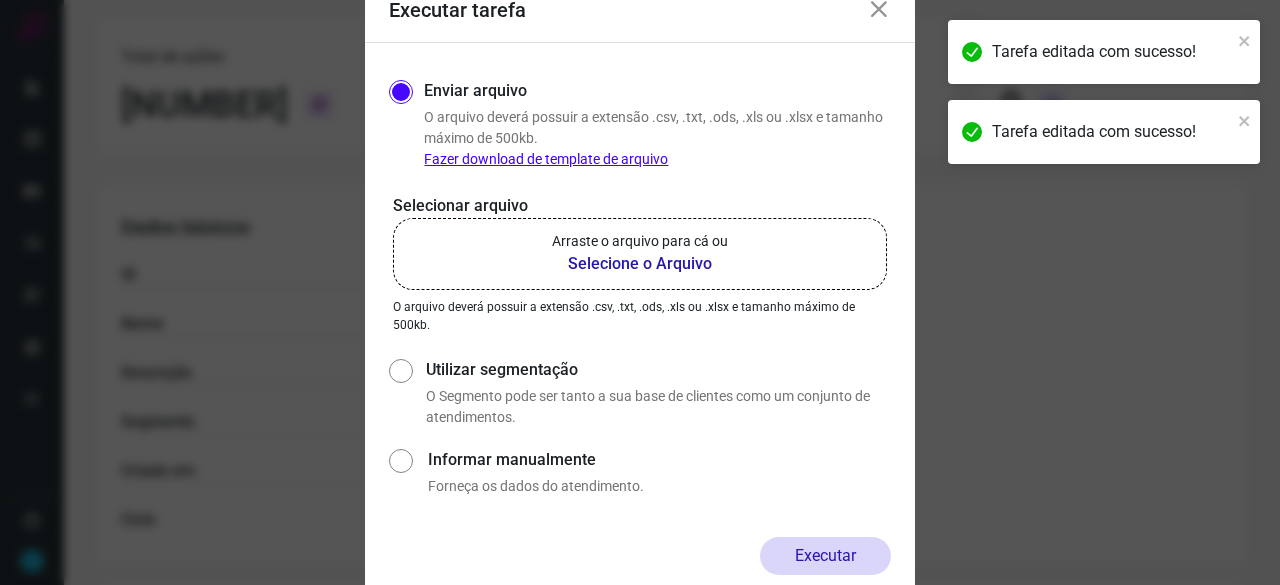 click on "Selecione o Arquivo" at bounding box center (640, 264) 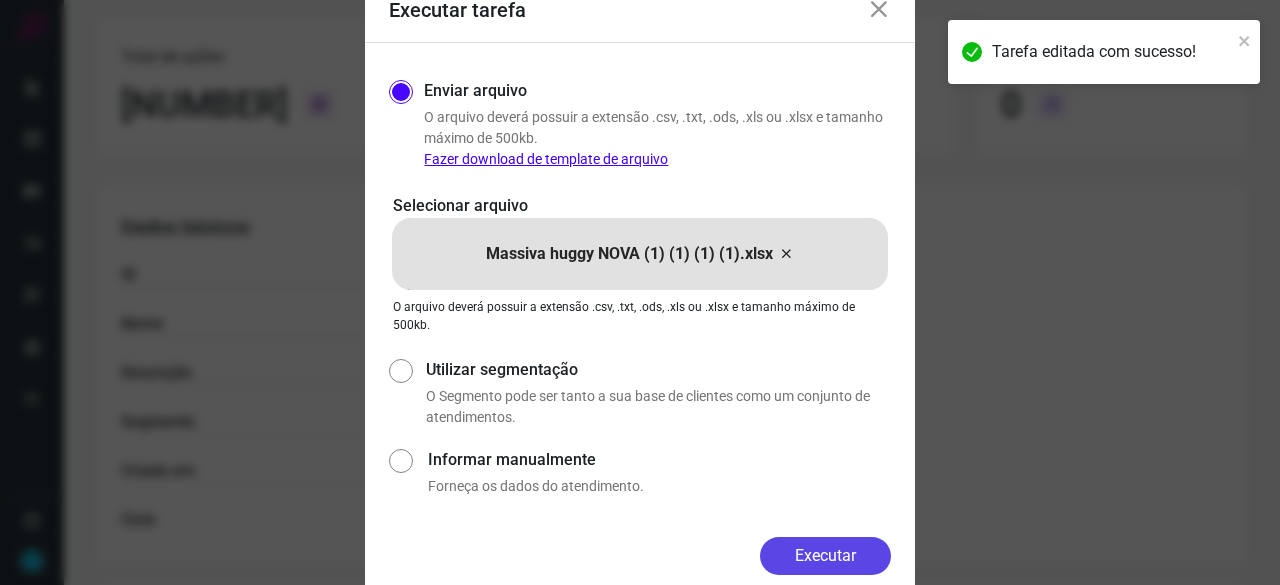 click on "Executar" at bounding box center (825, 556) 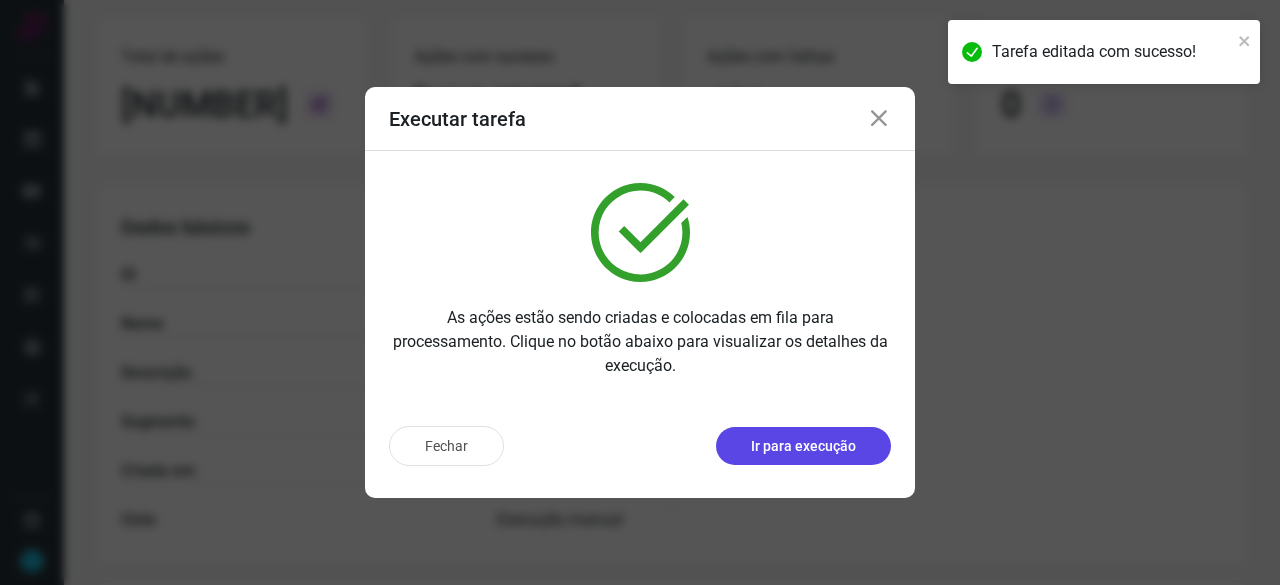 click on "Ir para execução" at bounding box center (803, 446) 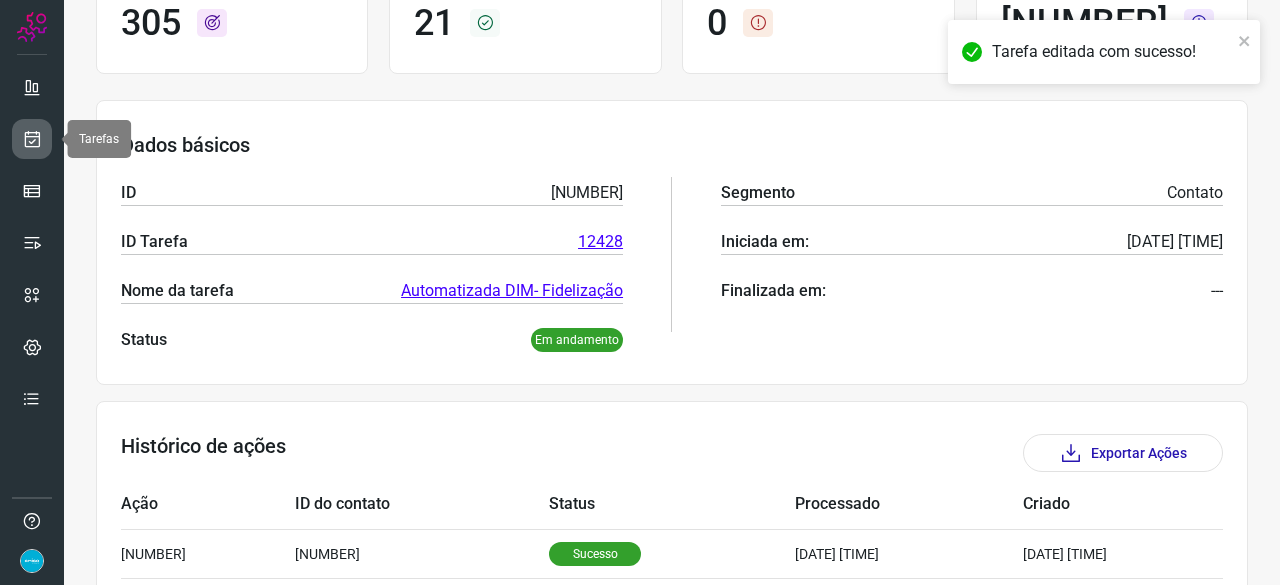 click at bounding box center [32, 139] 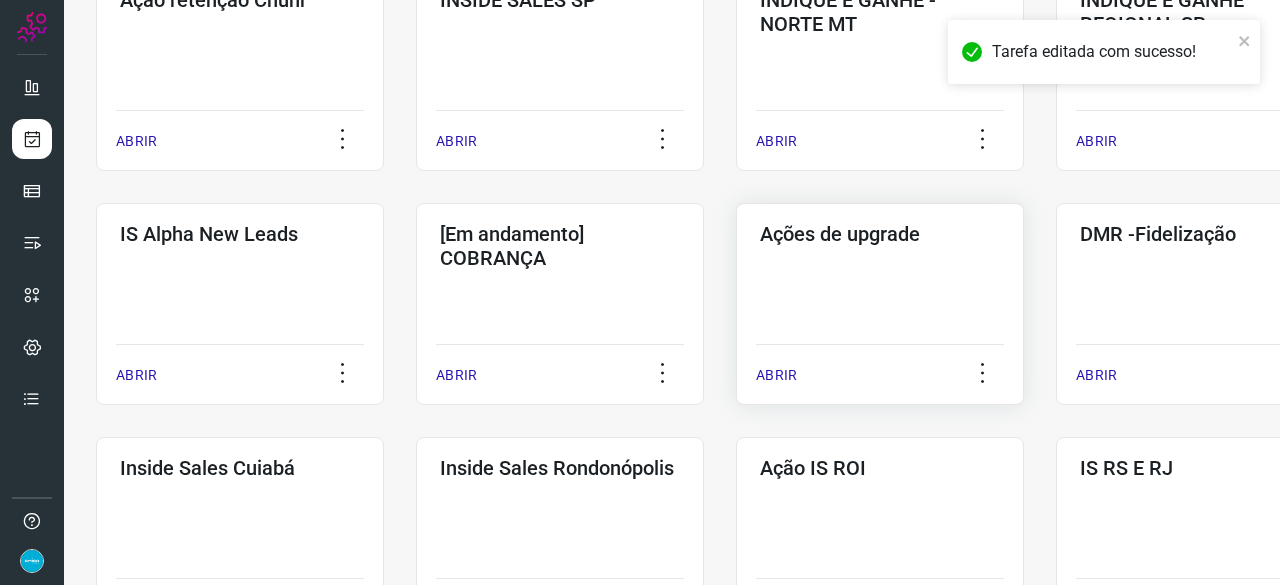 scroll, scrollTop: 660, scrollLeft: 0, axis: vertical 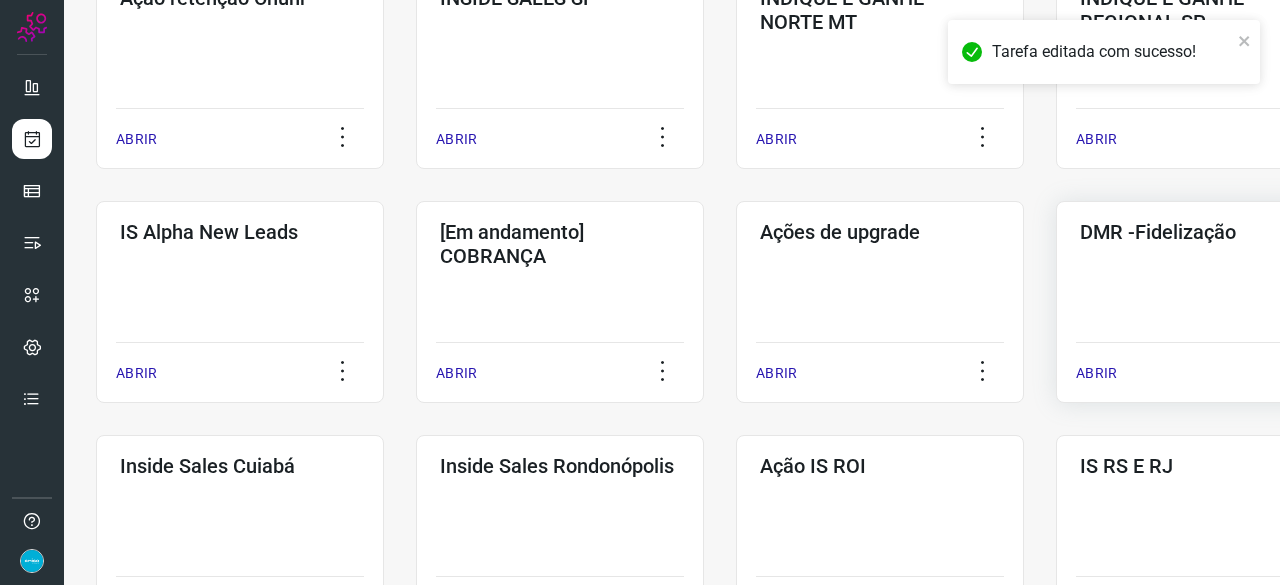click on "ABRIR" at bounding box center (1096, 373) 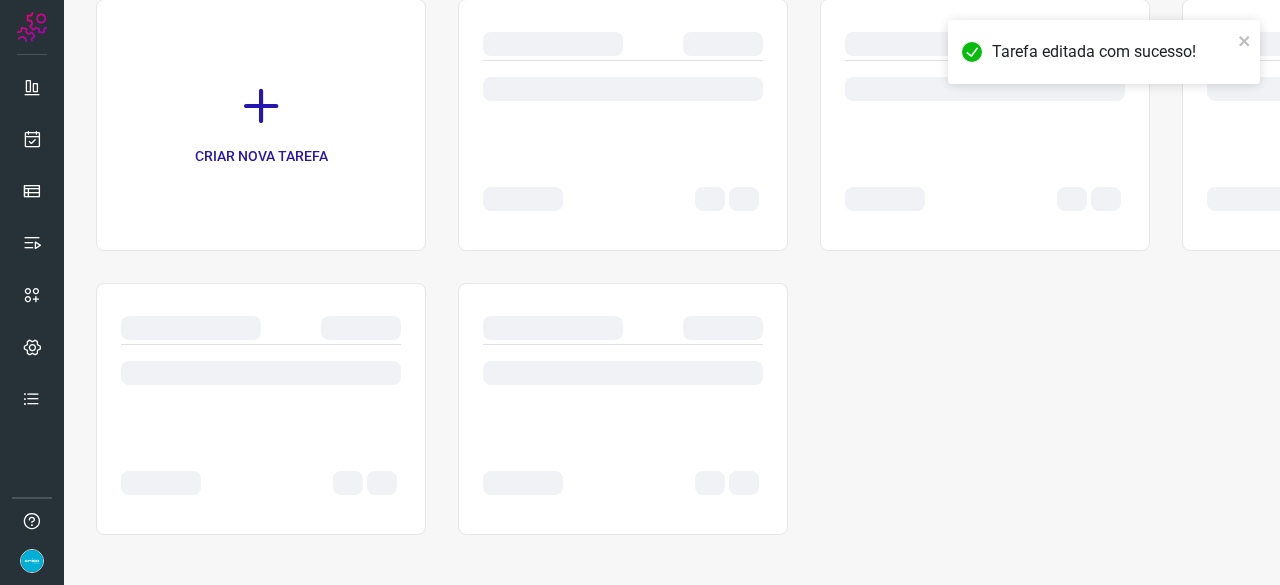 scroll, scrollTop: 0, scrollLeft: 0, axis: both 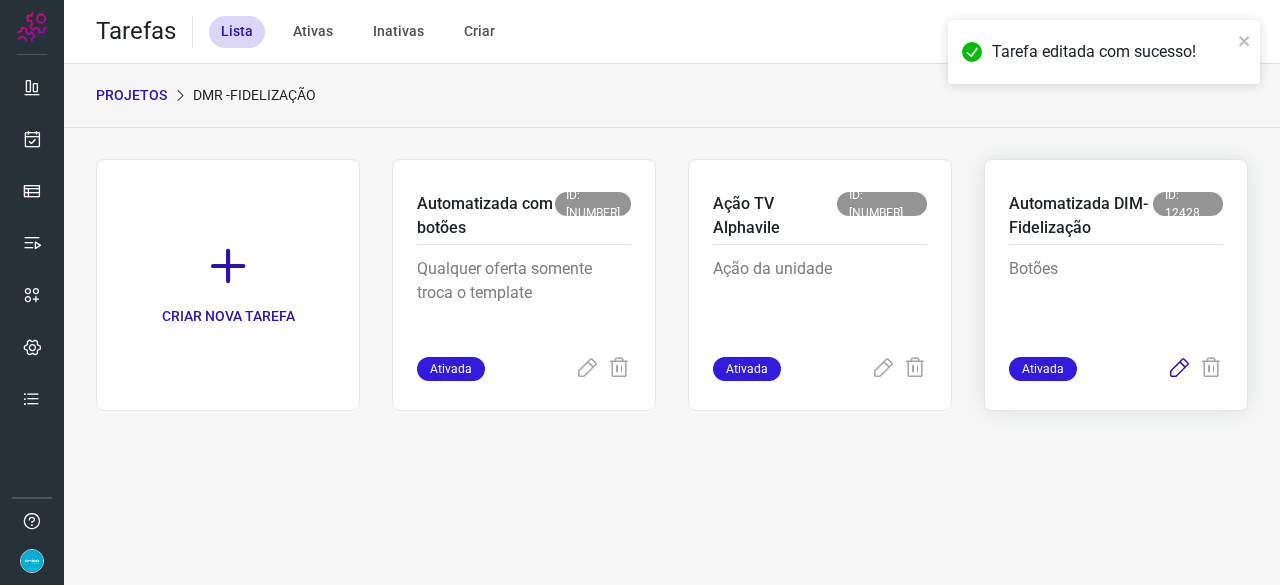 click at bounding box center (1179, 369) 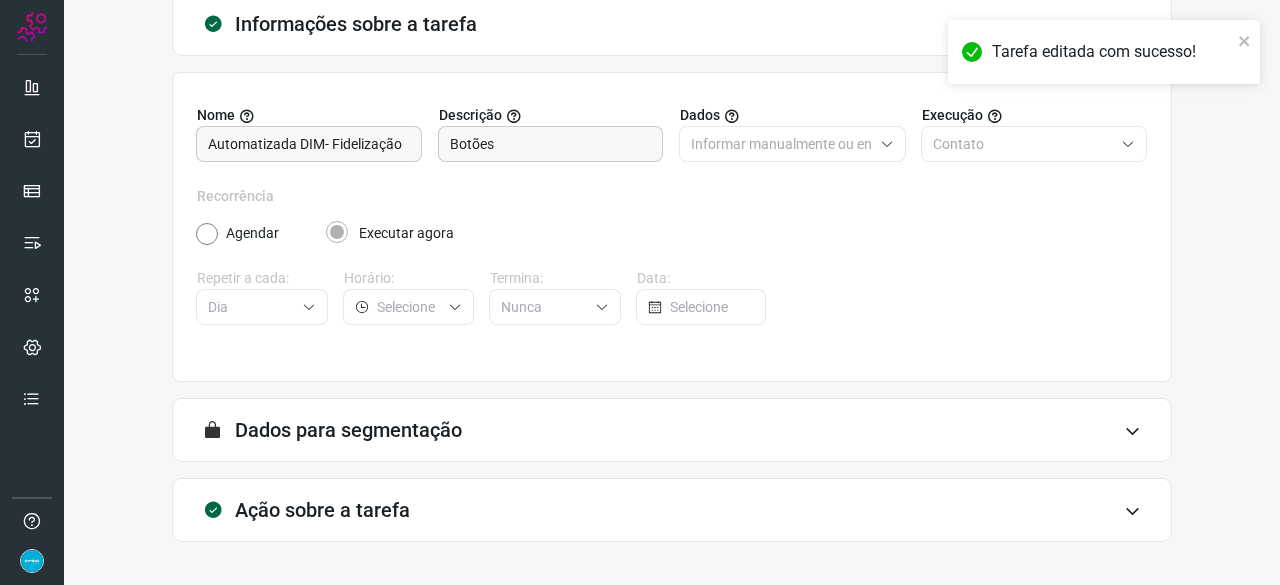 scroll, scrollTop: 195, scrollLeft: 0, axis: vertical 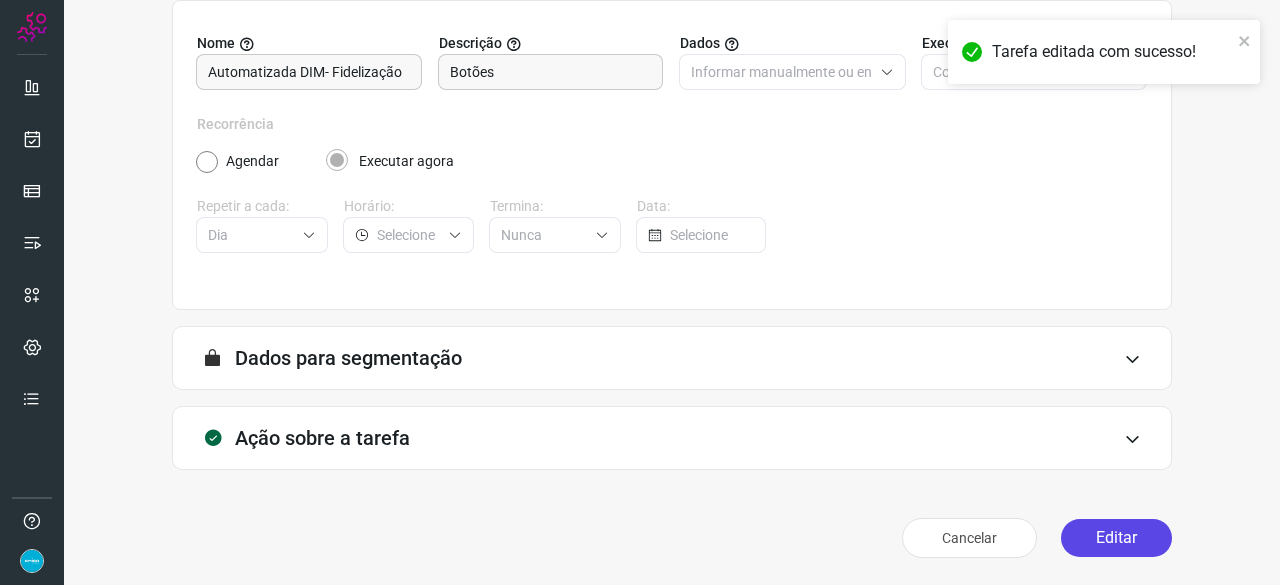 click on "Editar" at bounding box center [1116, 538] 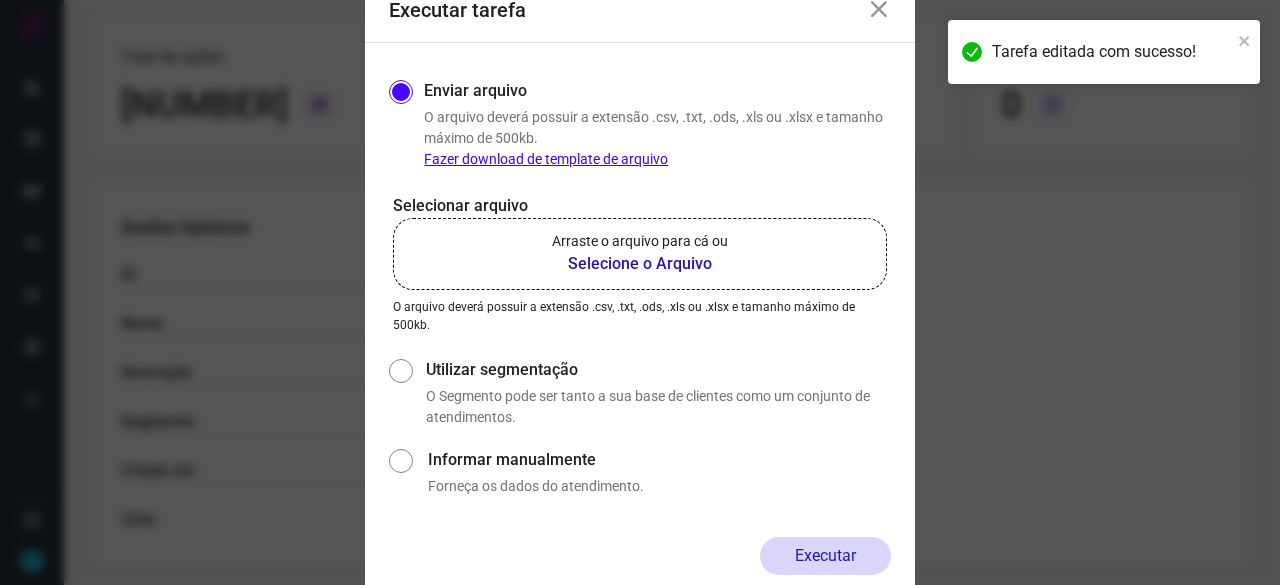 click on "Selecione o Arquivo" at bounding box center [640, 264] 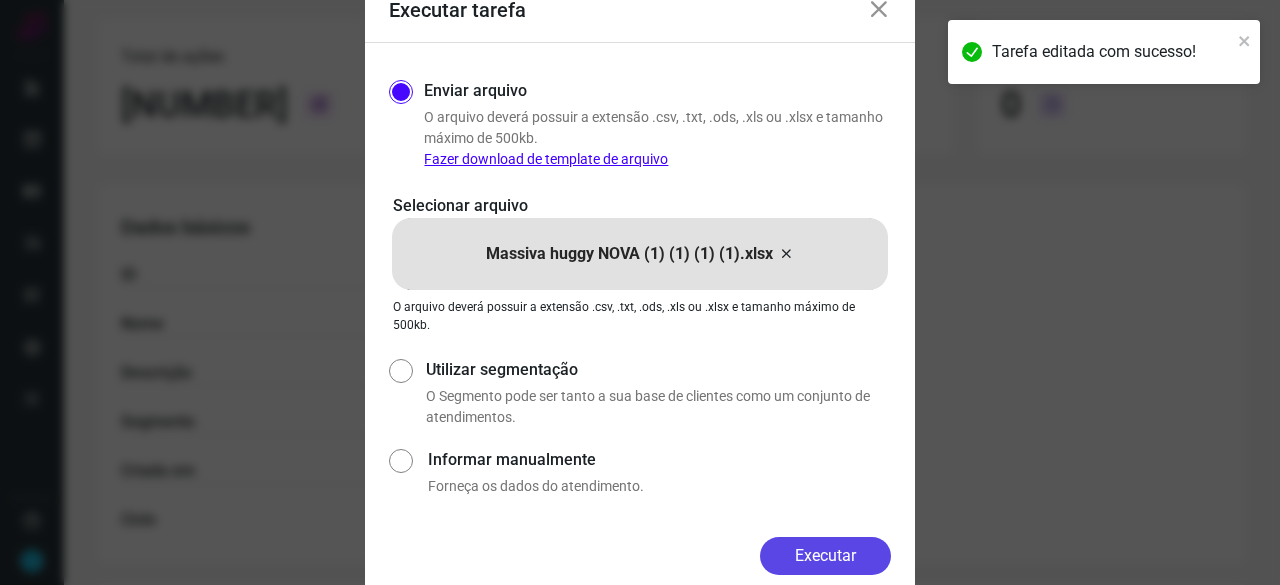 click on "Executar" at bounding box center (825, 556) 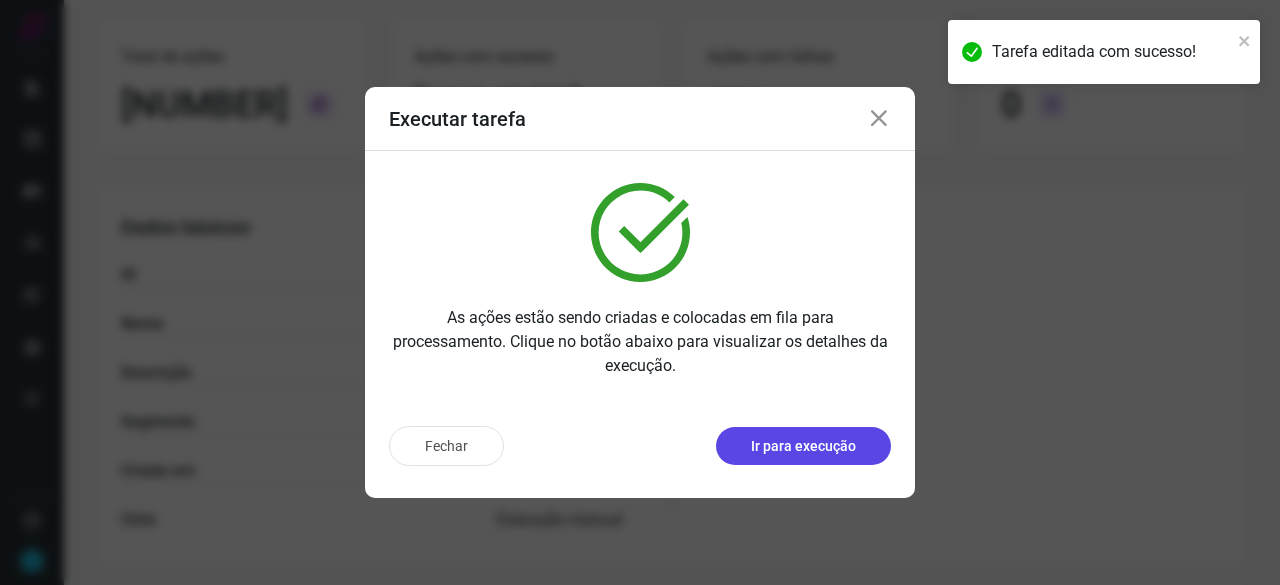 click on "Ir para execução" at bounding box center (803, 446) 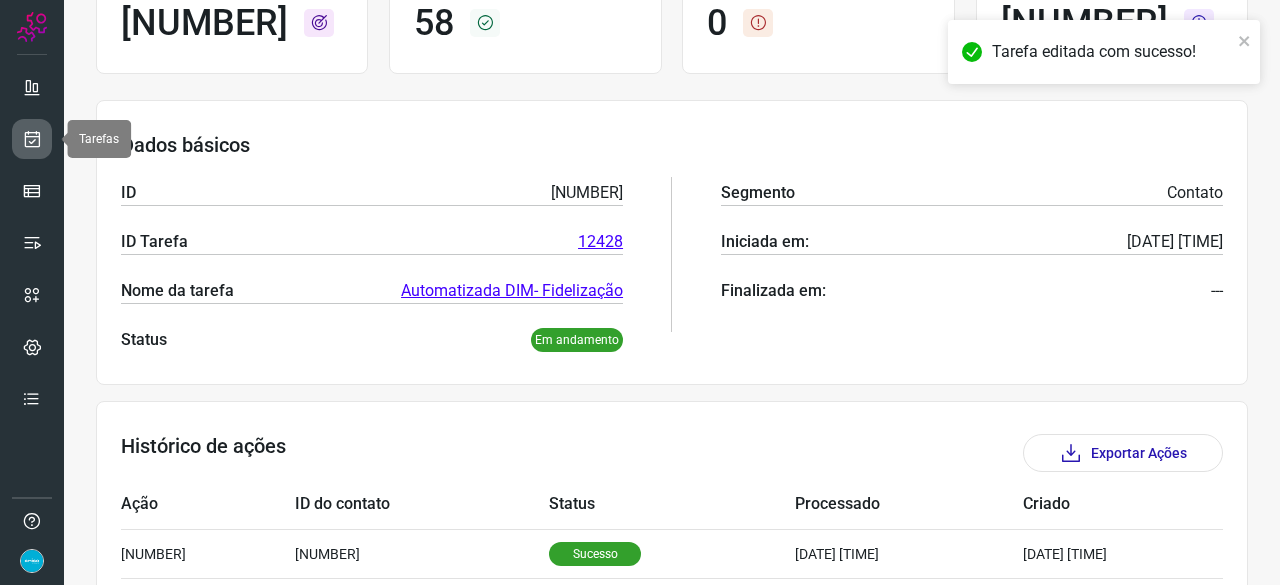 click at bounding box center (32, 139) 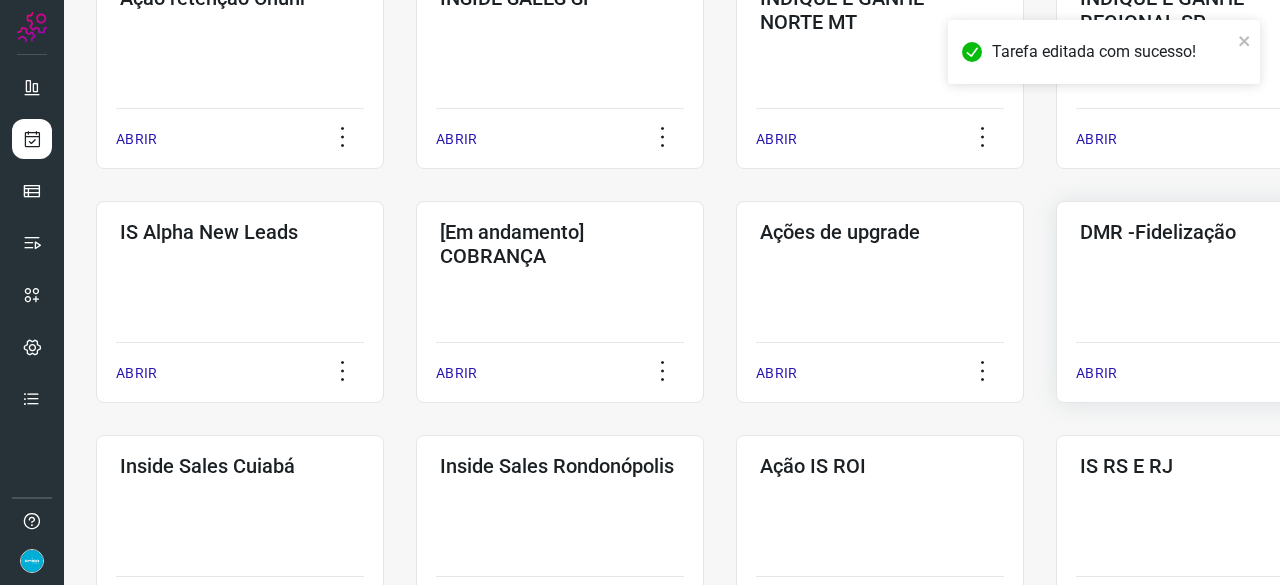 click on "ABRIR" at bounding box center (1096, 373) 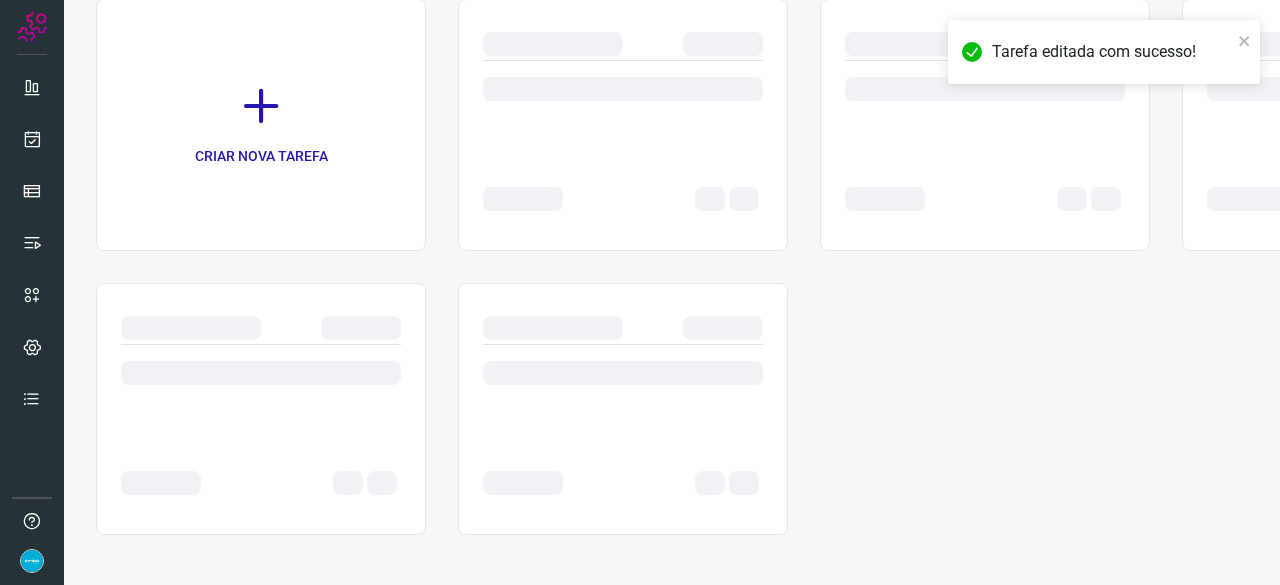 scroll, scrollTop: 0, scrollLeft: 0, axis: both 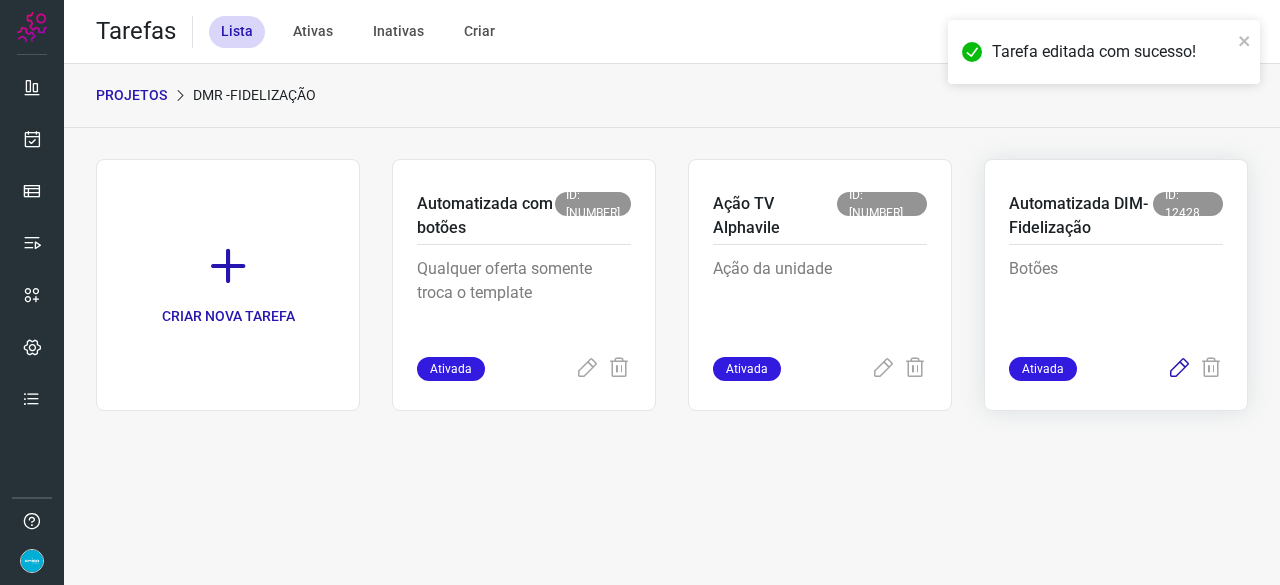 click at bounding box center (1179, 369) 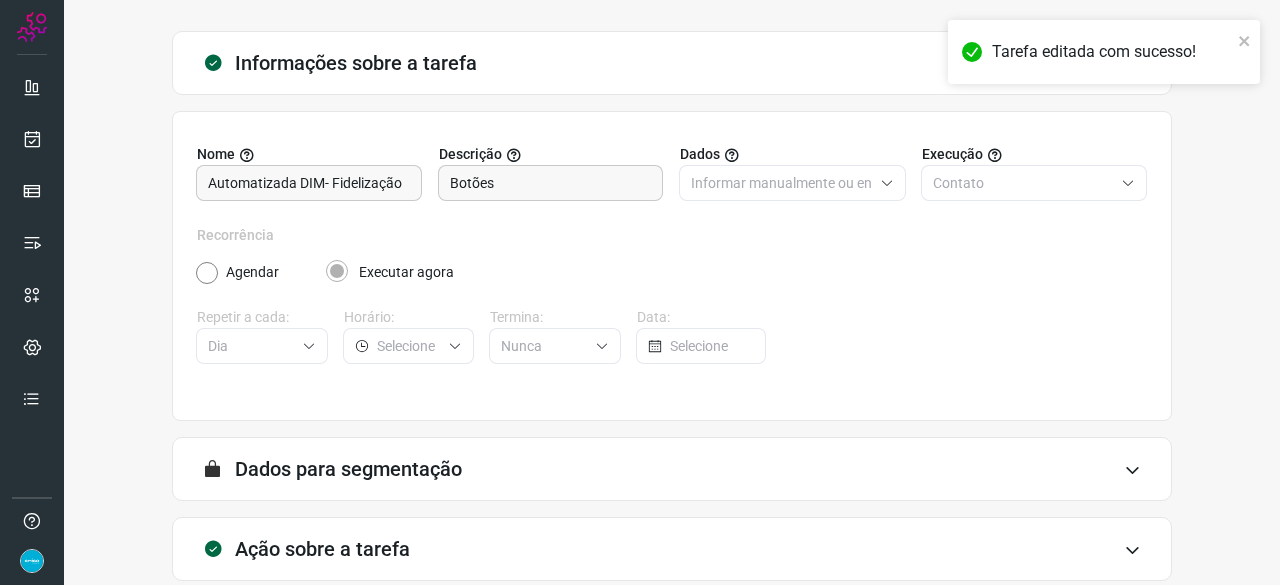 scroll, scrollTop: 195, scrollLeft: 0, axis: vertical 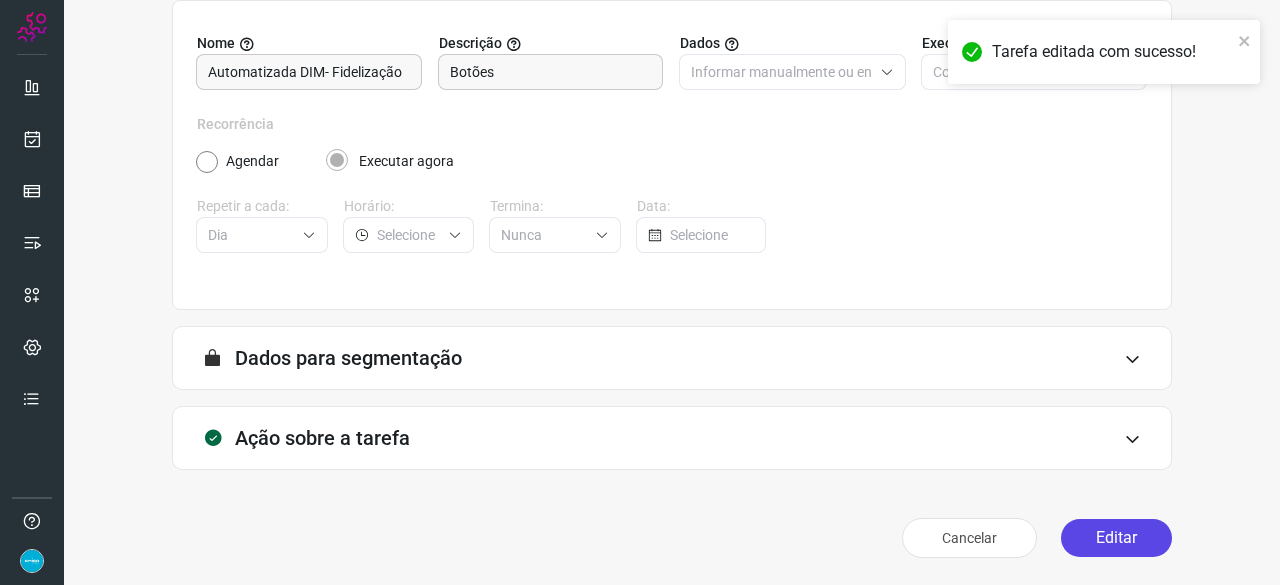 click on "Editar" at bounding box center (1116, 538) 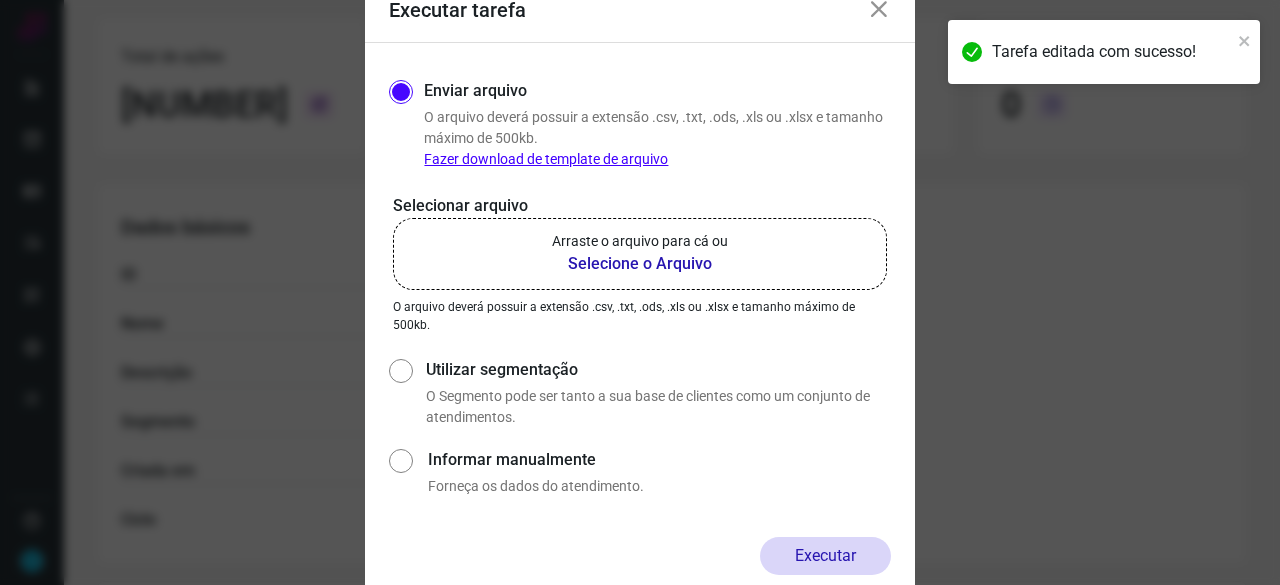 click on "Selecione o Arquivo" at bounding box center [640, 264] 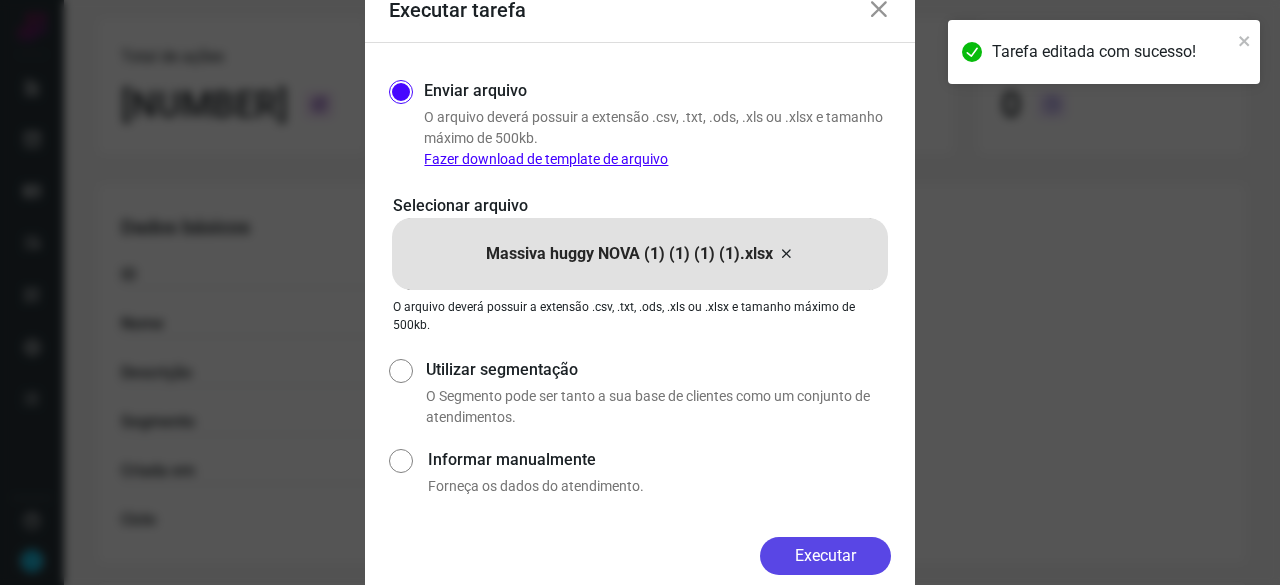 click on "Executar" at bounding box center (825, 556) 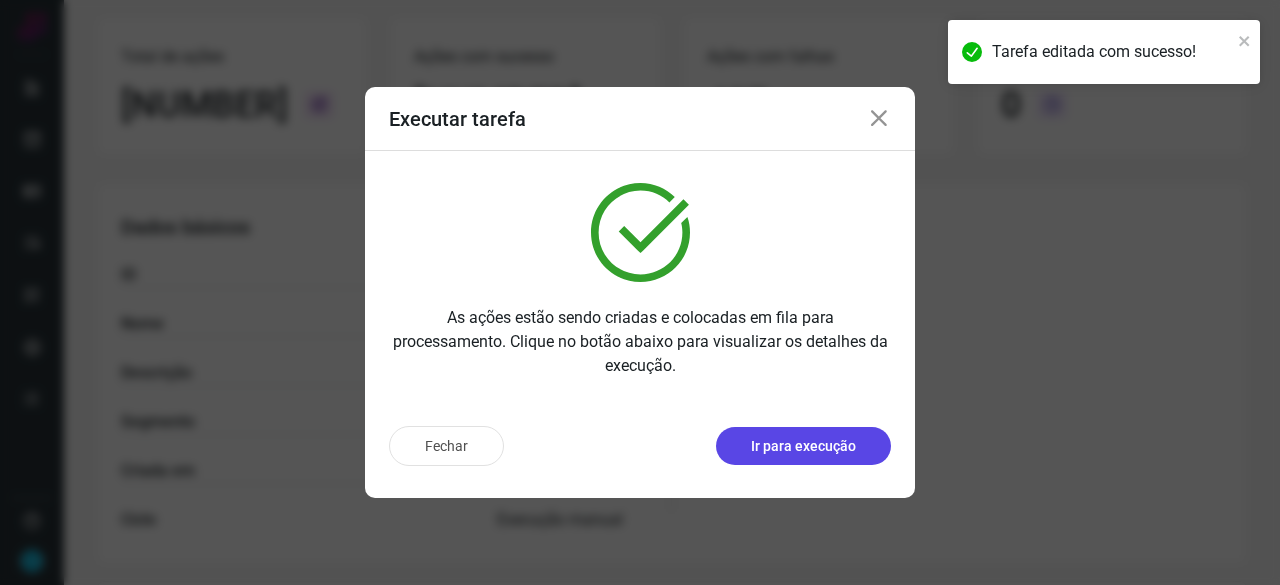 click on "Ir para execução" at bounding box center (803, 446) 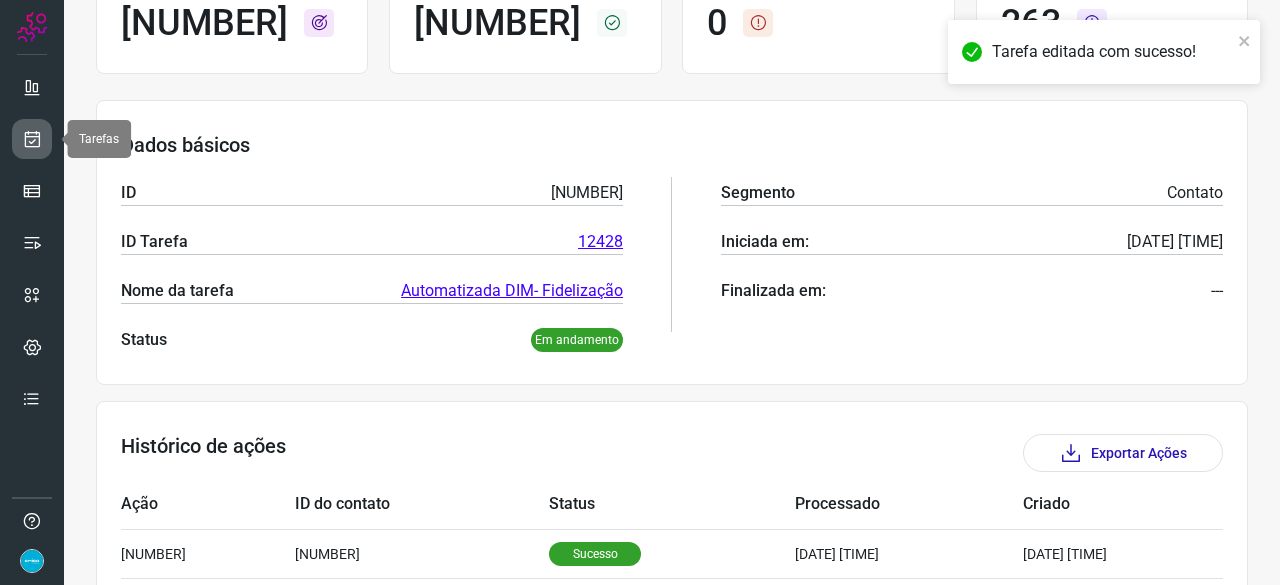 click at bounding box center [32, 139] 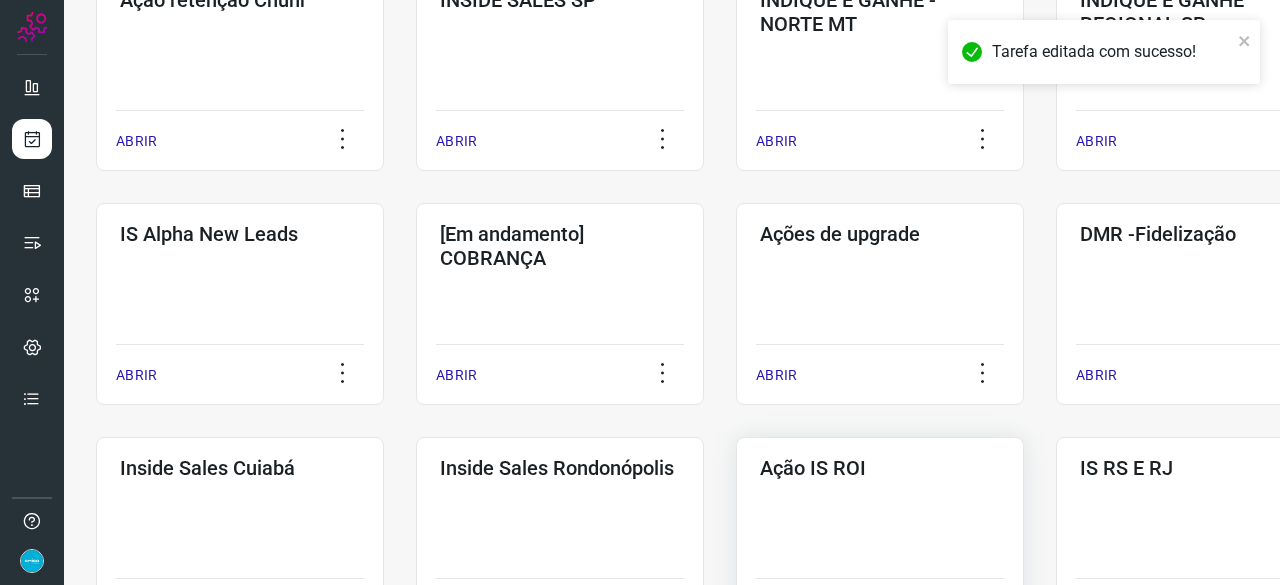 scroll, scrollTop: 760, scrollLeft: 0, axis: vertical 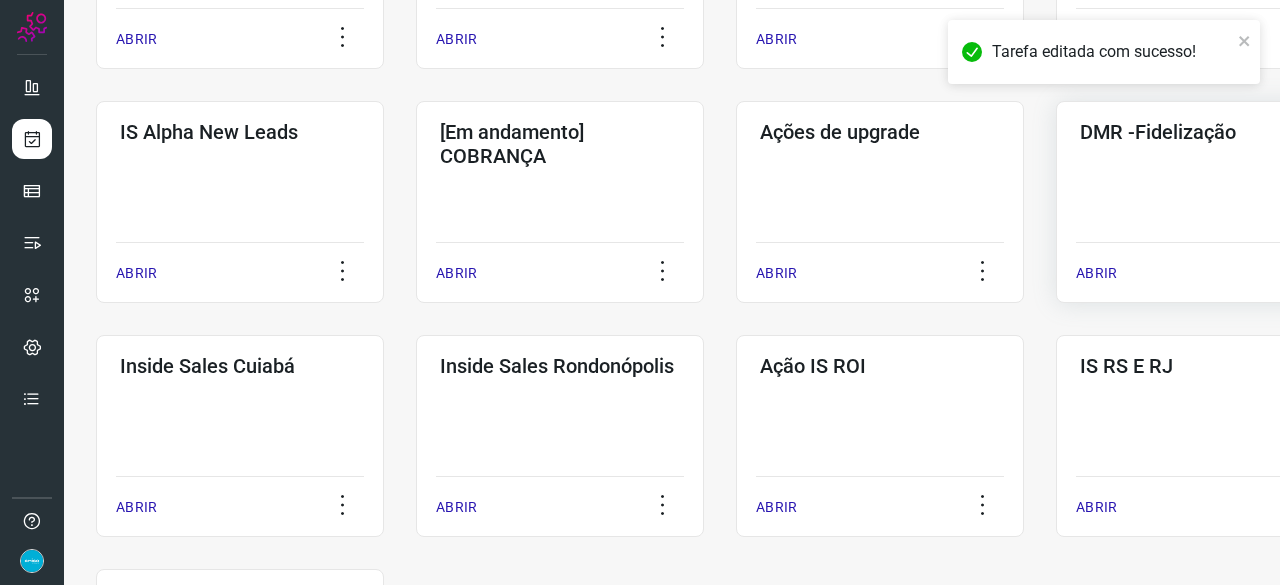 click on "ABRIR" at bounding box center [1096, 273] 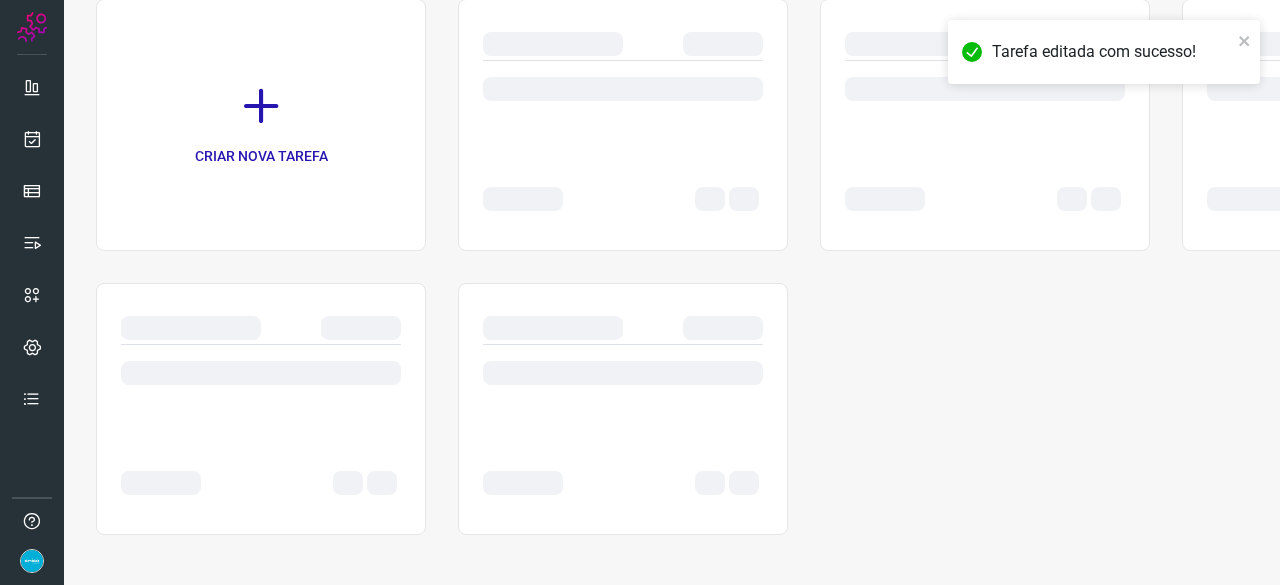 scroll, scrollTop: 0, scrollLeft: 0, axis: both 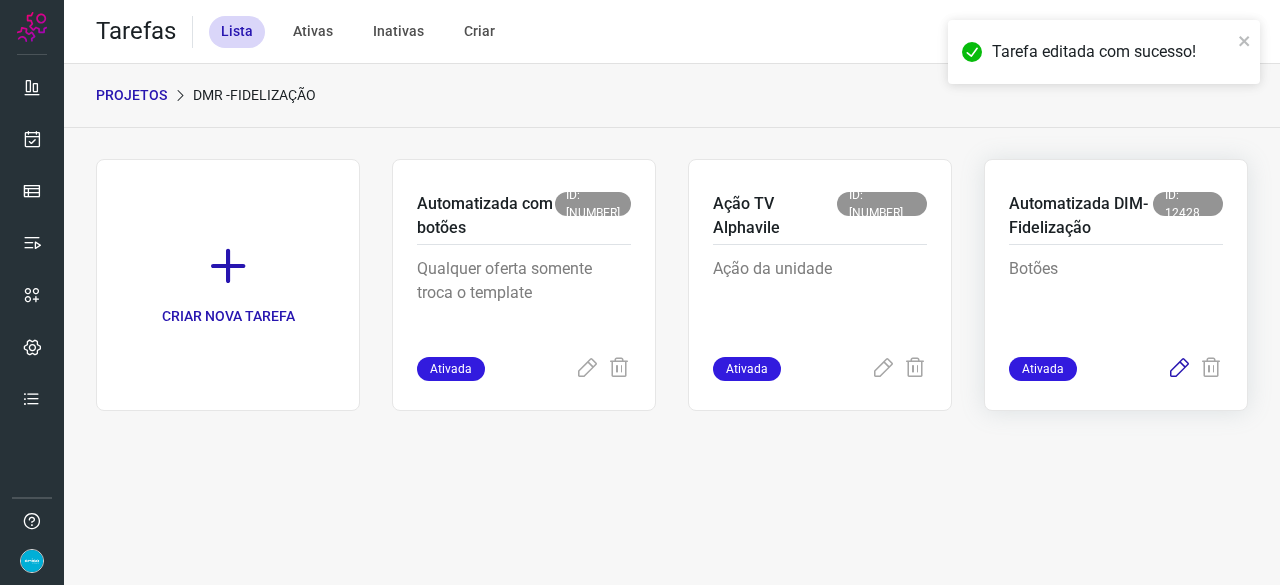 click at bounding box center [1179, 369] 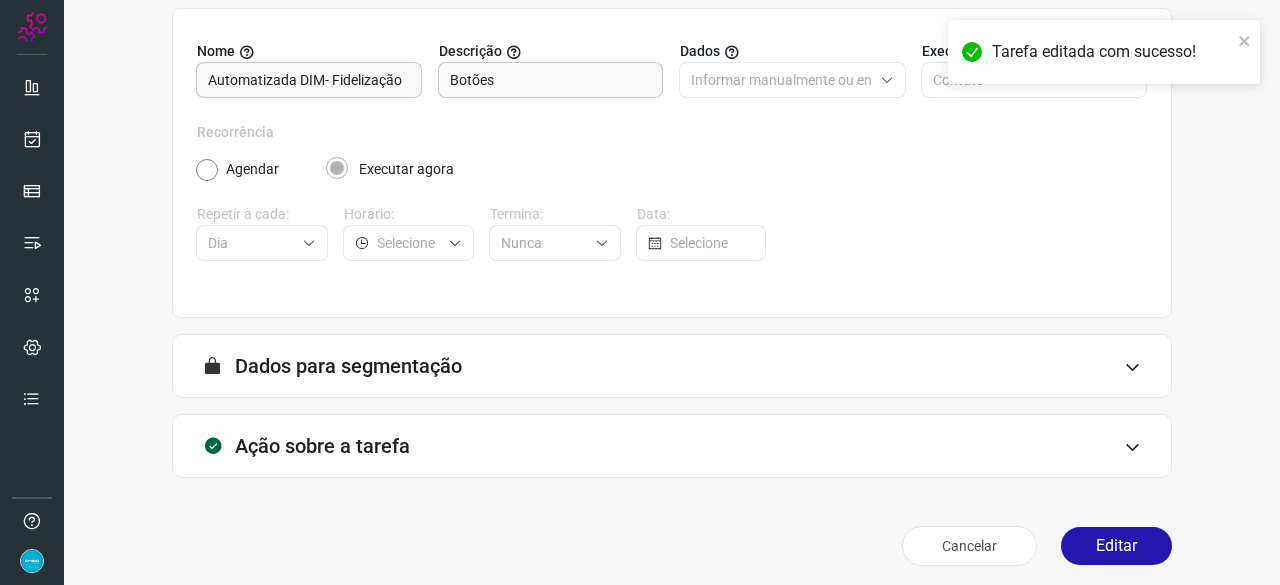 scroll, scrollTop: 195, scrollLeft: 0, axis: vertical 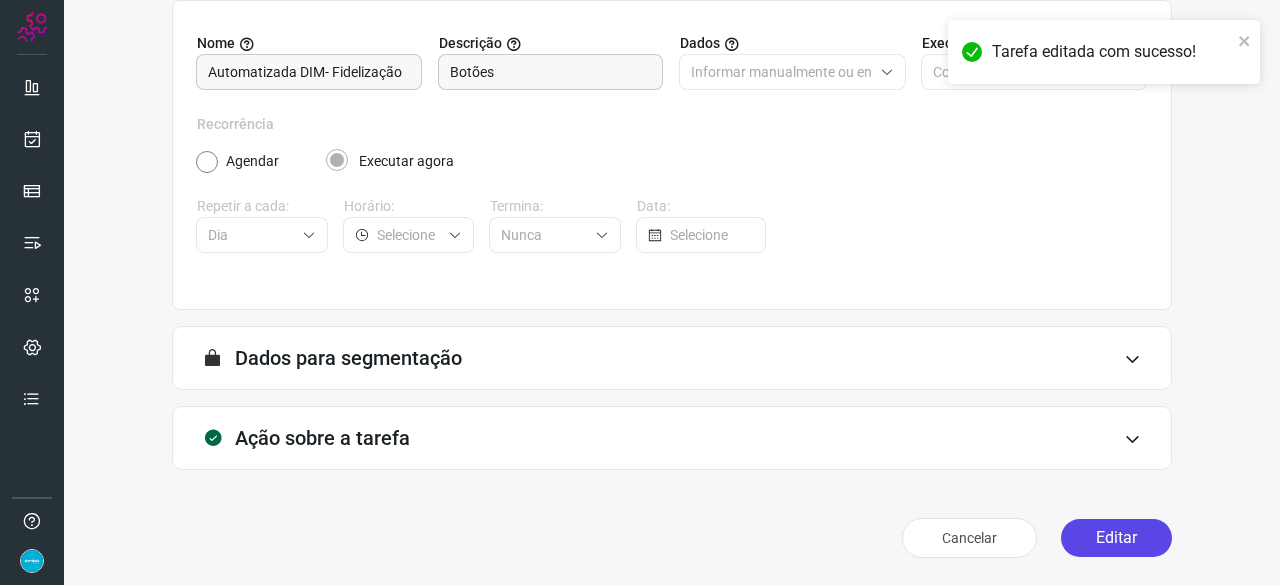click on "Editar" at bounding box center (1116, 538) 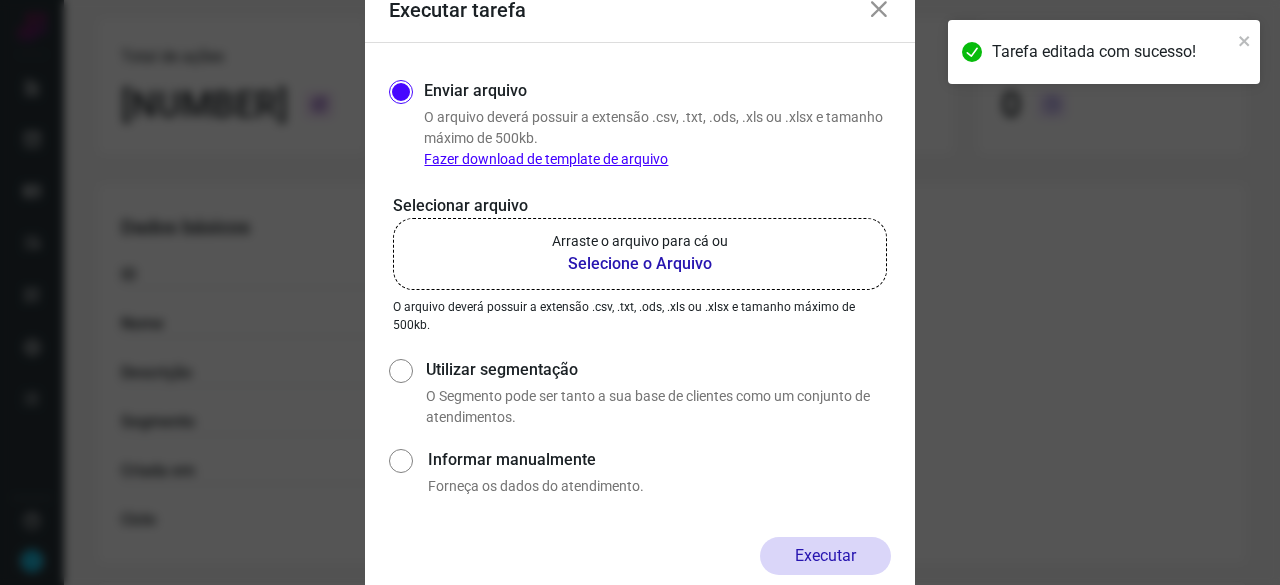 click on "Selecione o Arquivo" at bounding box center [640, 264] 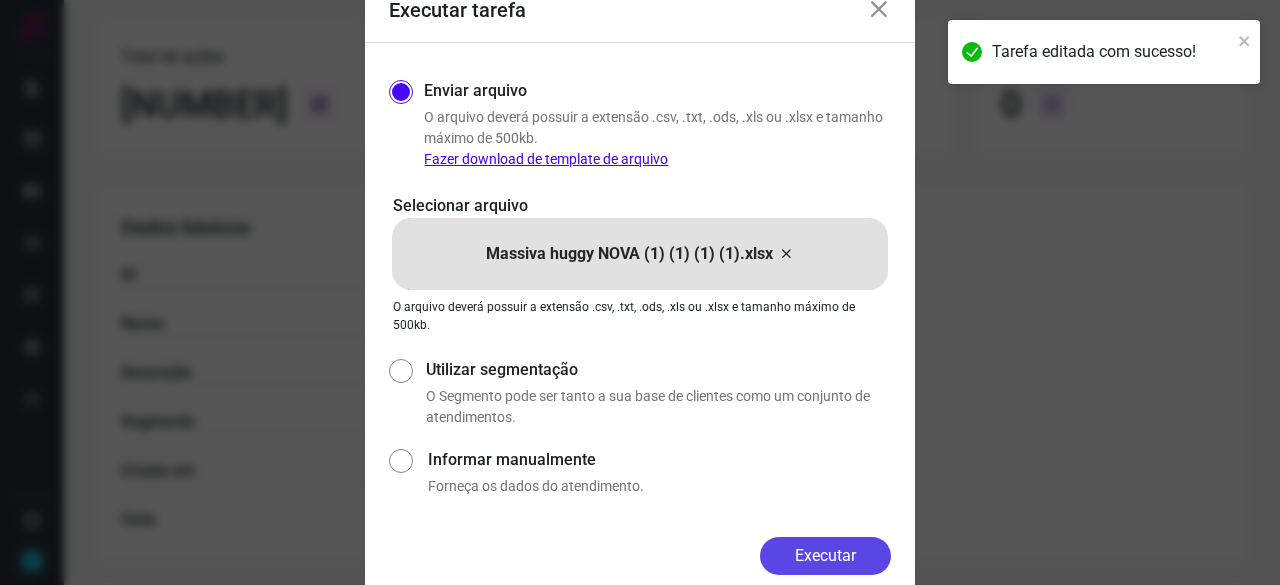 click on "Executar" at bounding box center (825, 556) 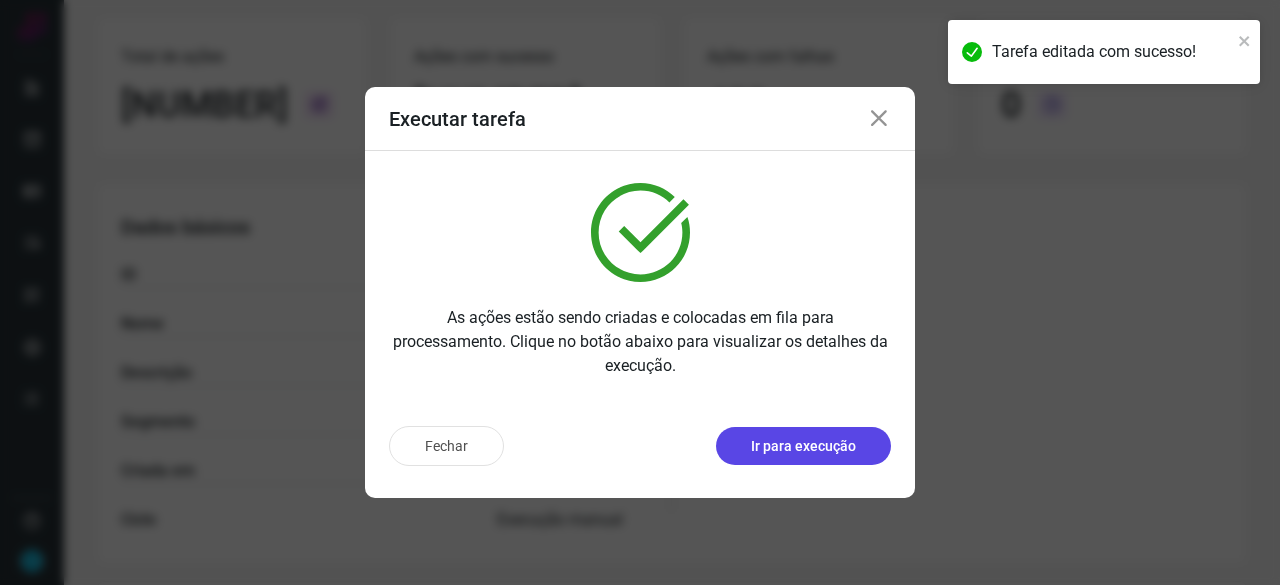 click on "Ir para execução" at bounding box center (803, 446) 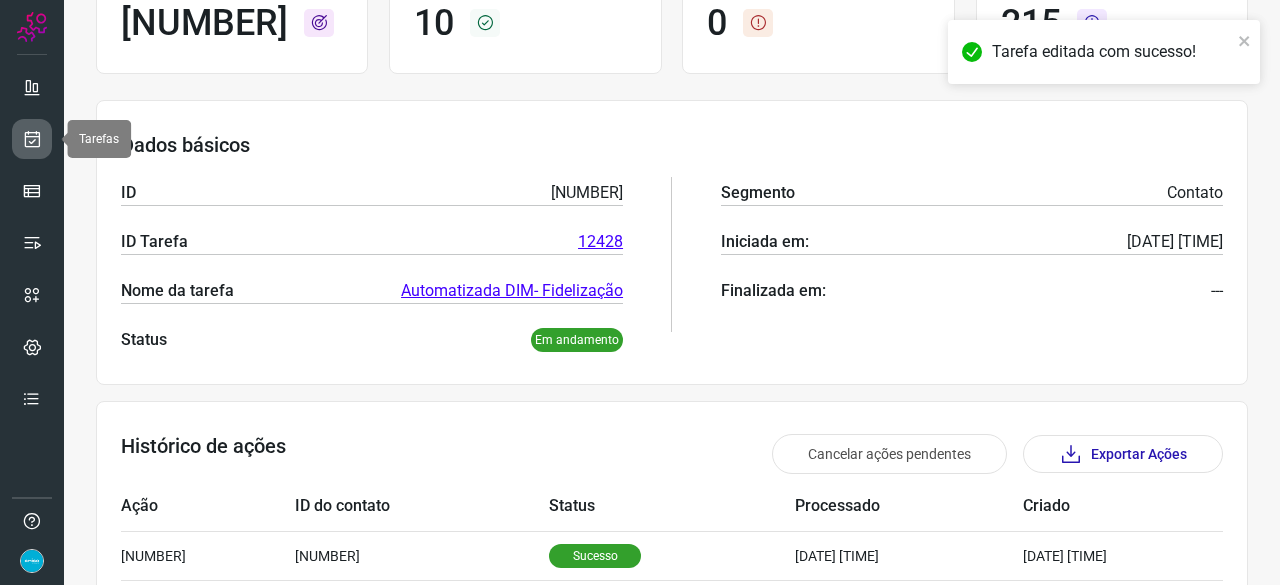 click at bounding box center [32, 139] 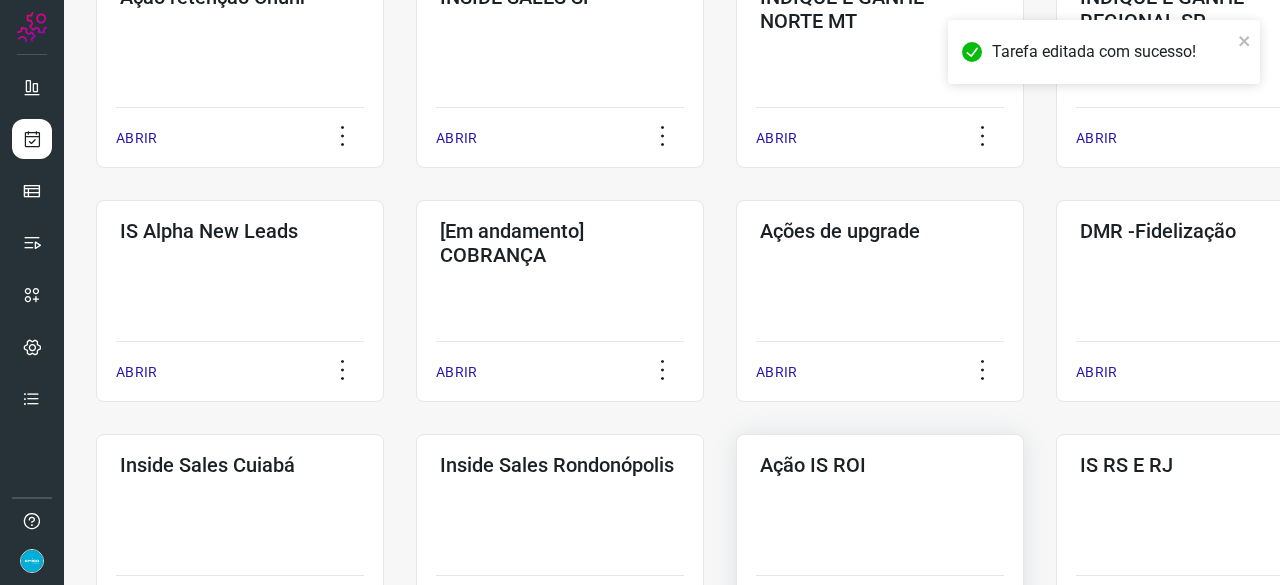 scroll, scrollTop: 760, scrollLeft: 0, axis: vertical 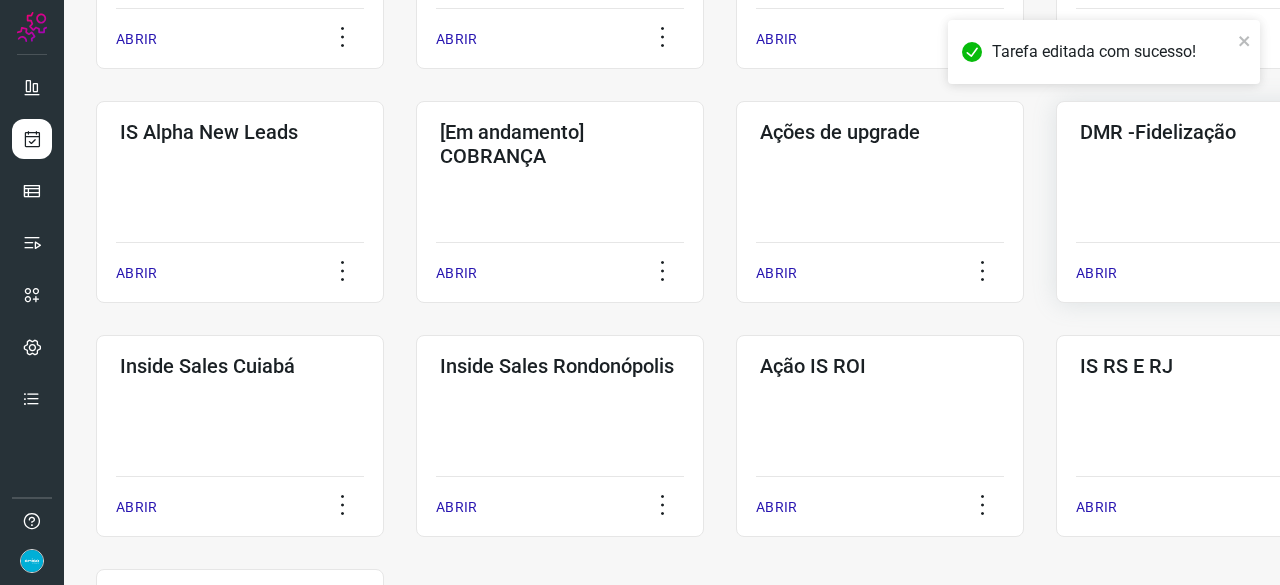 click on "ABRIR" at bounding box center [1096, 273] 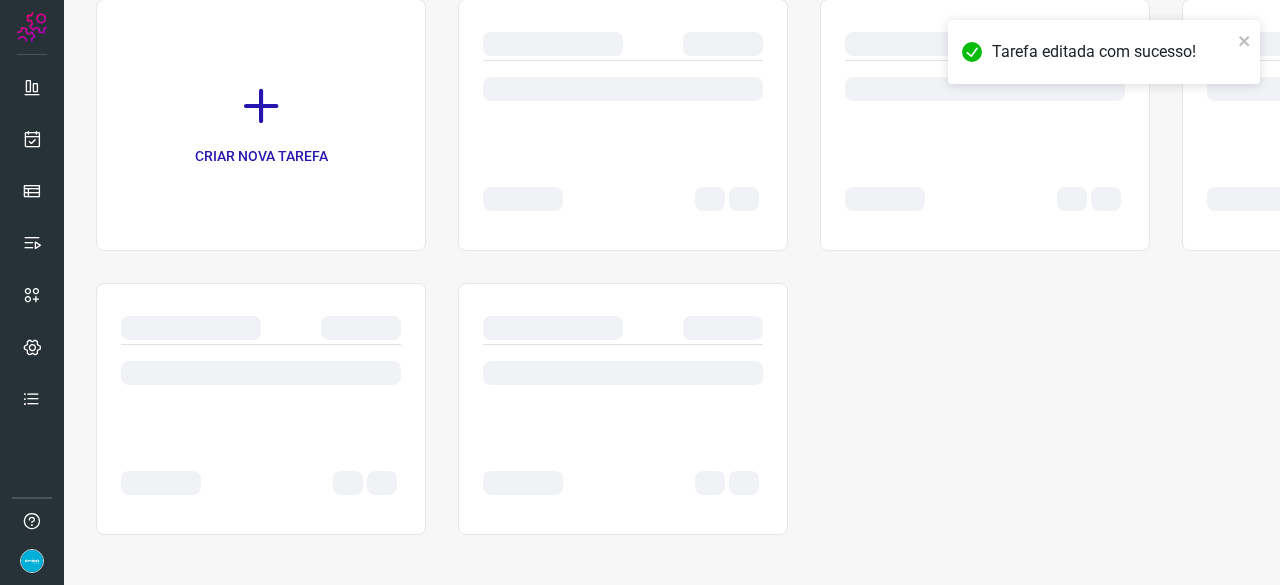 scroll, scrollTop: 0, scrollLeft: 0, axis: both 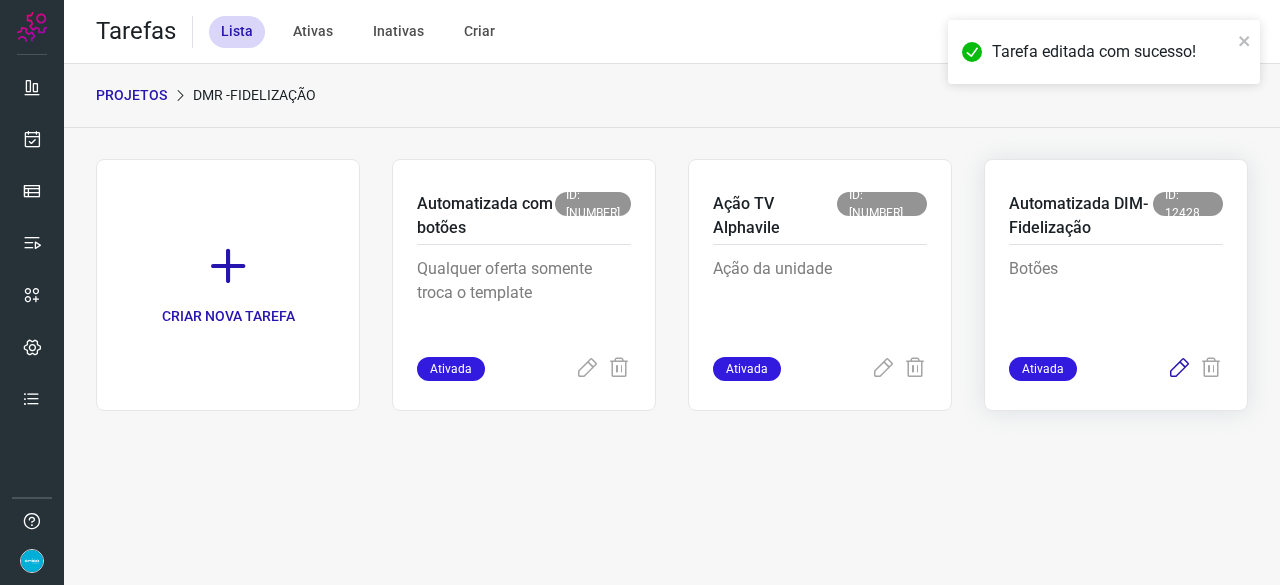 click at bounding box center [1179, 369] 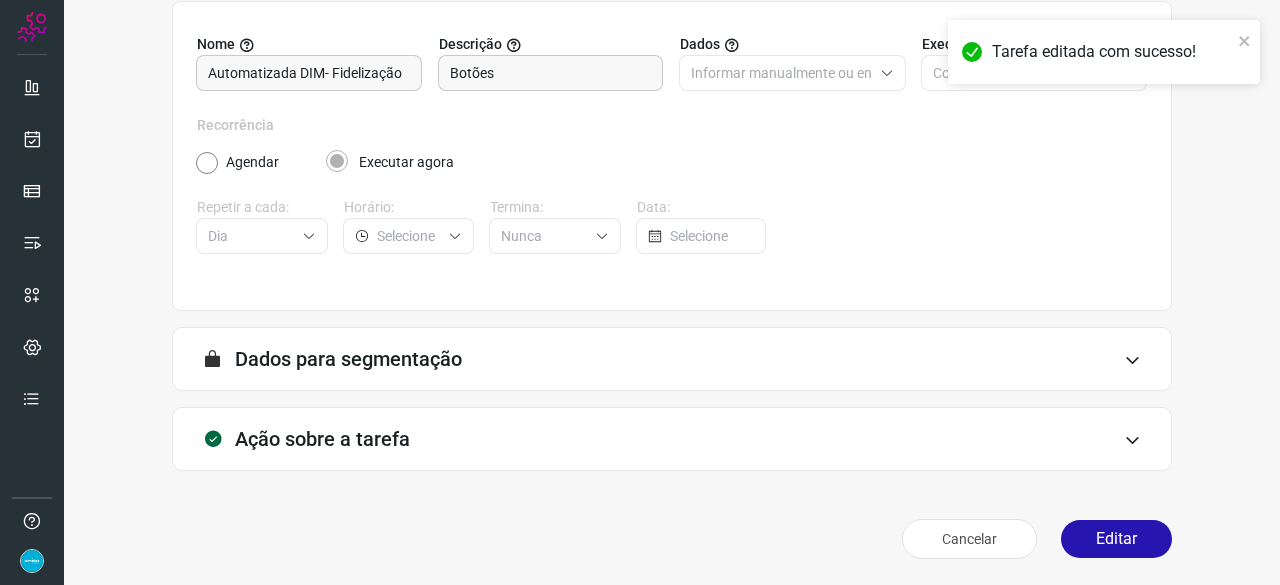 scroll, scrollTop: 195, scrollLeft: 0, axis: vertical 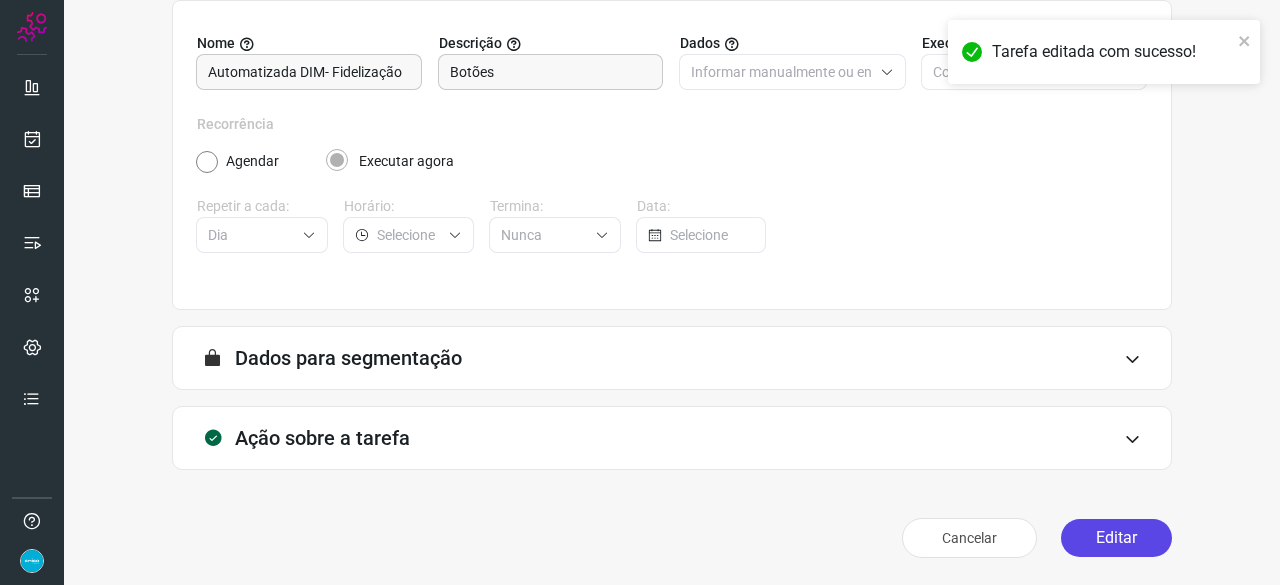 click on "Editar" at bounding box center (1116, 538) 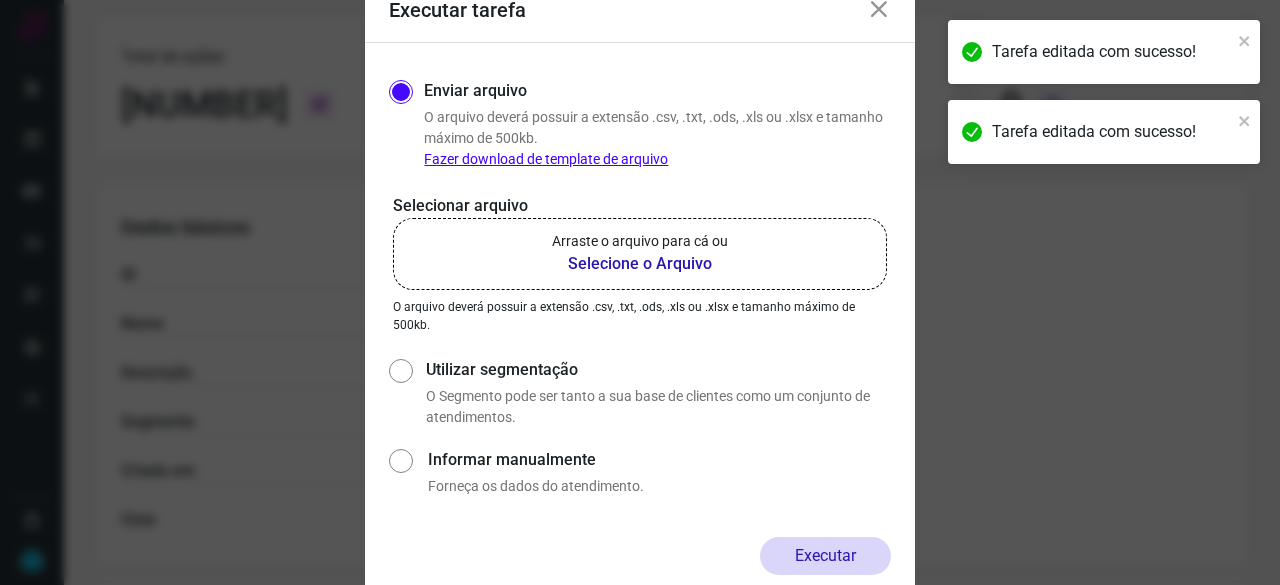 click on "Selecione o Arquivo" at bounding box center (640, 264) 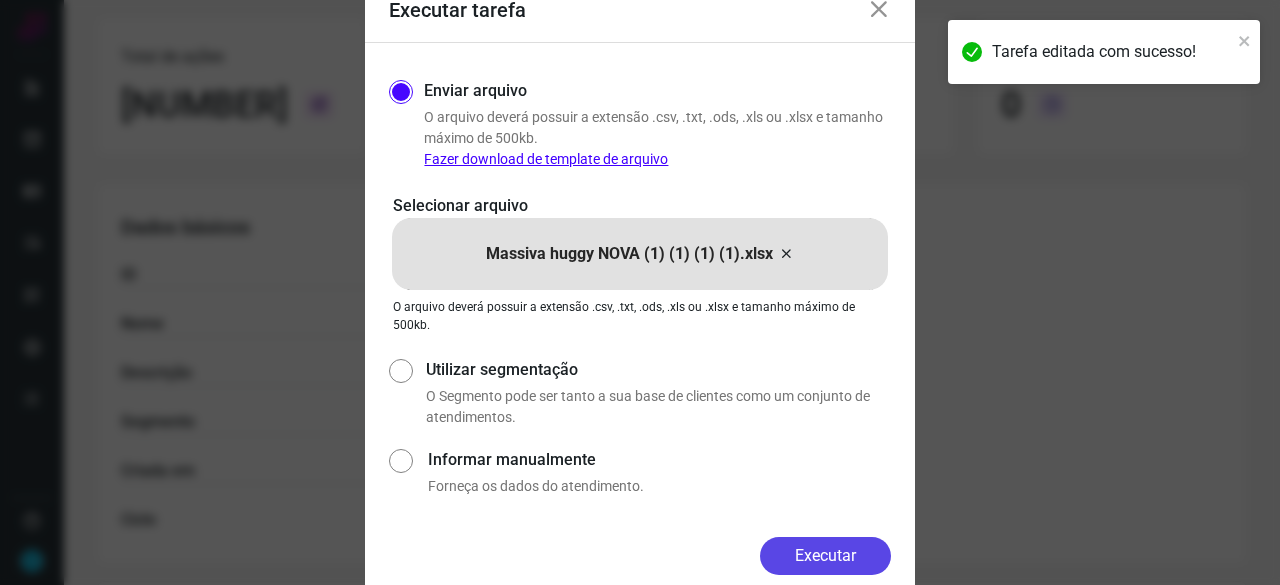 click on "Executar" at bounding box center [825, 556] 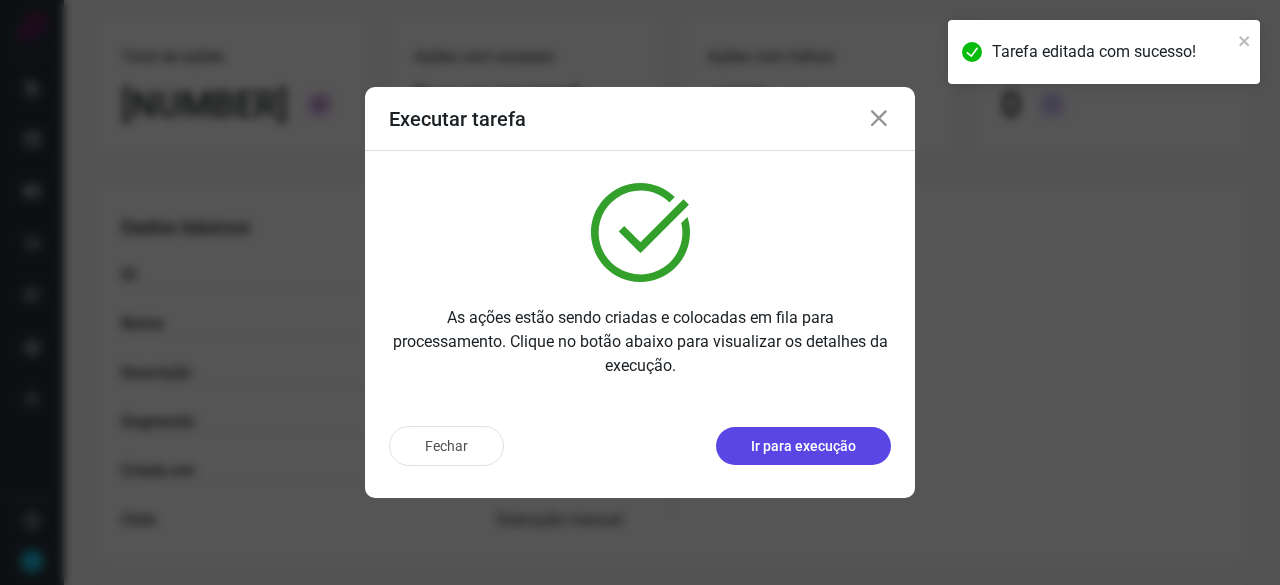 click on "Ir para execução" at bounding box center (803, 446) 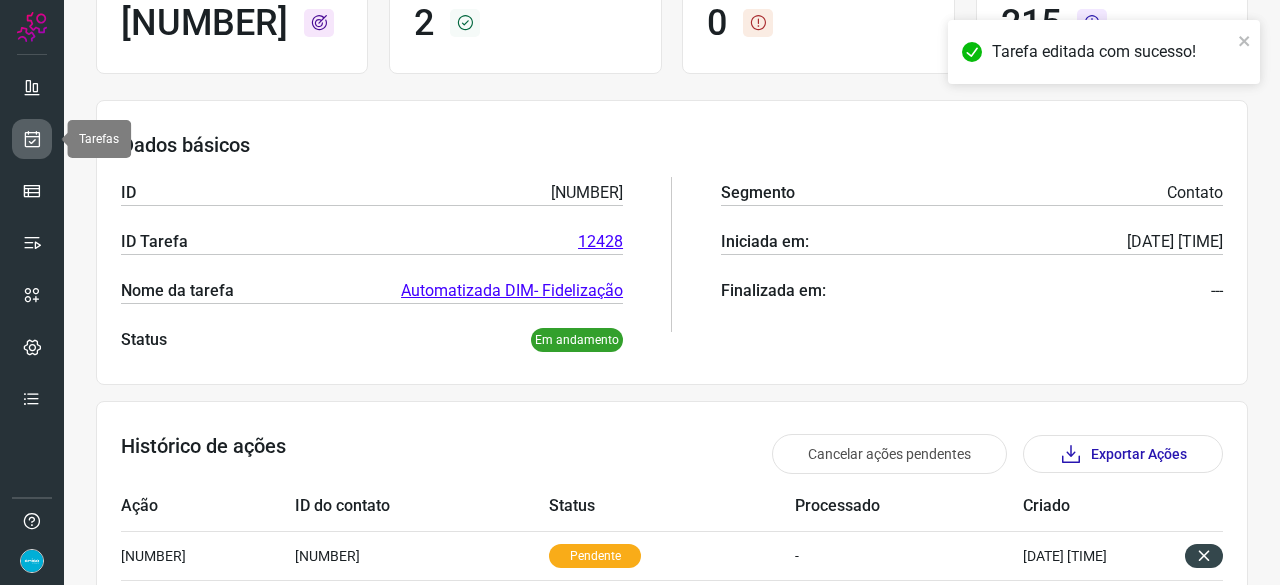 click at bounding box center [32, 139] 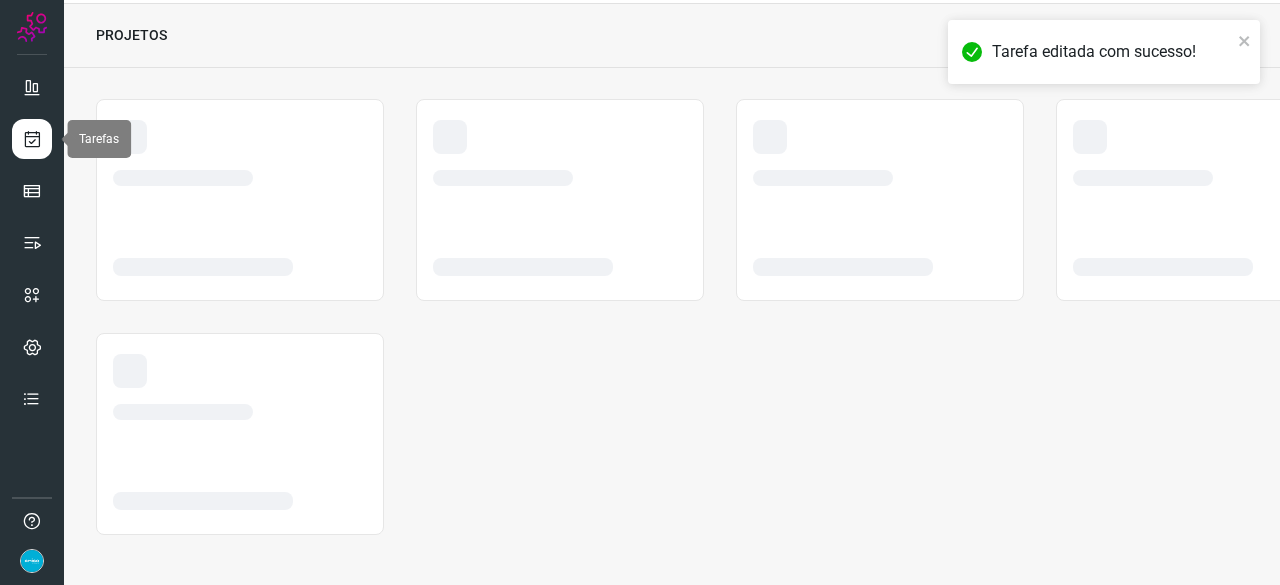 scroll, scrollTop: 60, scrollLeft: 0, axis: vertical 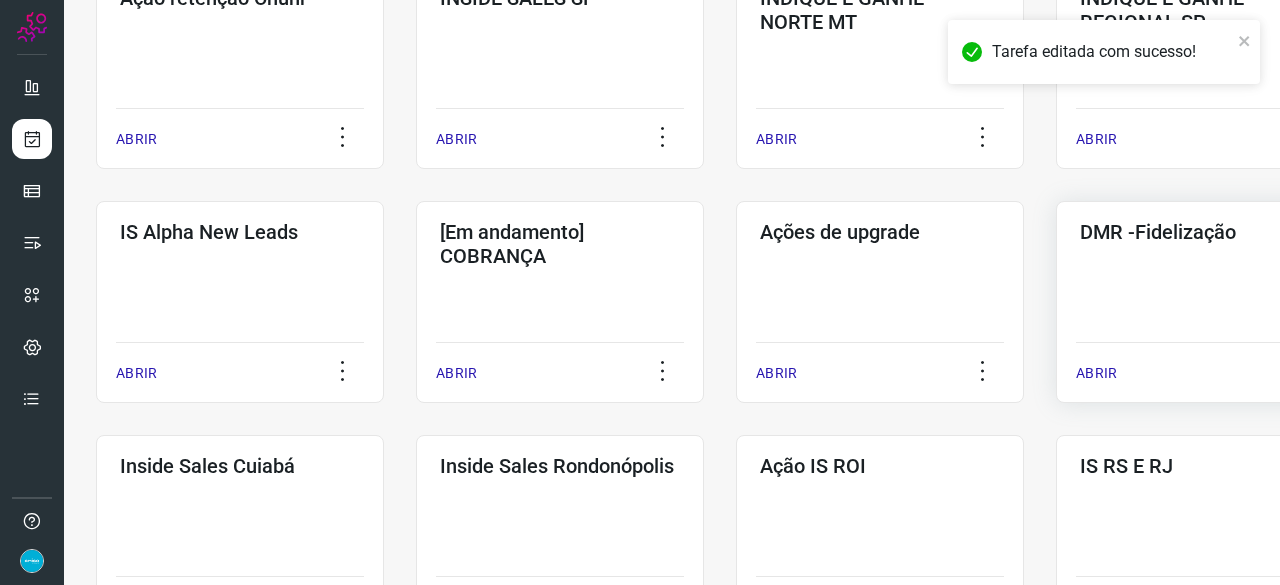 click on "ABRIR" at bounding box center (1096, 373) 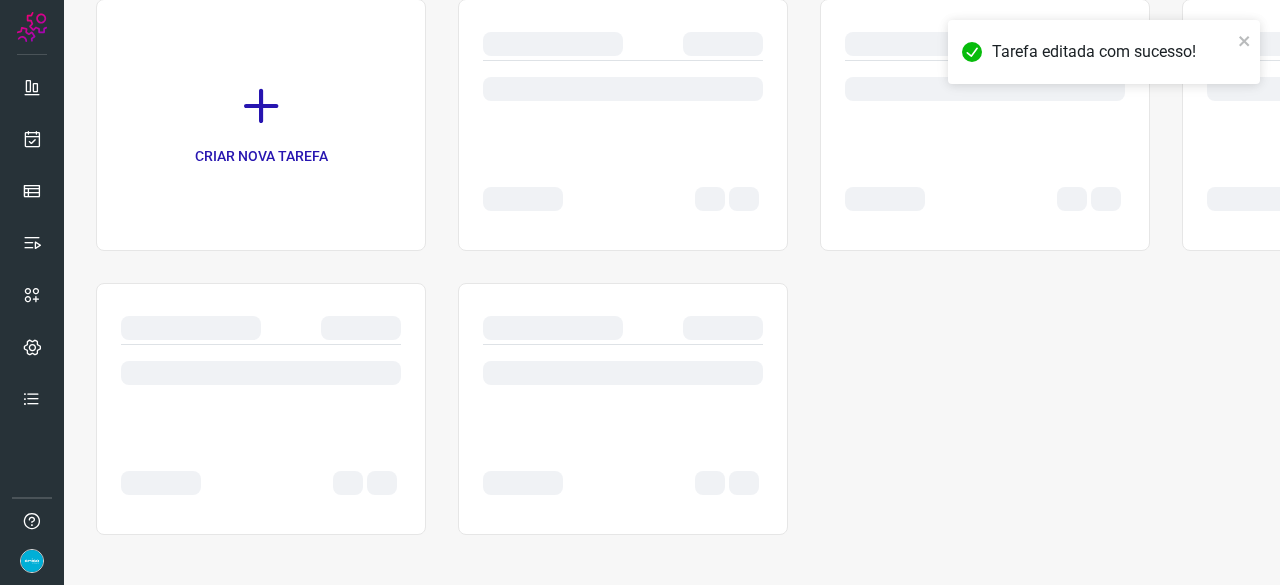 scroll, scrollTop: 0, scrollLeft: 0, axis: both 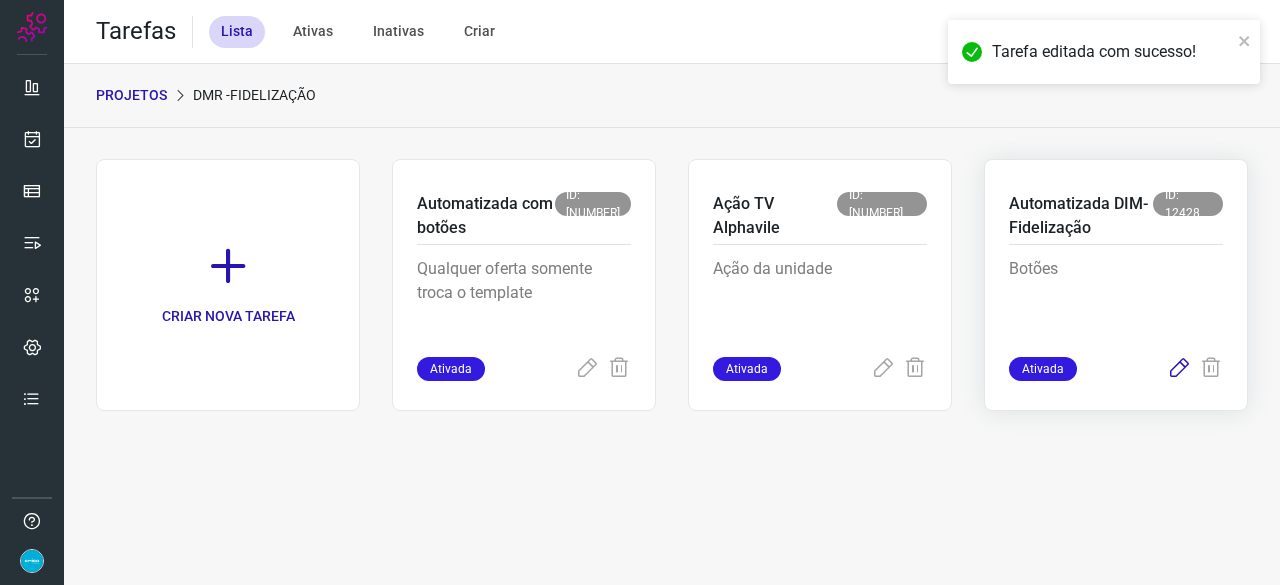 click at bounding box center [1179, 369] 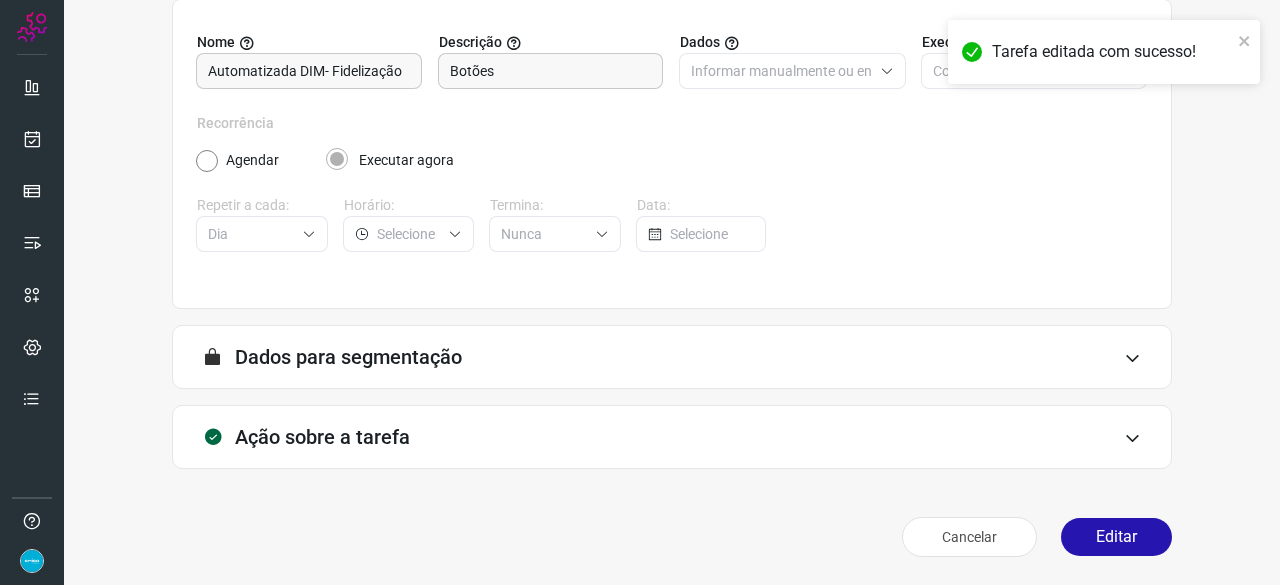 scroll, scrollTop: 195, scrollLeft: 0, axis: vertical 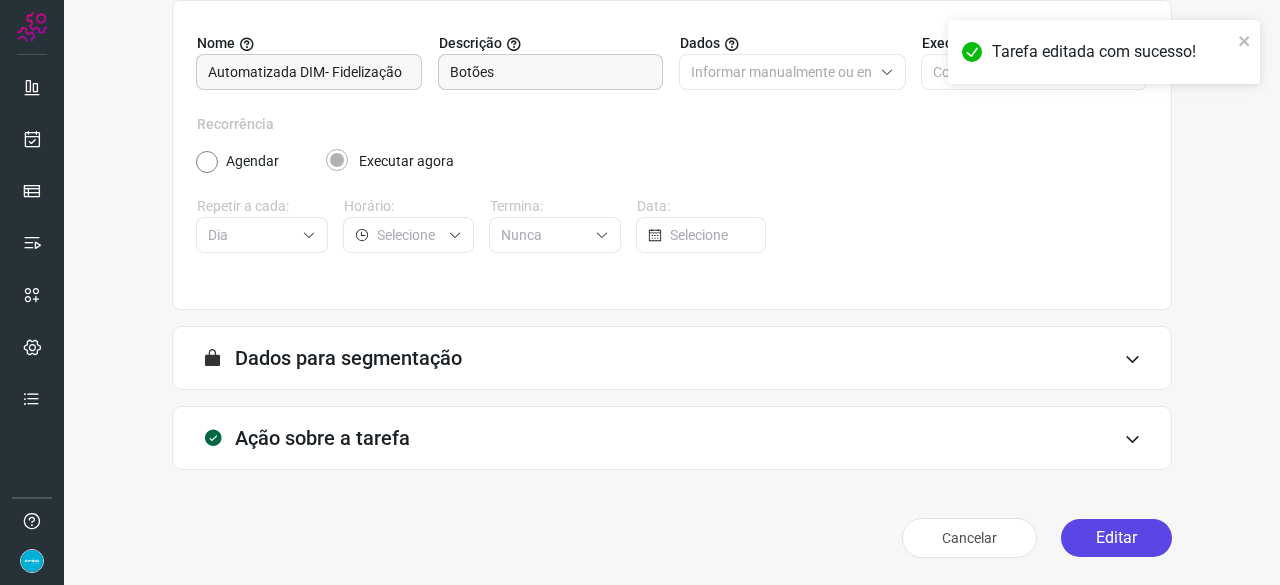 click on "Editar" at bounding box center (1116, 538) 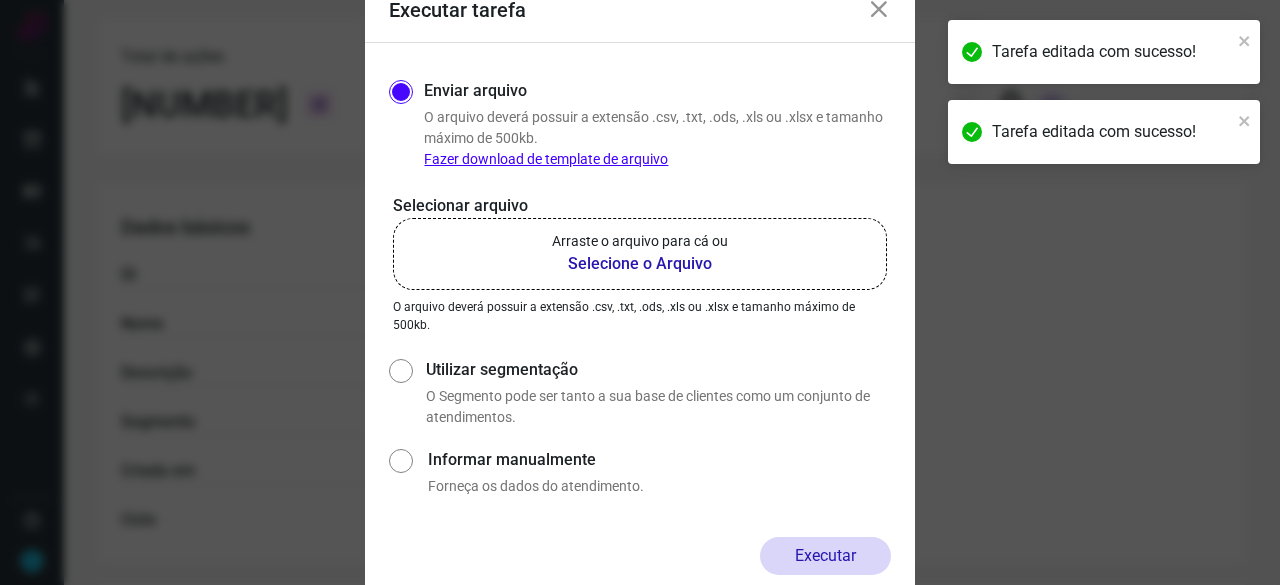 click on "Selecione o Arquivo" at bounding box center (640, 264) 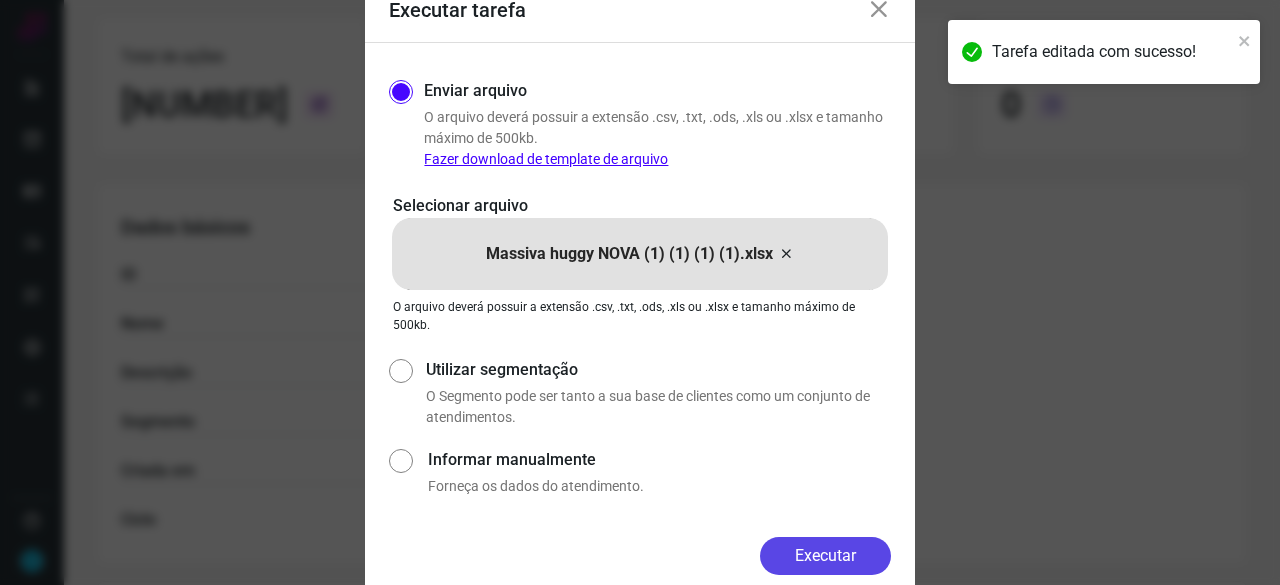 drag, startPoint x: 806, startPoint y: 550, endPoint x: 724, endPoint y: 515, distance: 89.157166 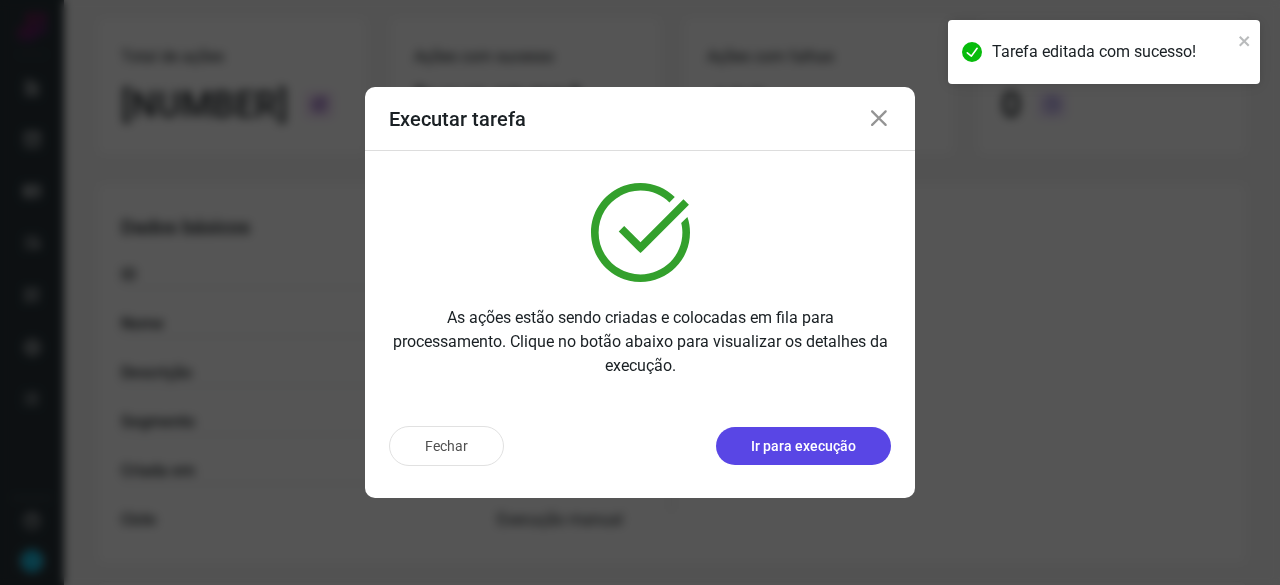 click on "Ir para execução" at bounding box center [803, 446] 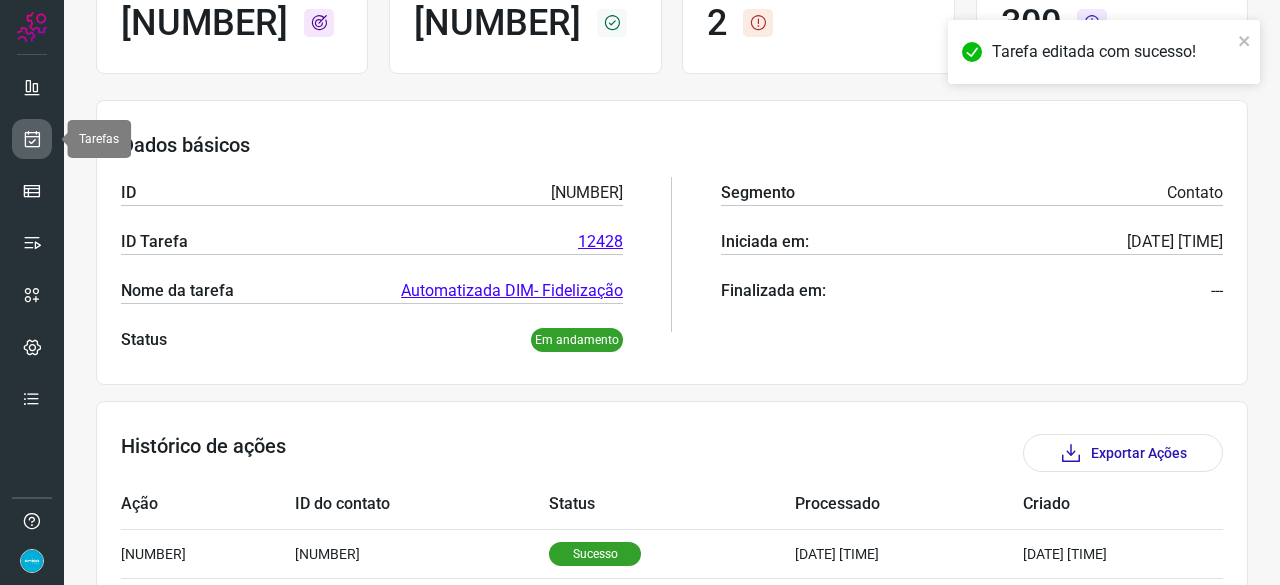 click at bounding box center (32, 139) 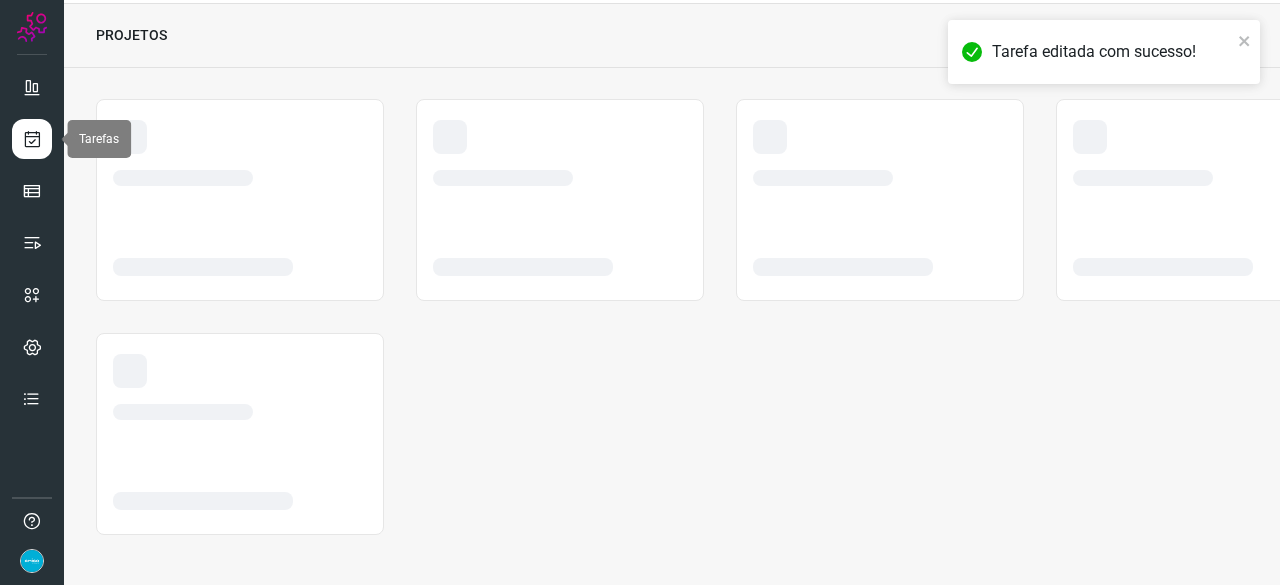 scroll, scrollTop: 60, scrollLeft: 0, axis: vertical 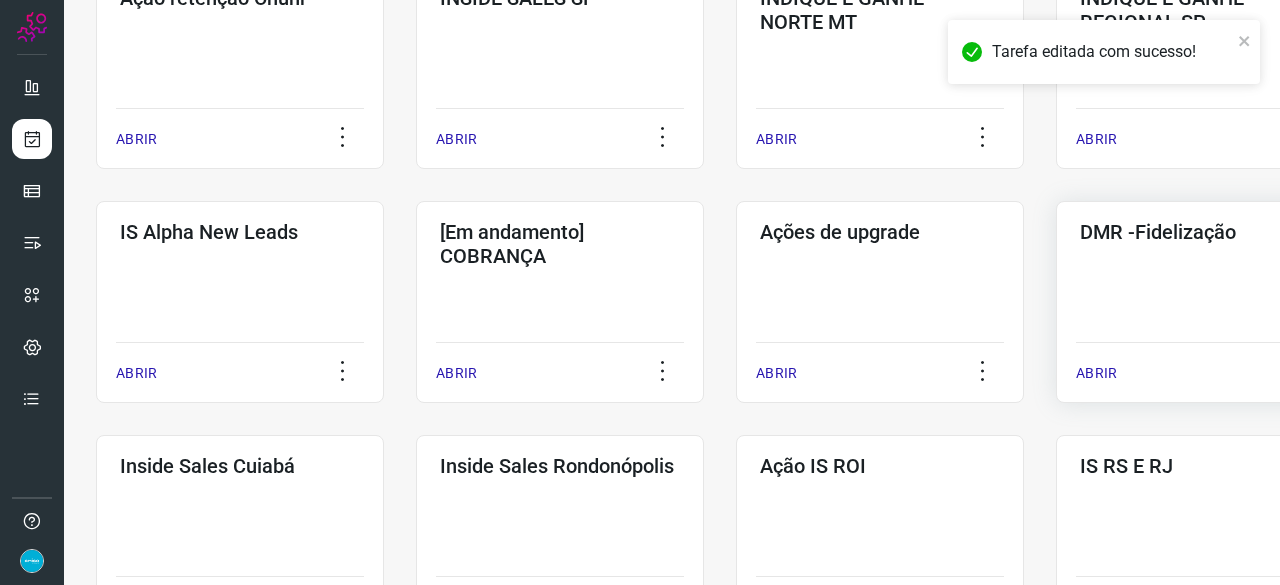 click on "ABRIR" at bounding box center (1096, 373) 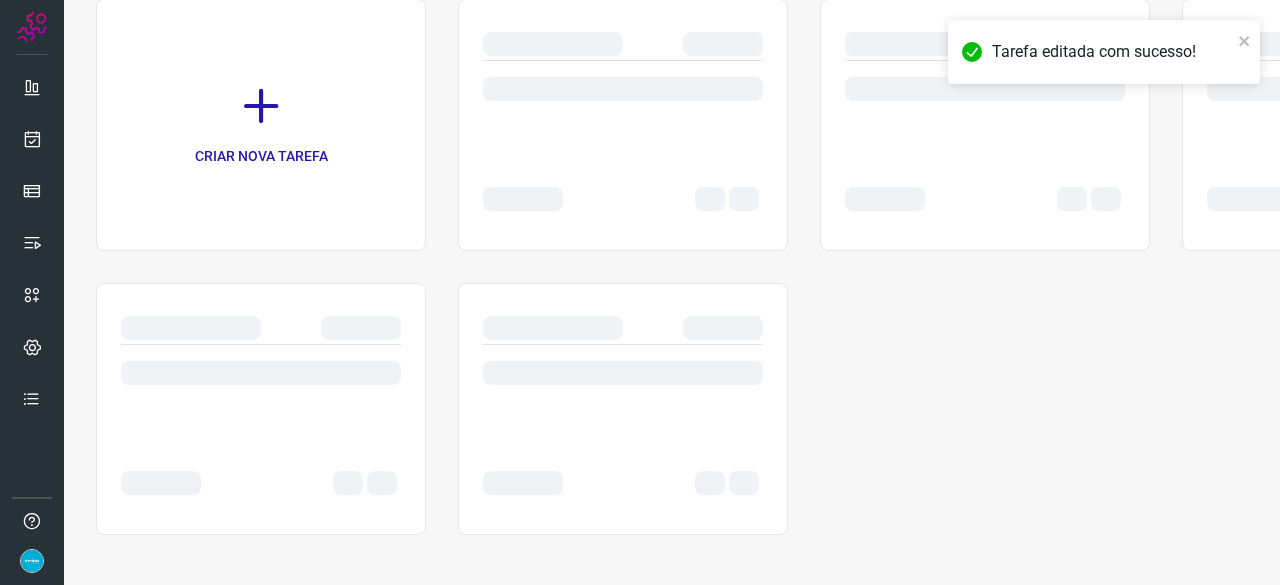 scroll, scrollTop: 0, scrollLeft: 0, axis: both 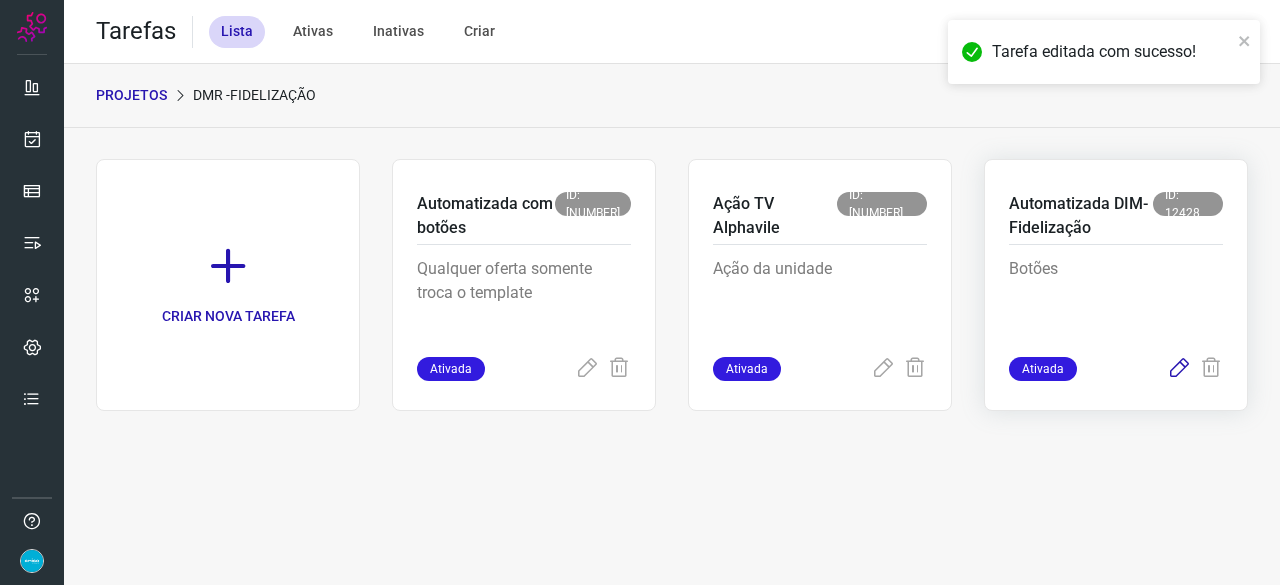 click at bounding box center [1179, 369] 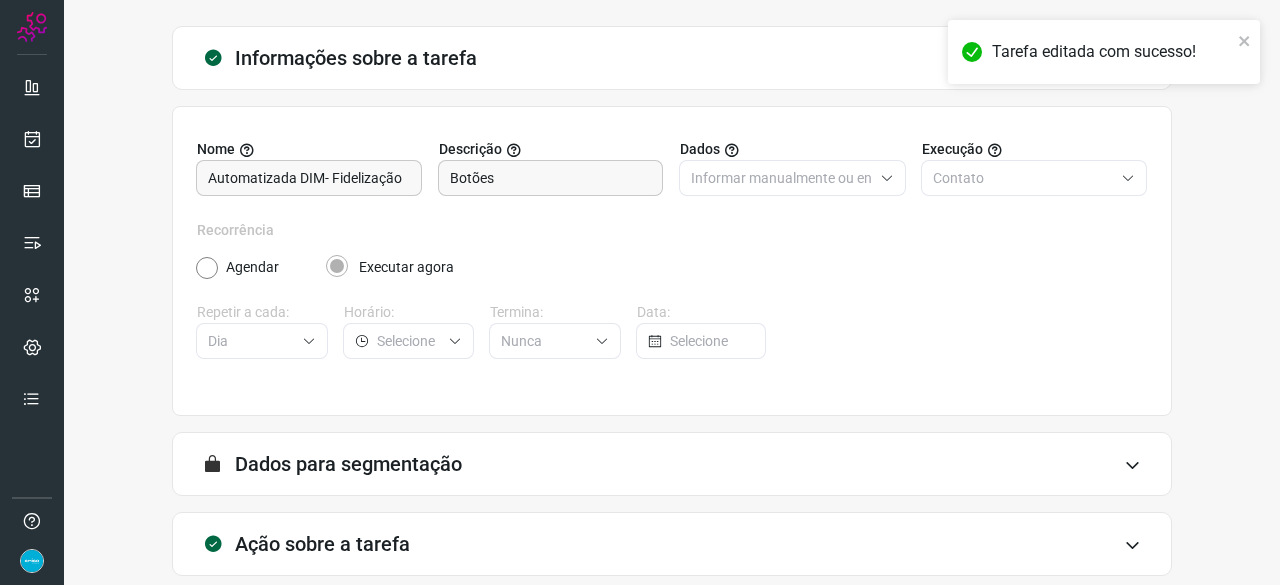 scroll, scrollTop: 195, scrollLeft: 0, axis: vertical 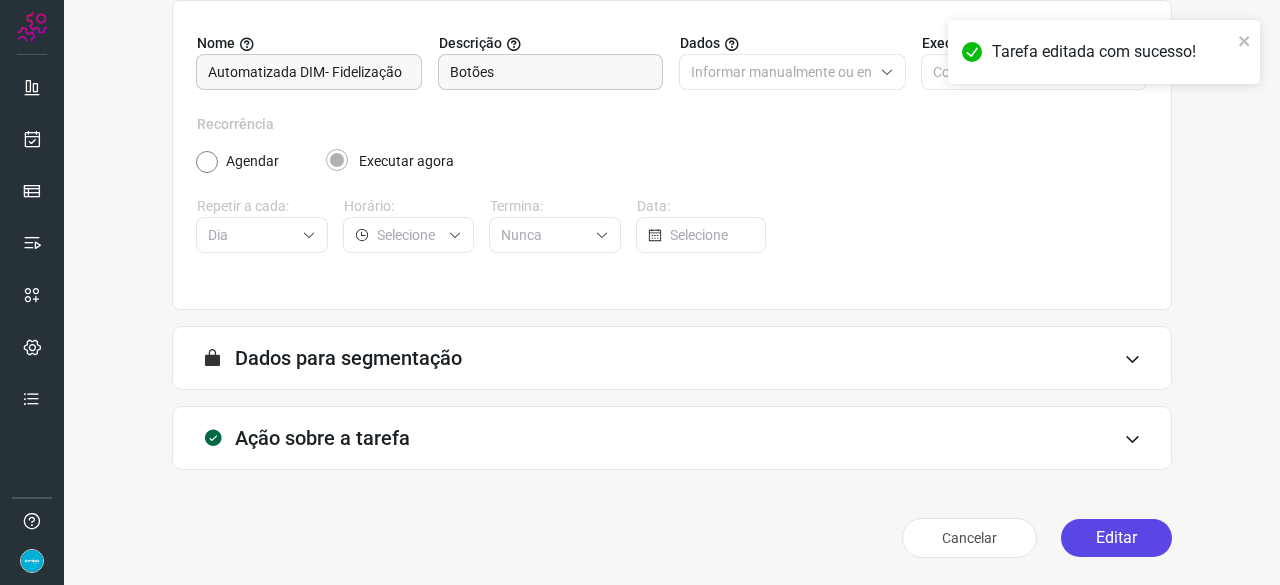 click on "Editar" at bounding box center [1116, 538] 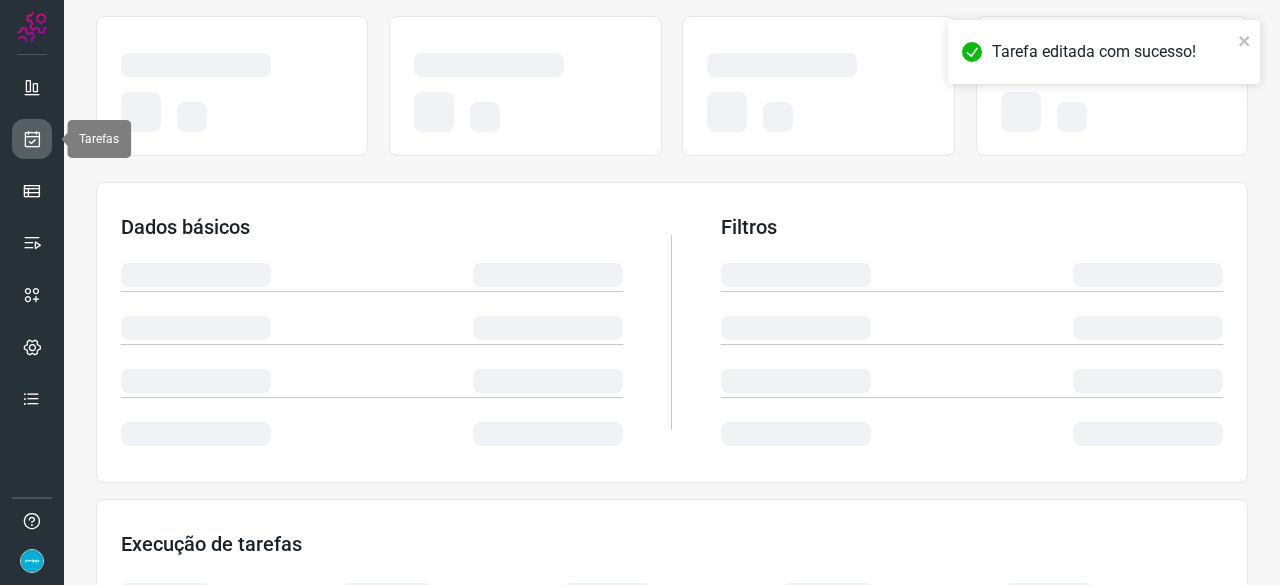 click at bounding box center [32, 139] 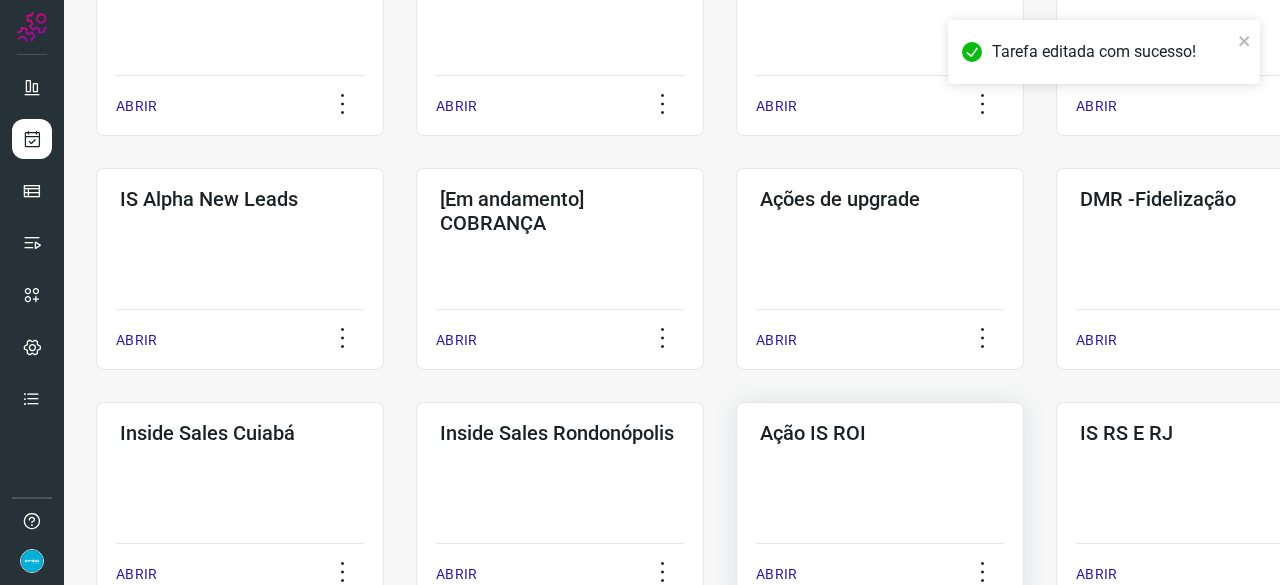 scroll, scrollTop: 760, scrollLeft: 0, axis: vertical 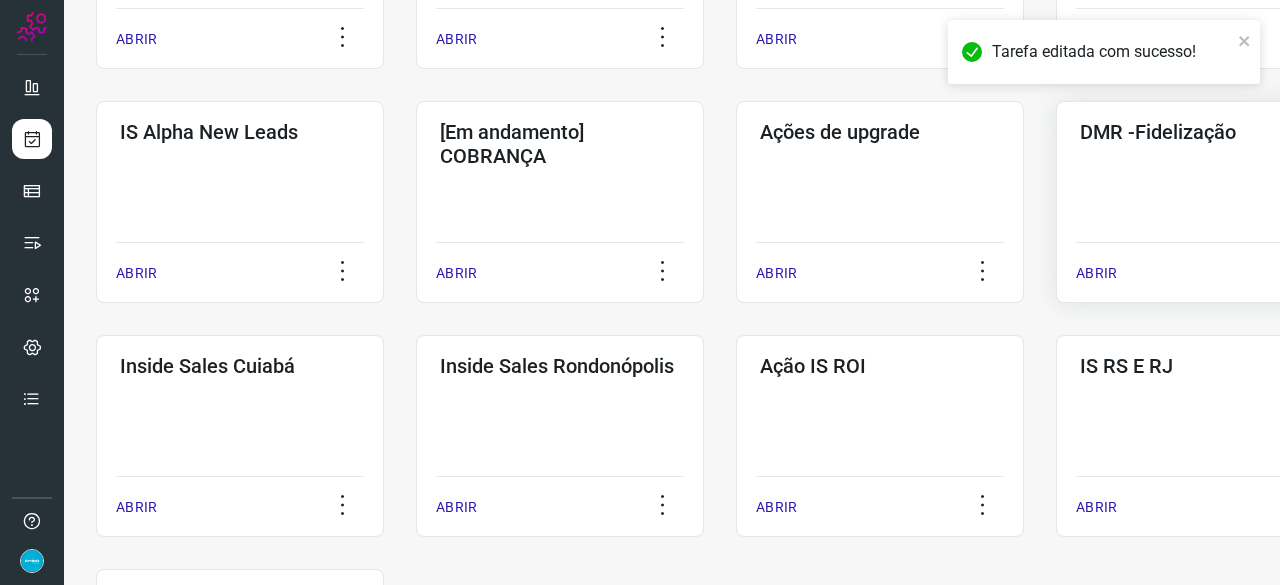 click on "ABRIR" at bounding box center [1096, 273] 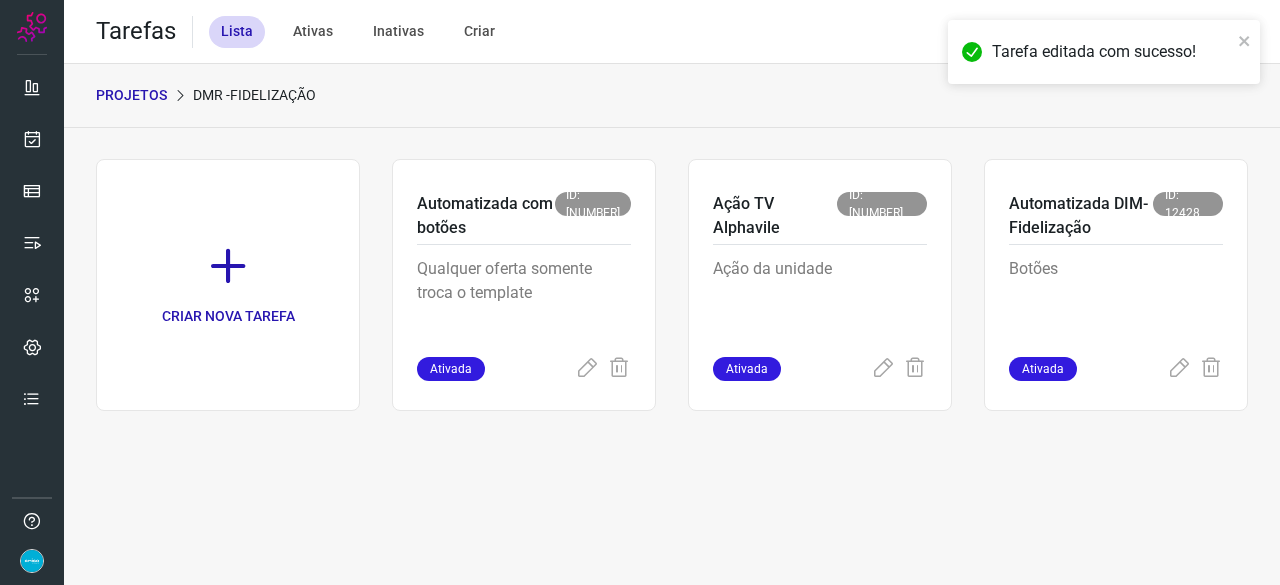scroll, scrollTop: 0, scrollLeft: 0, axis: both 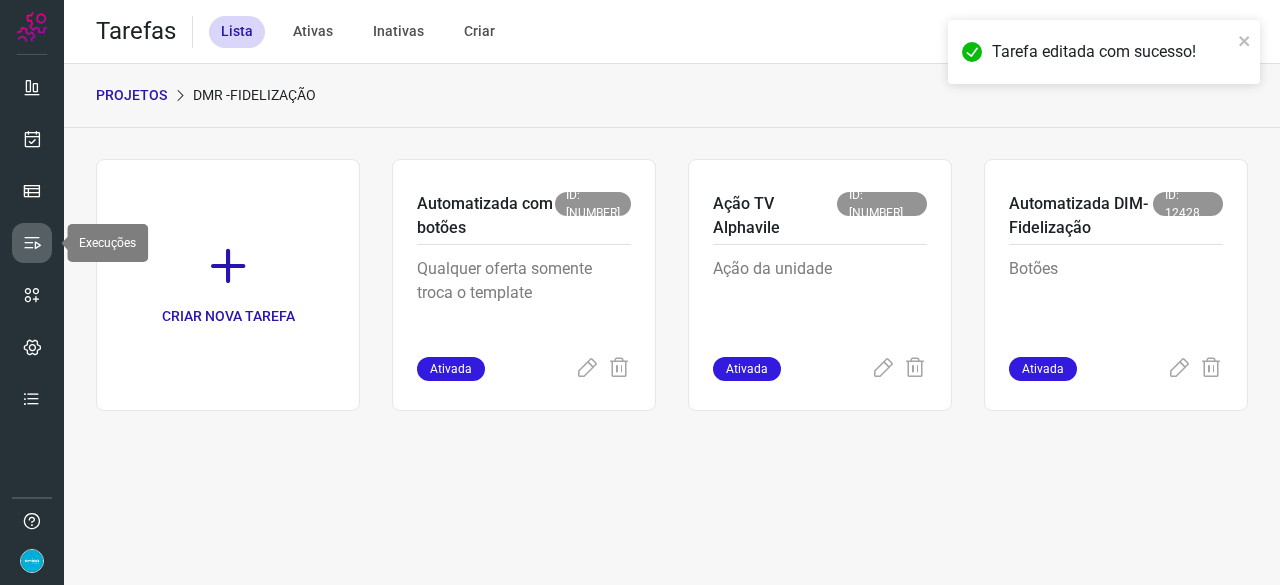 click at bounding box center [32, 243] 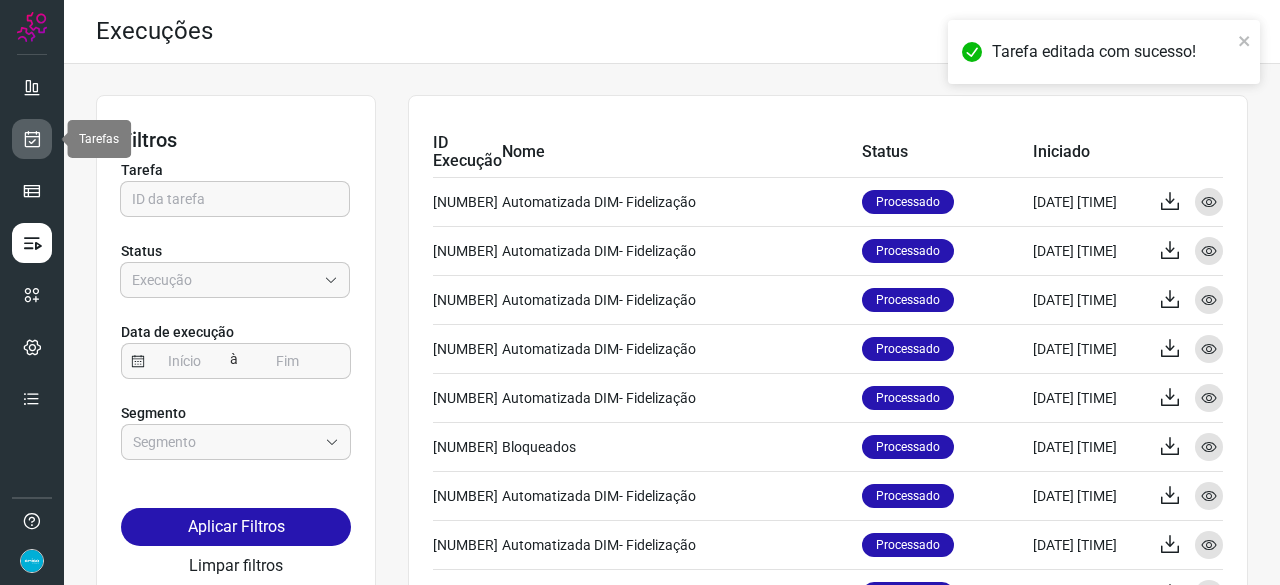 click at bounding box center (32, 139) 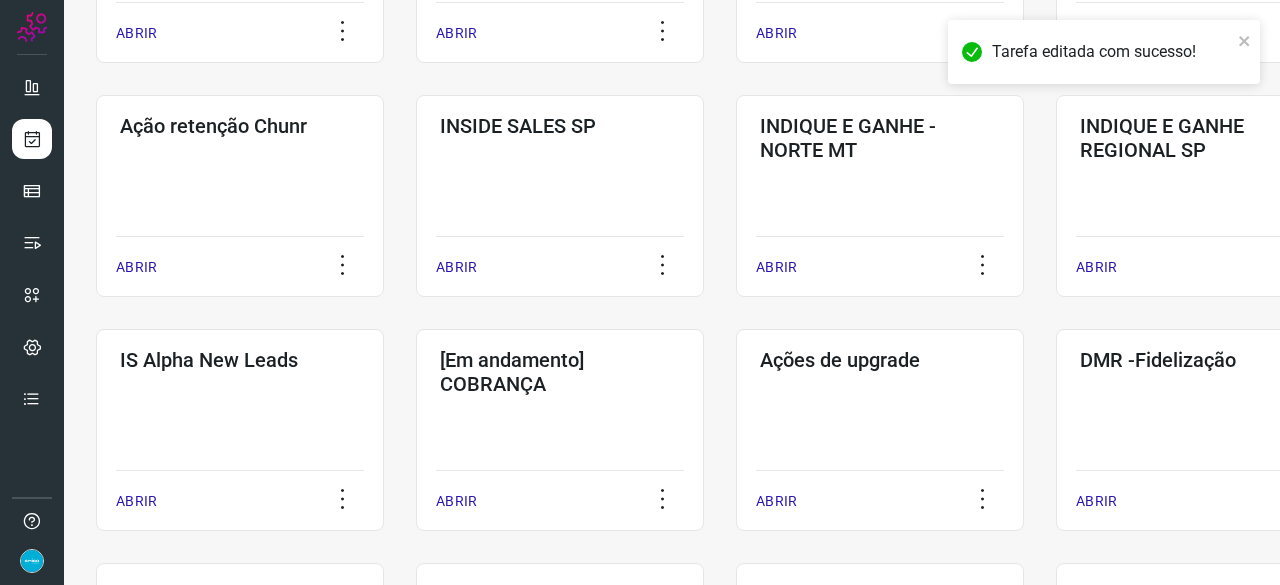 scroll, scrollTop: 600, scrollLeft: 0, axis: vertical 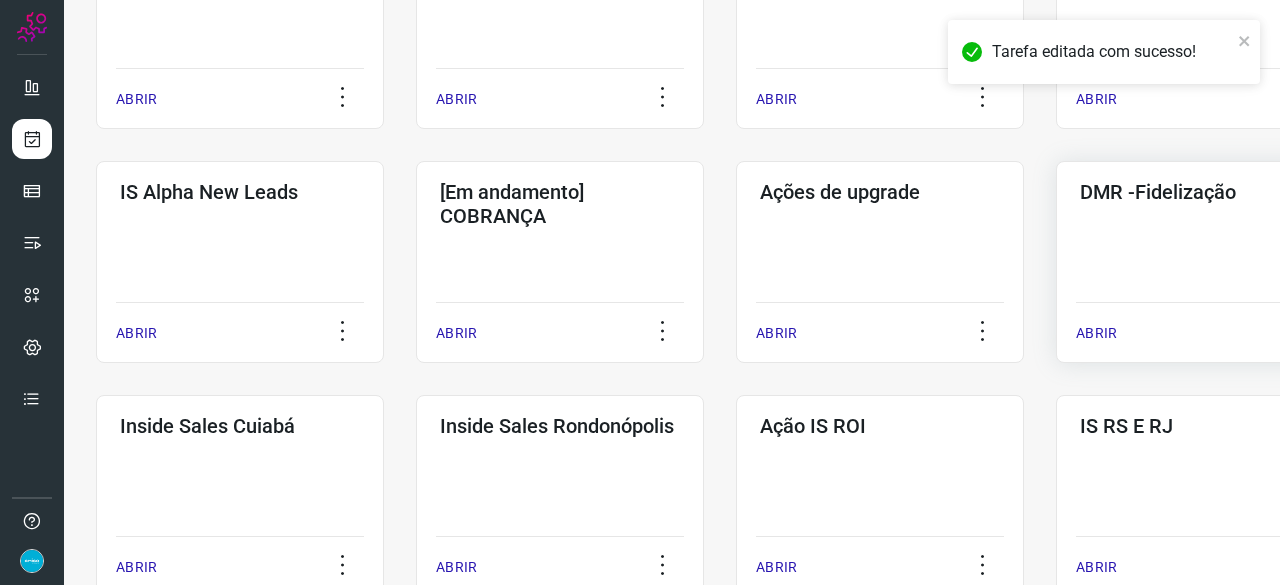 click on "ABRIR" at bounding box center (1096, 333) 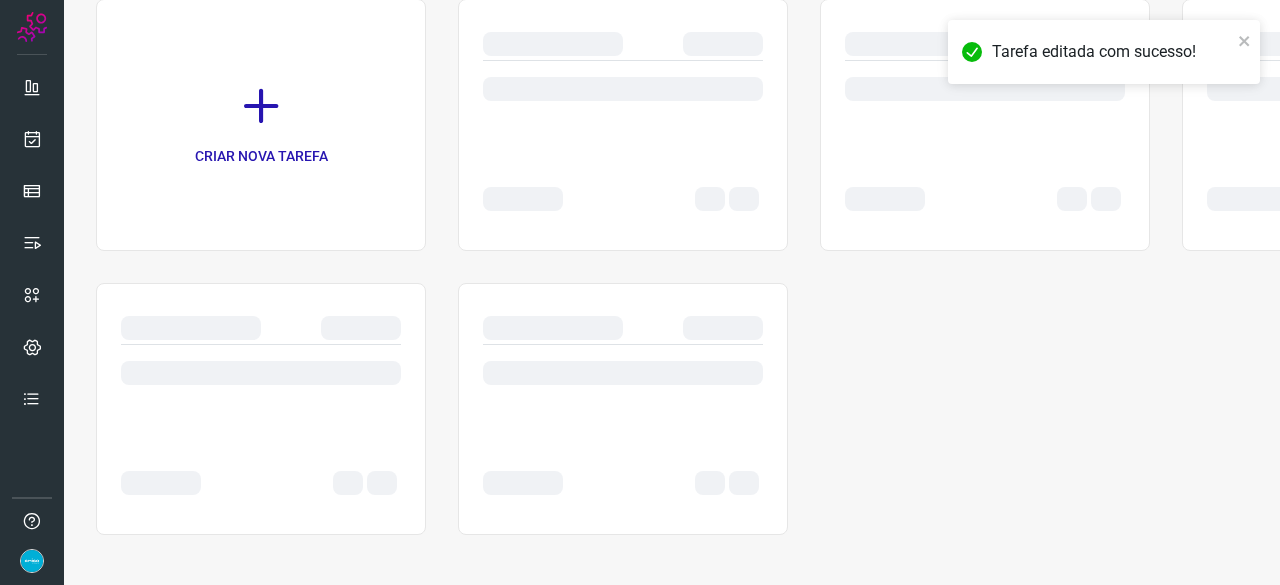 scroll, scrollTop: 0, scrollLeft: 0, axis: both 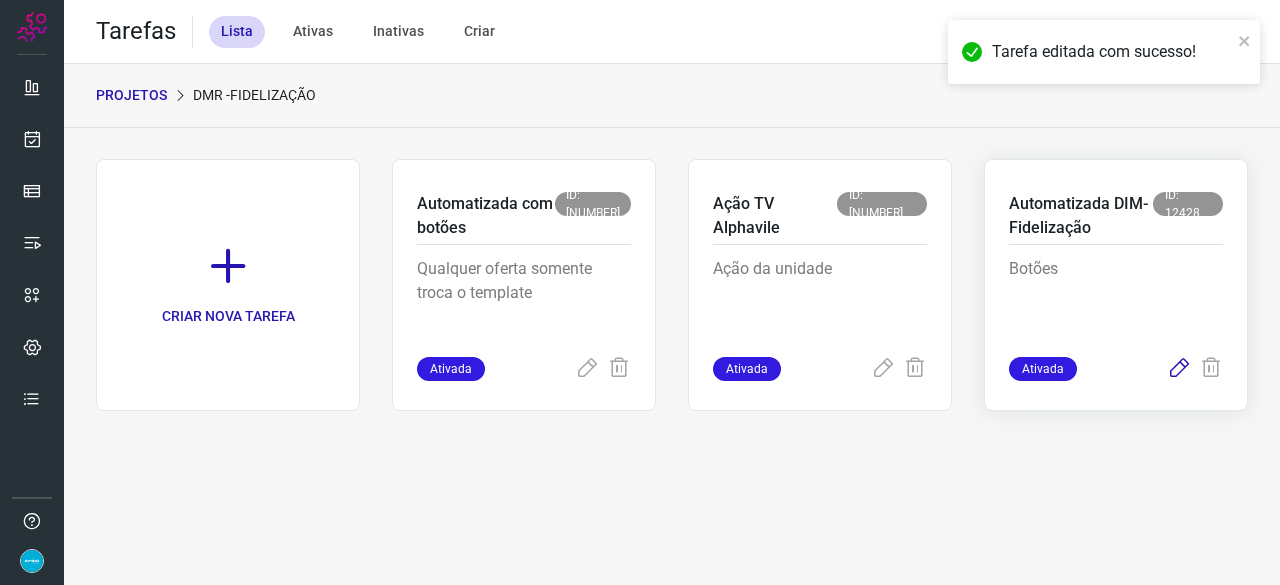 click at bounding box center [1179, 369] 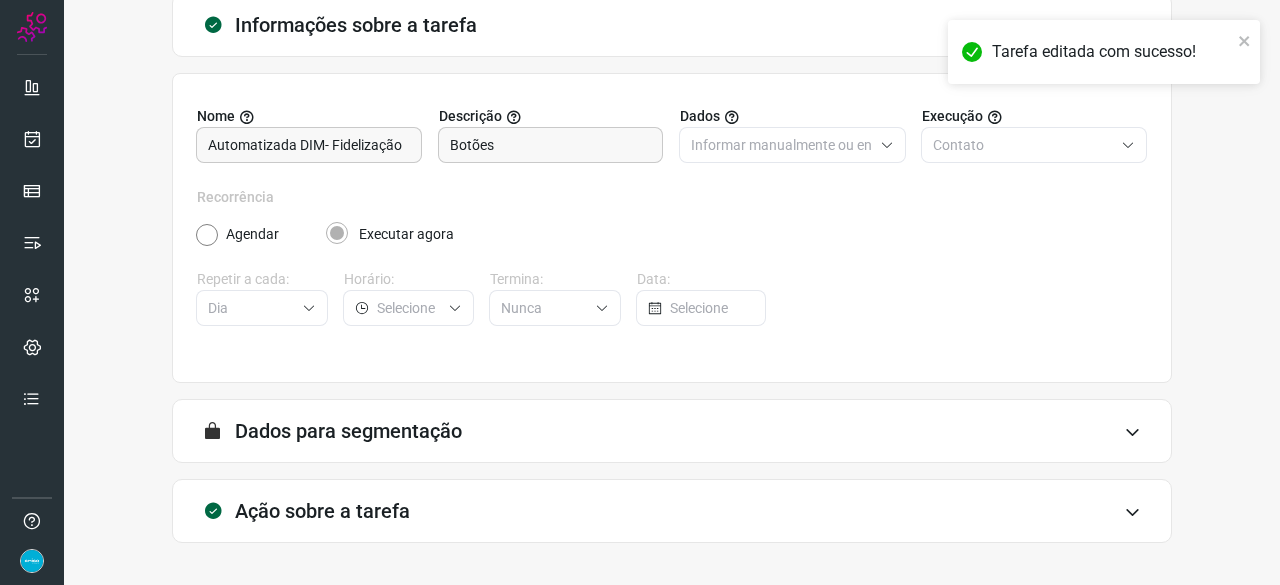 scroll, scrollTop: 195, scrollLeft: 0, axis: vertical 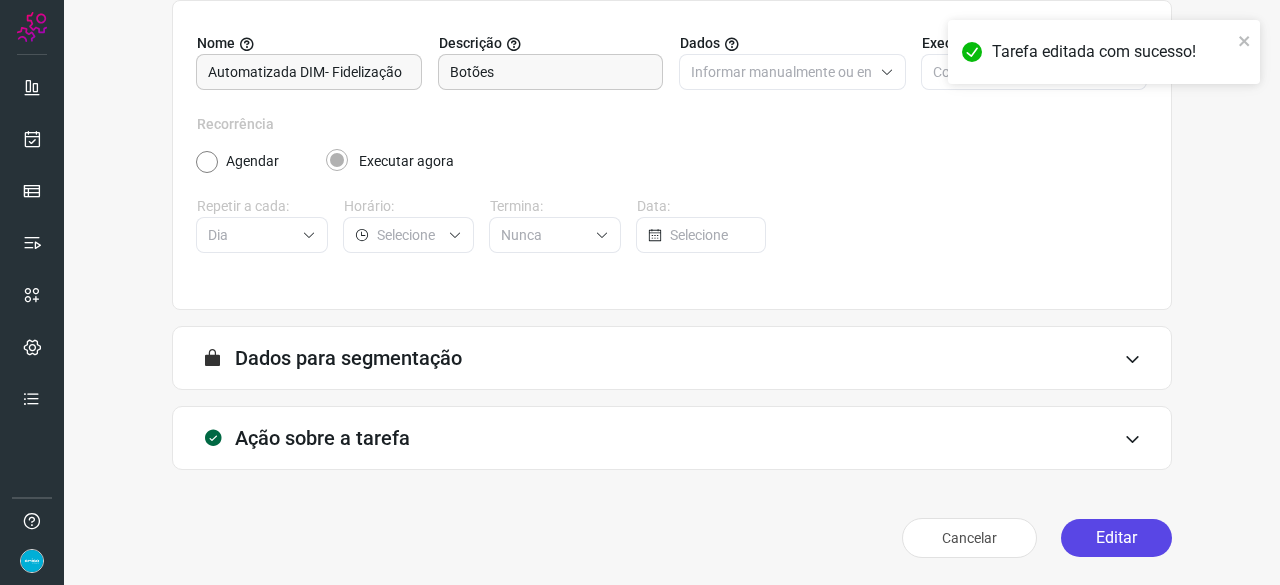 click on "Editar" at bounding box center [1116, 538] 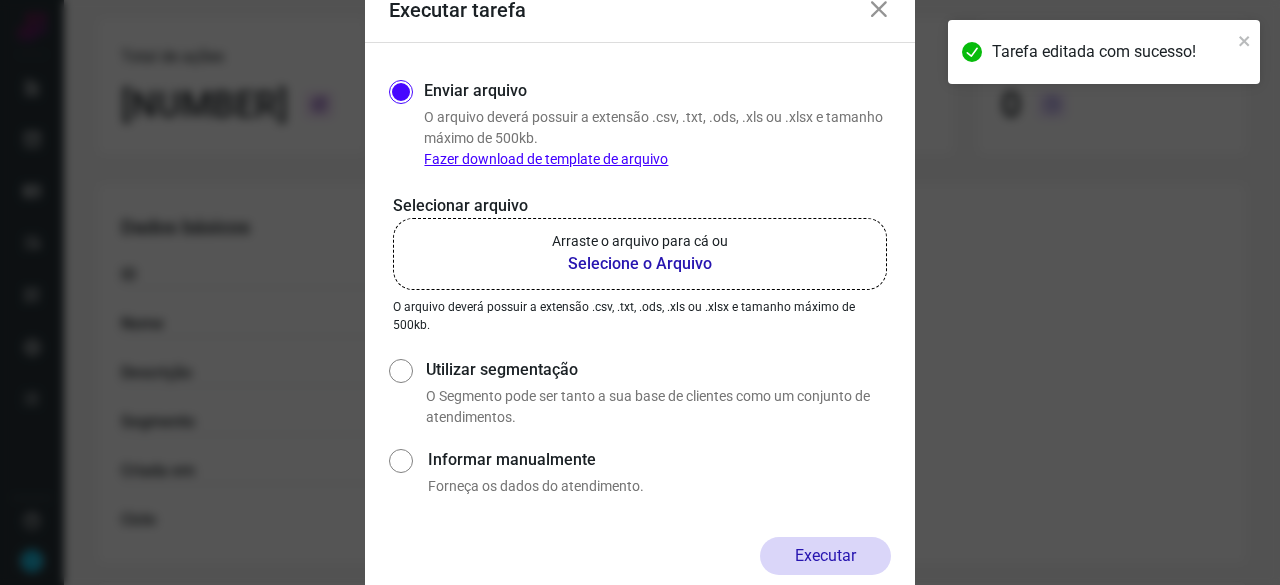 click on "Selecione o Arquivo" at bounding box center [640, 264] 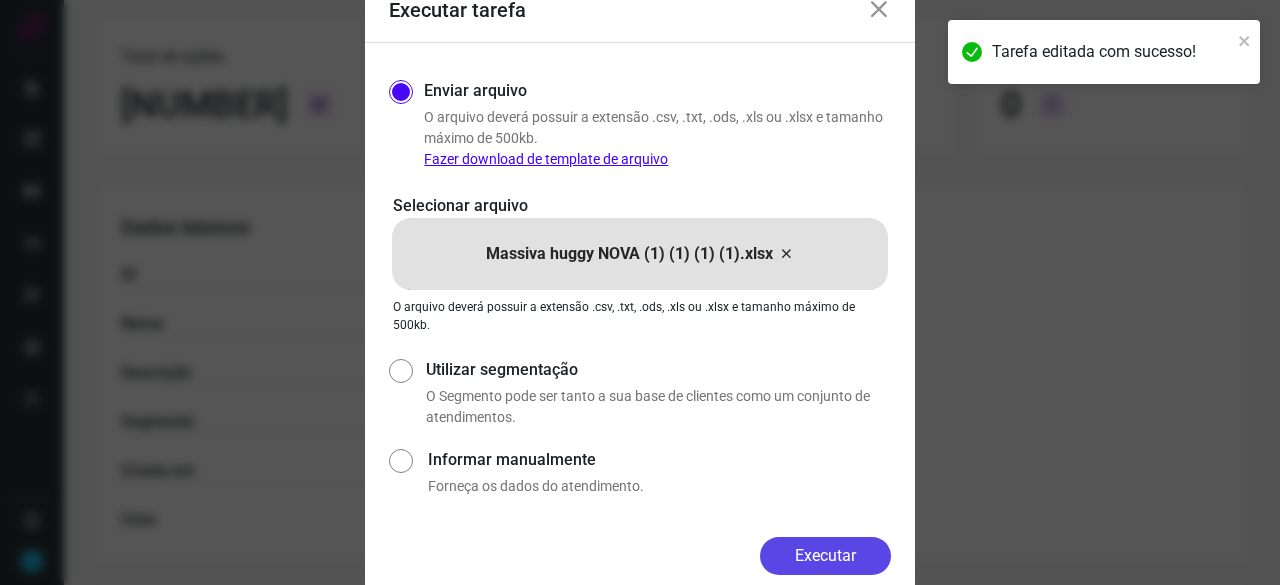 click on "Executar" at bounding box center (825, 556) 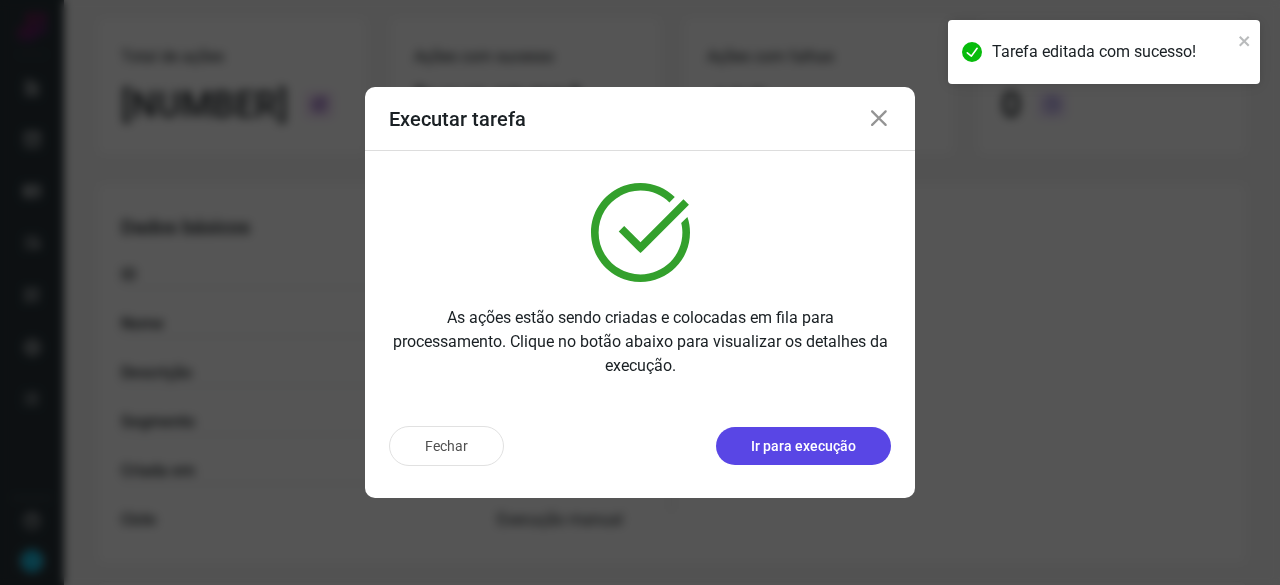click on "Ir para execução" at bounding box center [803, 446] 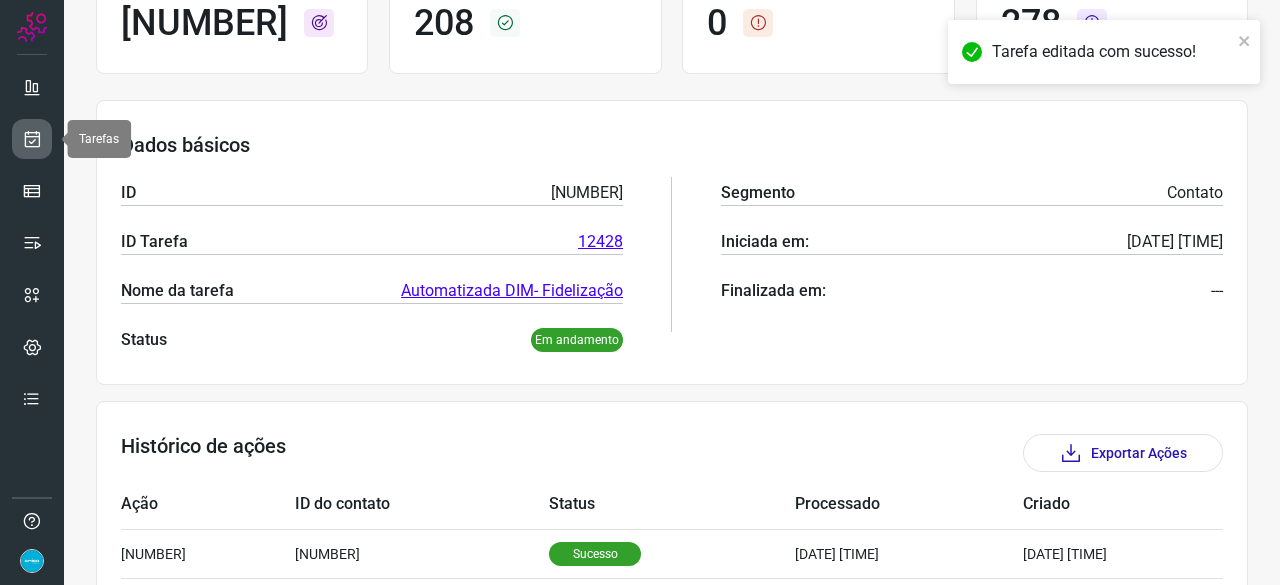 click at bounding box center (32, 139) 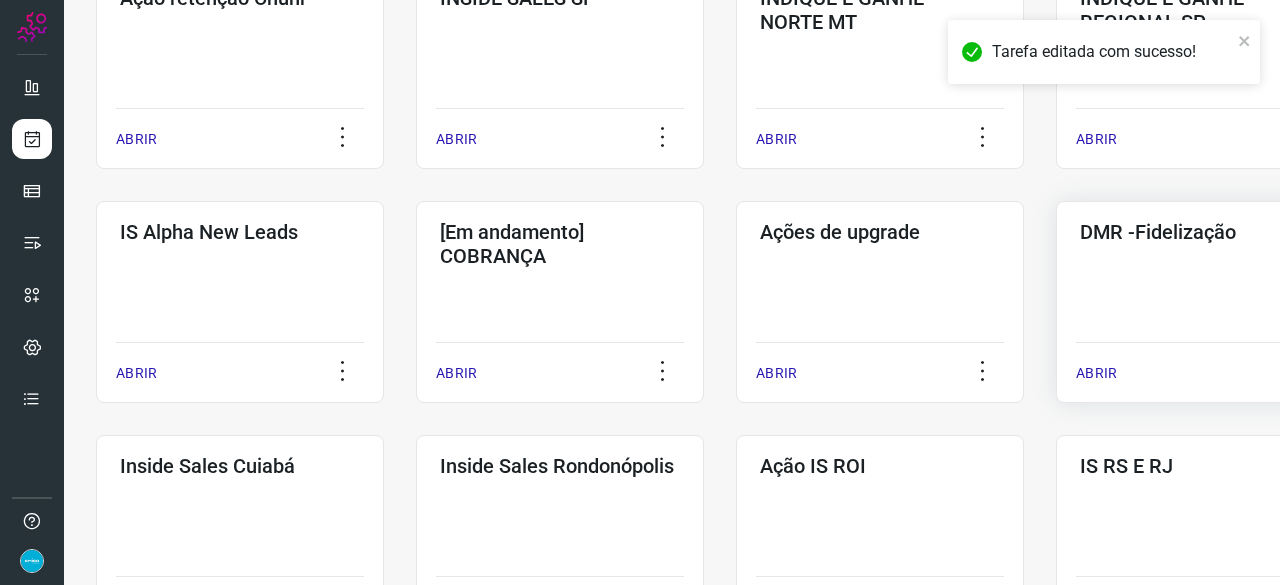 click on "ABRIR" at bounding box center (1096, 373) 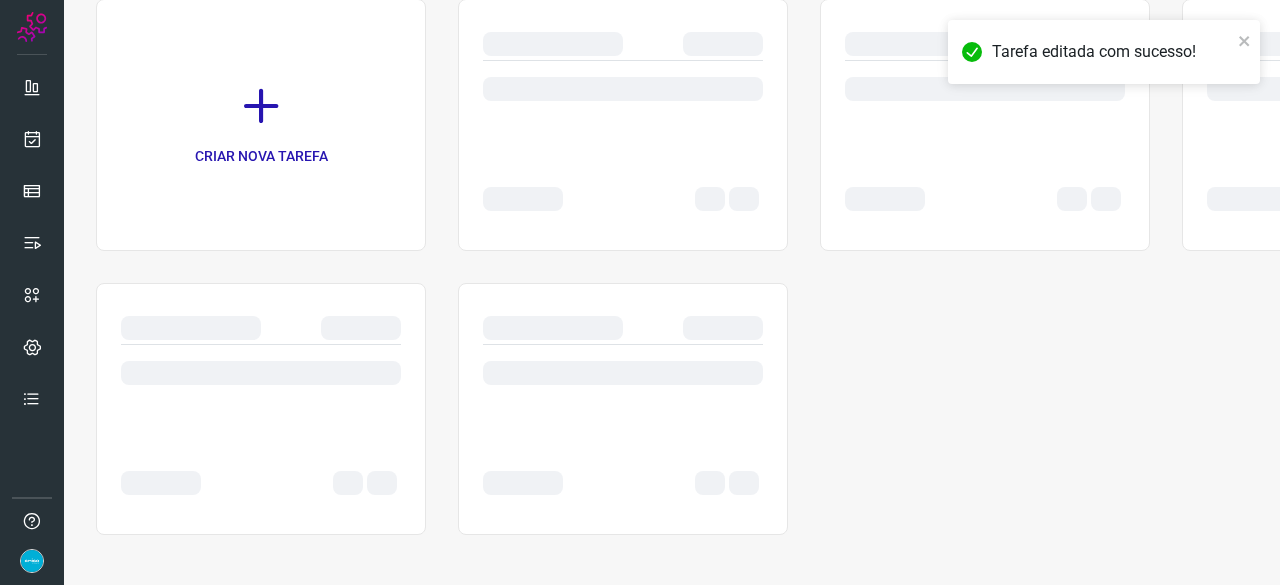 scroll, scrollTop: 0, scrollLeft: 0, axis: both 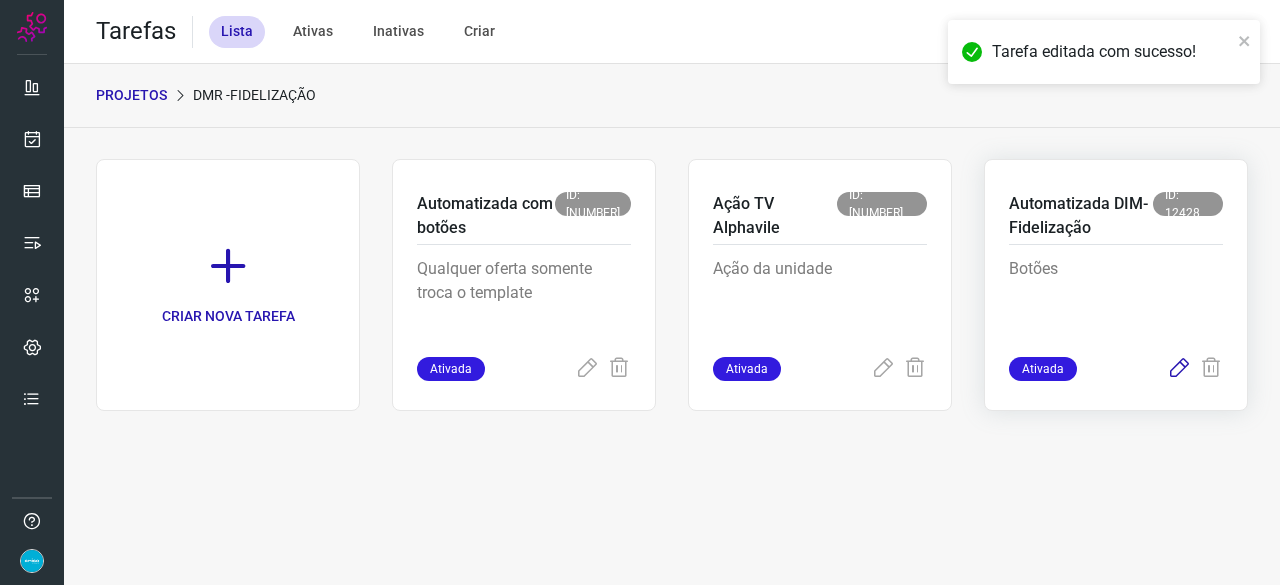 click at bounding box center (1179, 369) 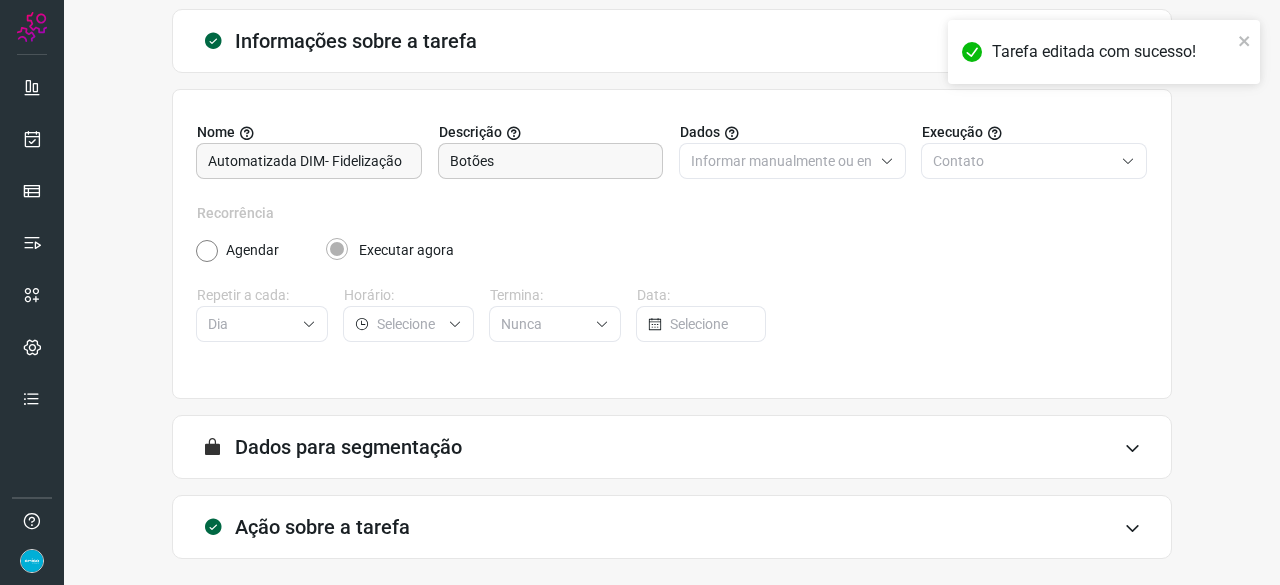 scroll, scrollTop: 195, scrollLeft: 0, axis: vertical 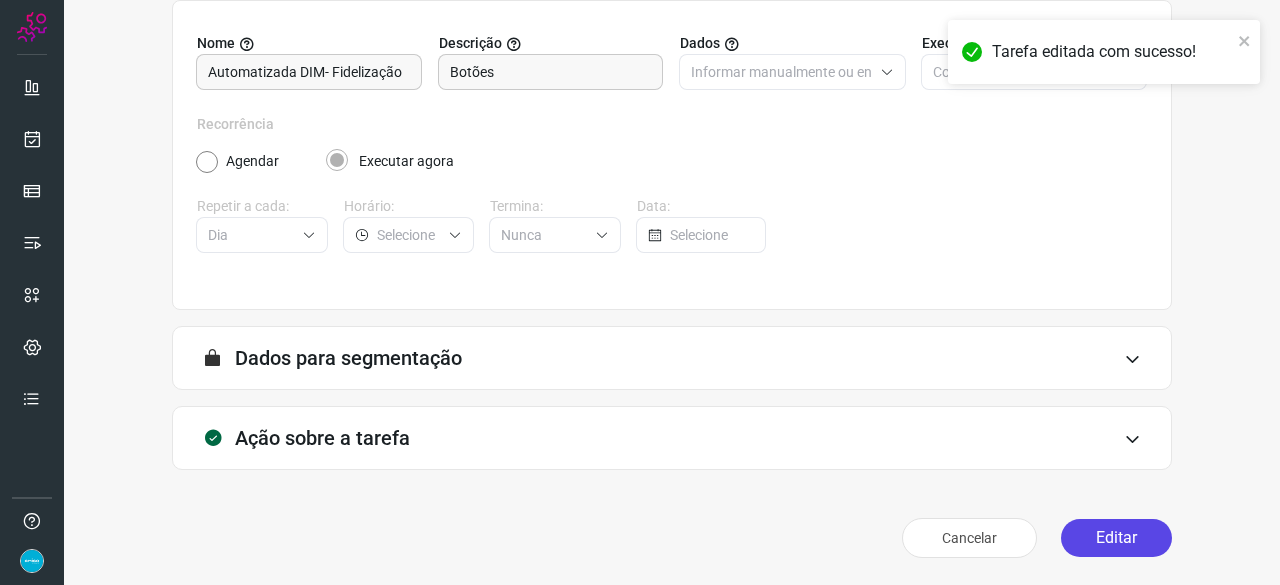 click on "Editar" at bounding box center [1116, 538] 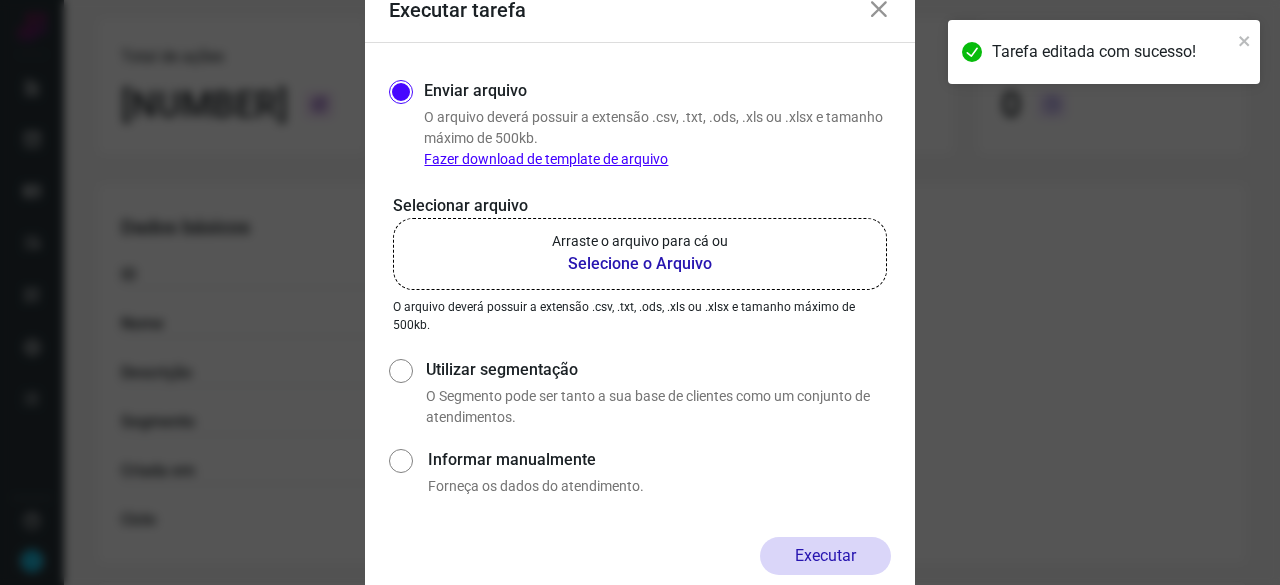 click on "Selecione o Arquivo" at bounding box center [640, 264] 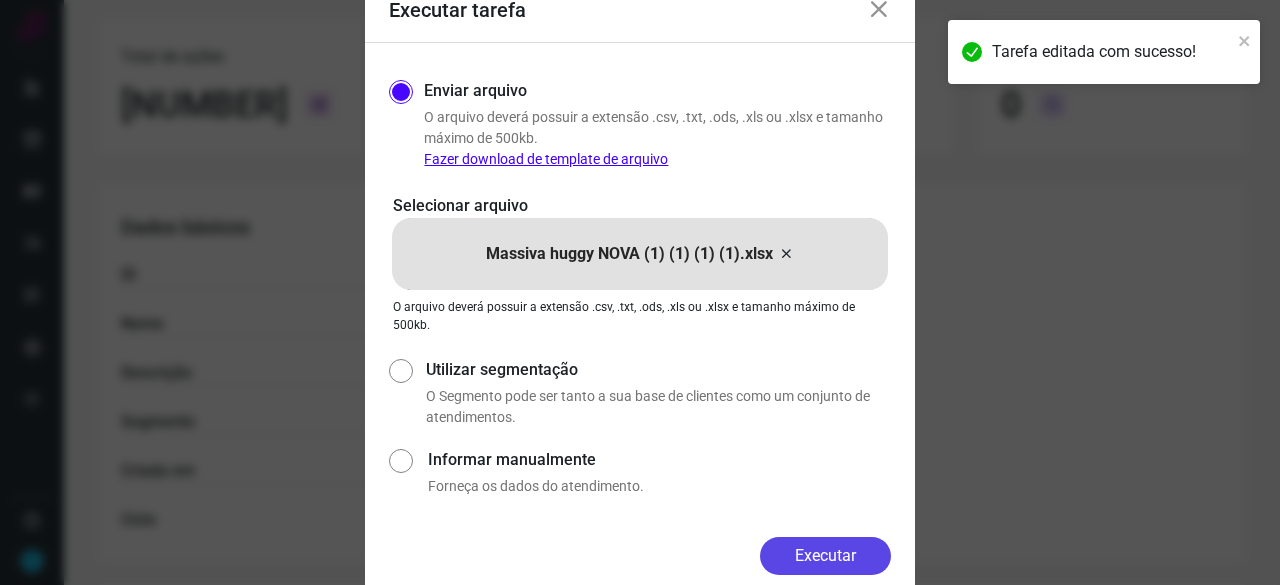 click on "Executar" at bounding box center [825, 556] 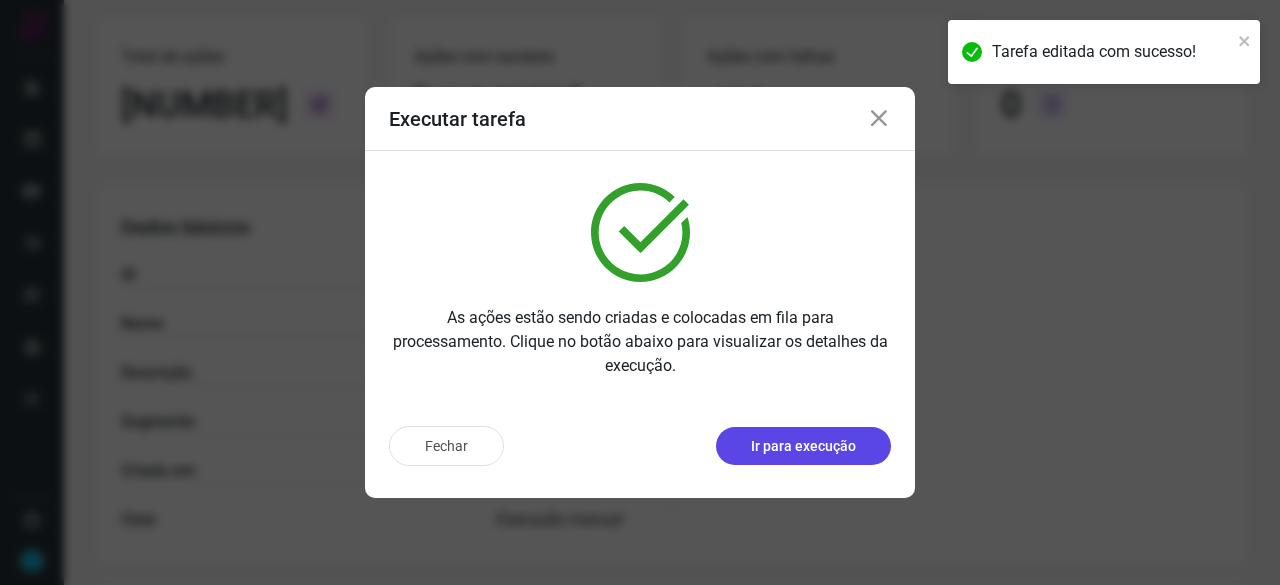click on "Ir para execução" at bounding box center (803, 446) 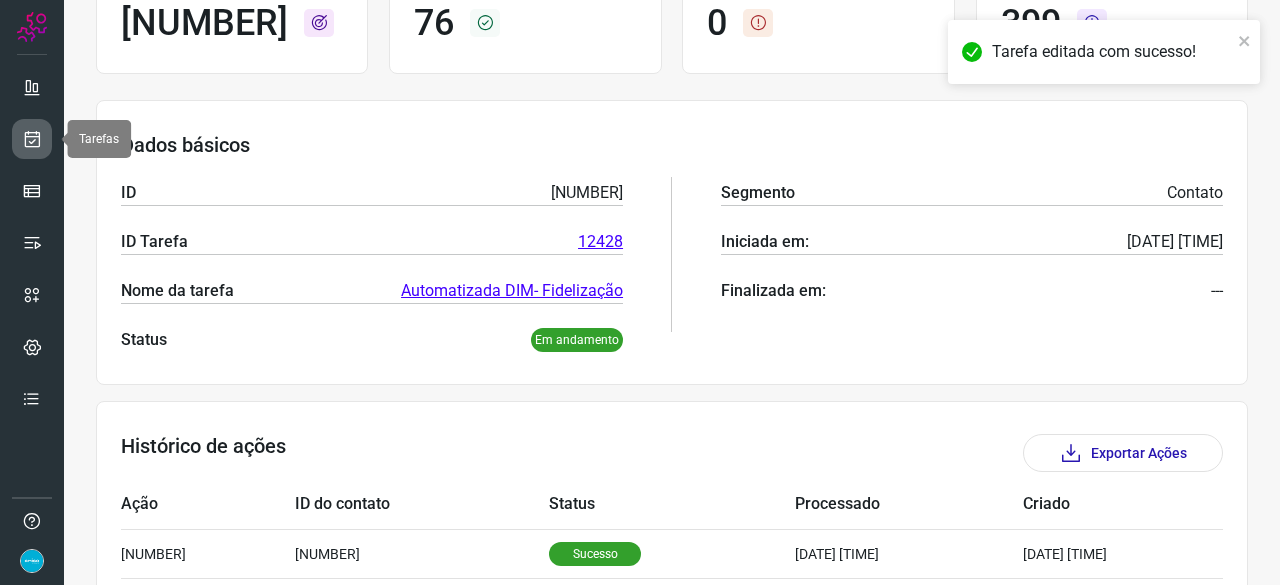 click at bounding box center (32, 139) 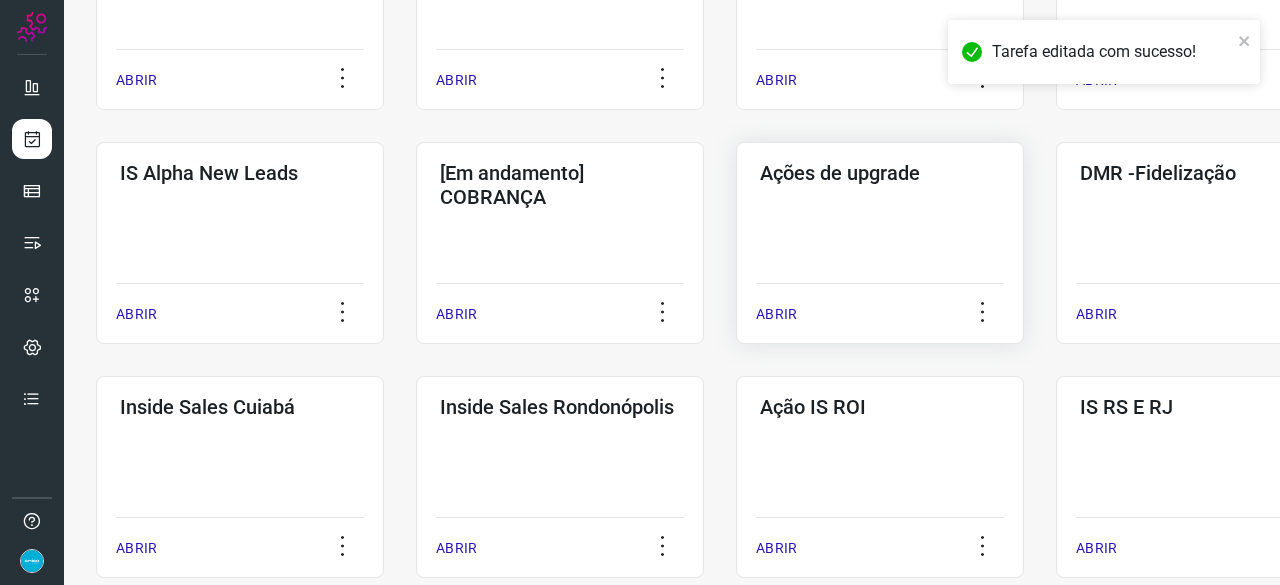 scroll, scrollTop: 760, scrollLeft: 0, axis: vertical 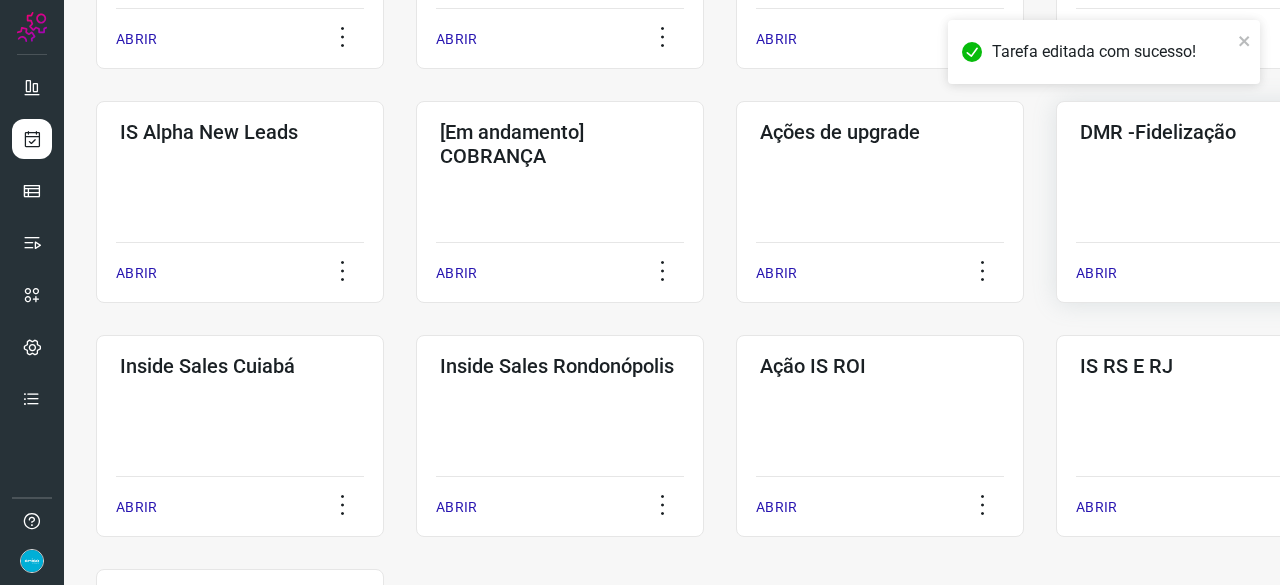 click on "ABRIR" at bounding box center [1096, 273] 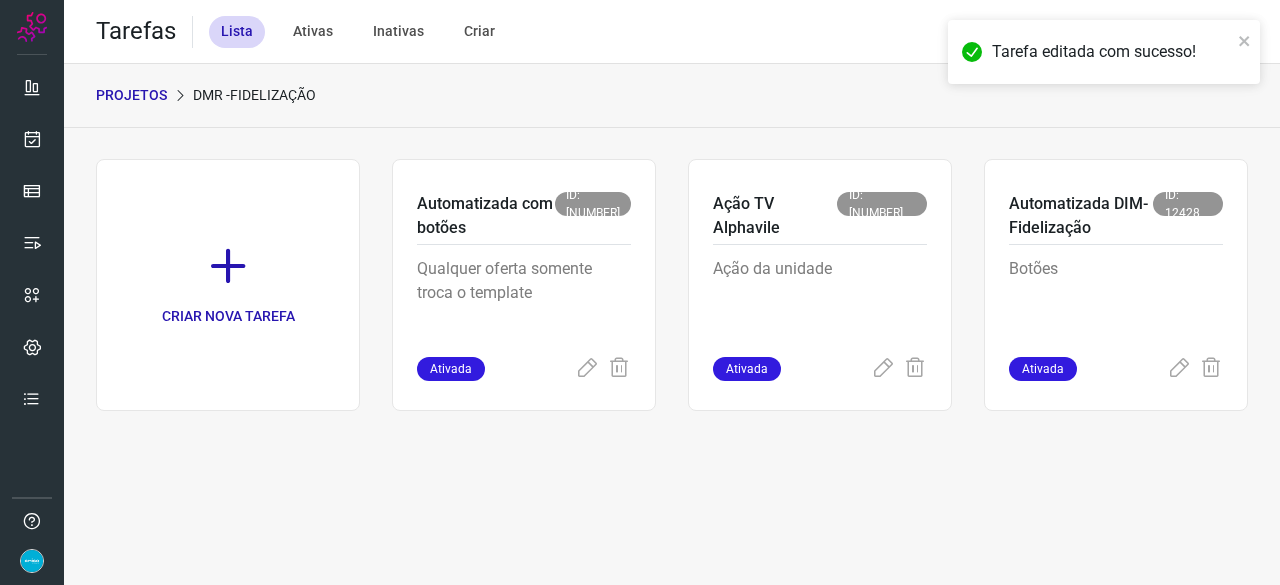 scroll, scrollTop: 0, scrollLeft: 0, axis: both 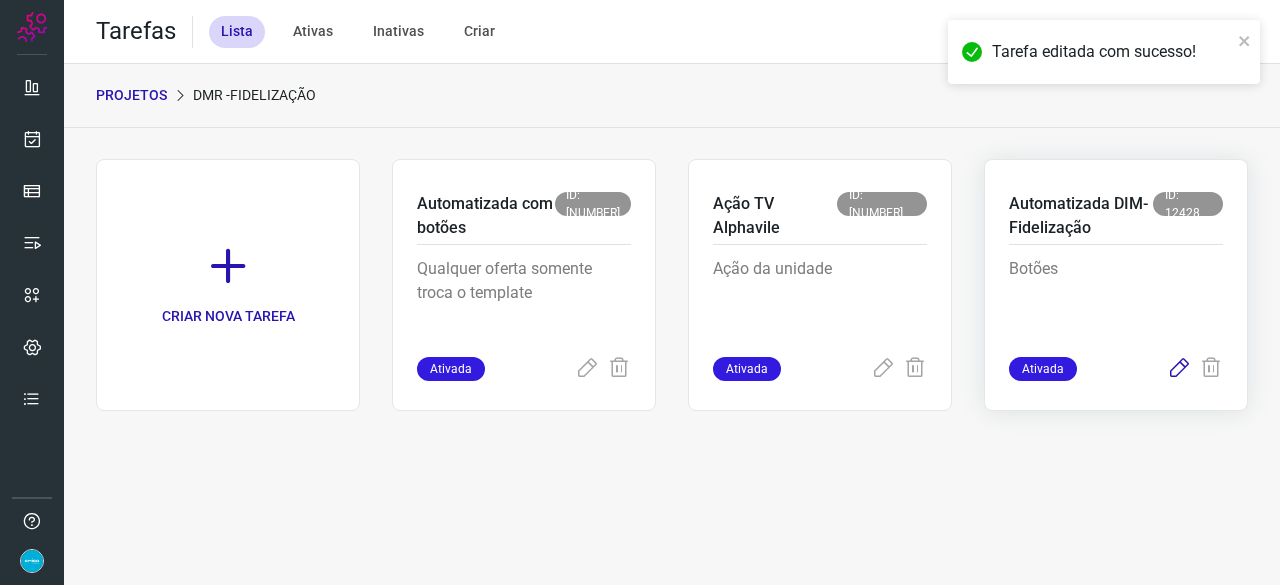 click at bounding box center (1179, 369) 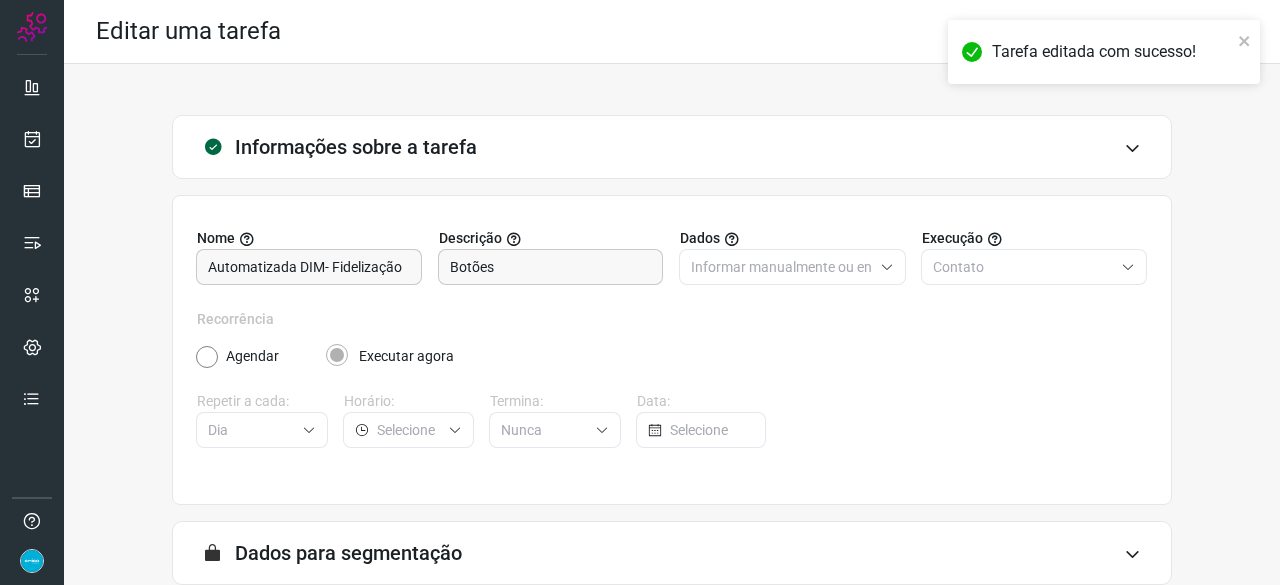 scroll, scrollTop: 195, scrollLeft: 0, axis: vertical 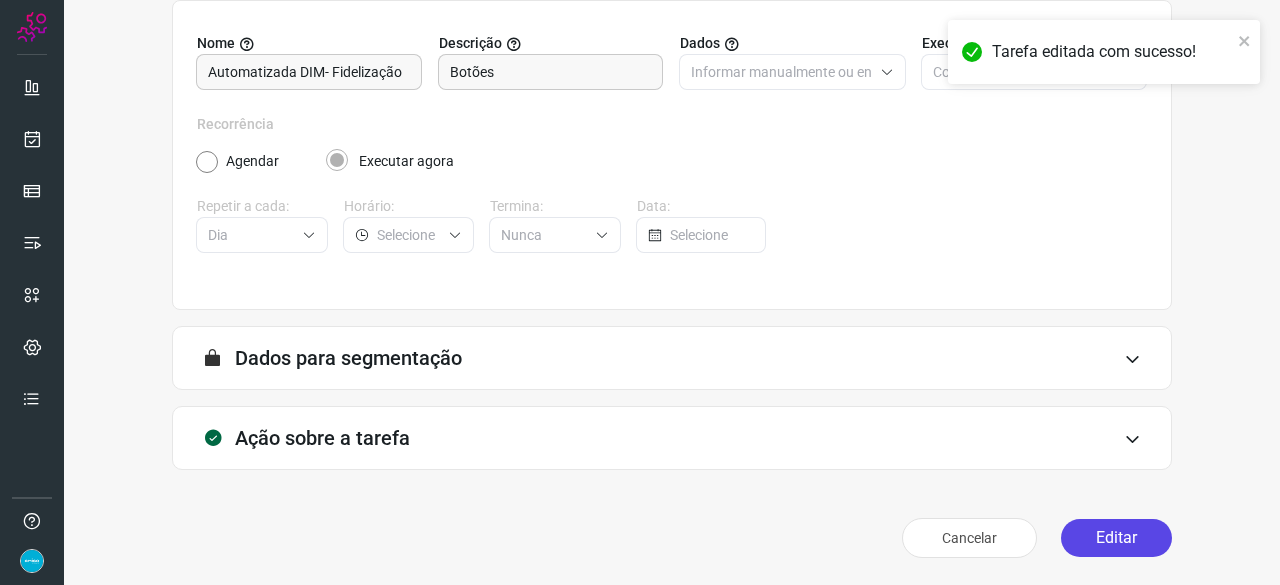 click on "Editar" at bounding box center (1116, 538) 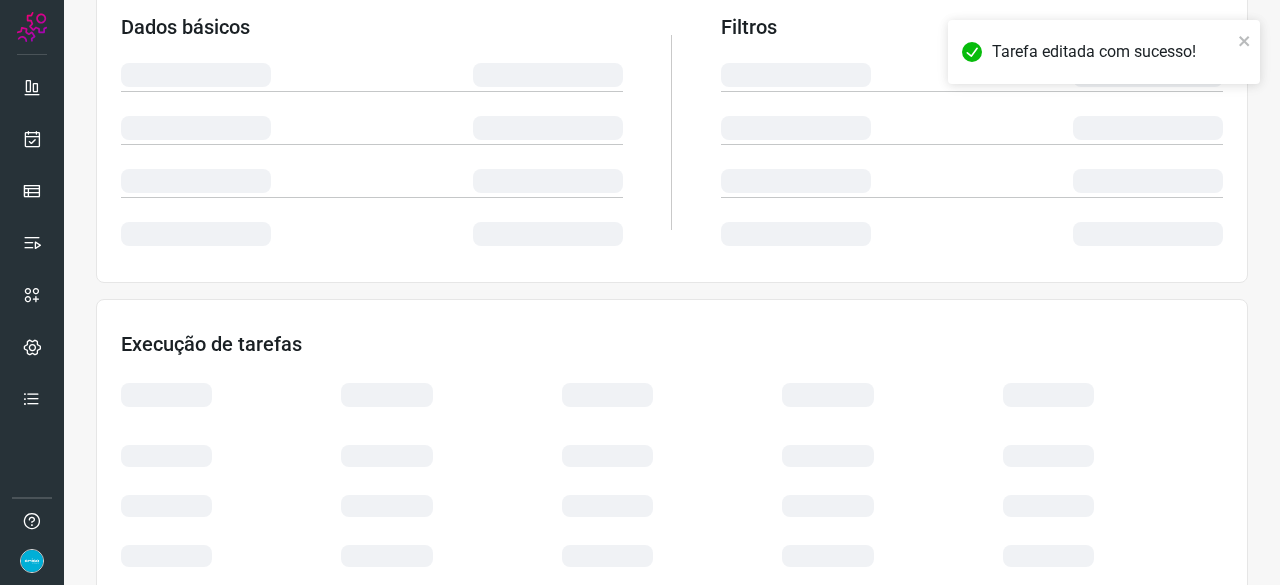 scroll, scrollTop: 478, scrollLeft: 0, axis: vertical 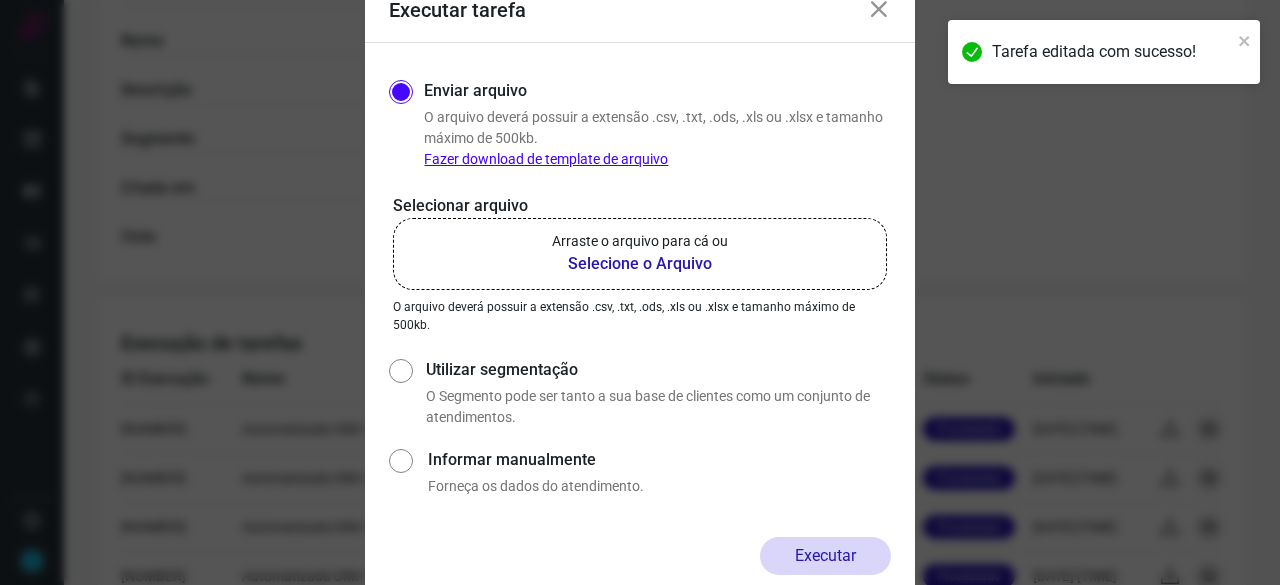click on "Selecione o Arquivo" at bounding box center [640, 264] 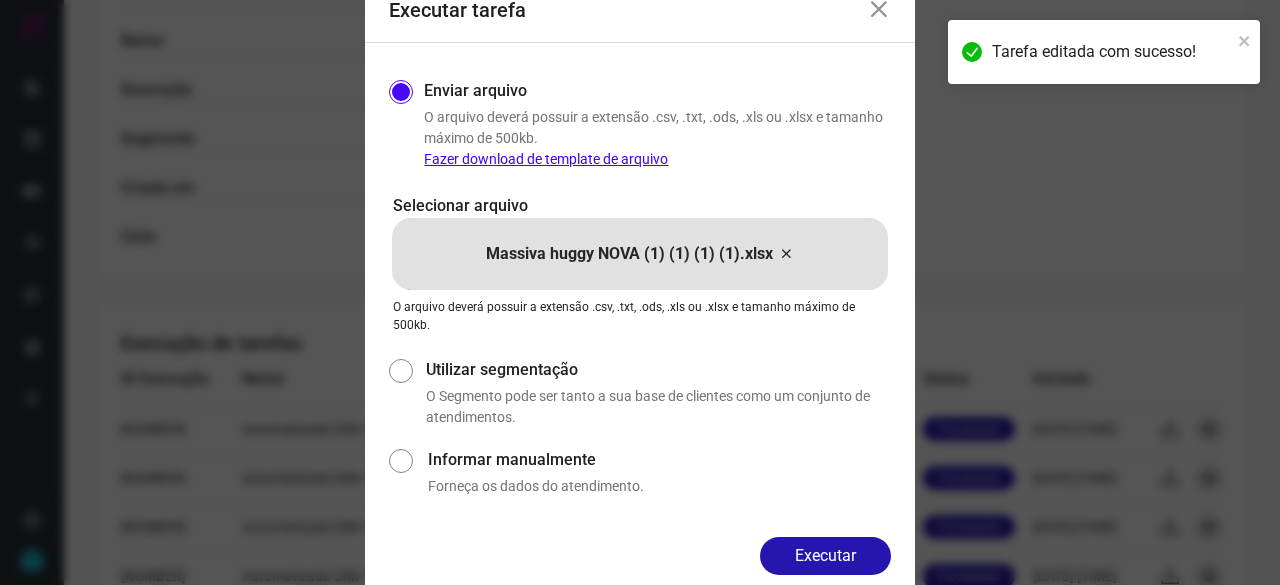 click on "Executar" at bounding box center (825, 556) 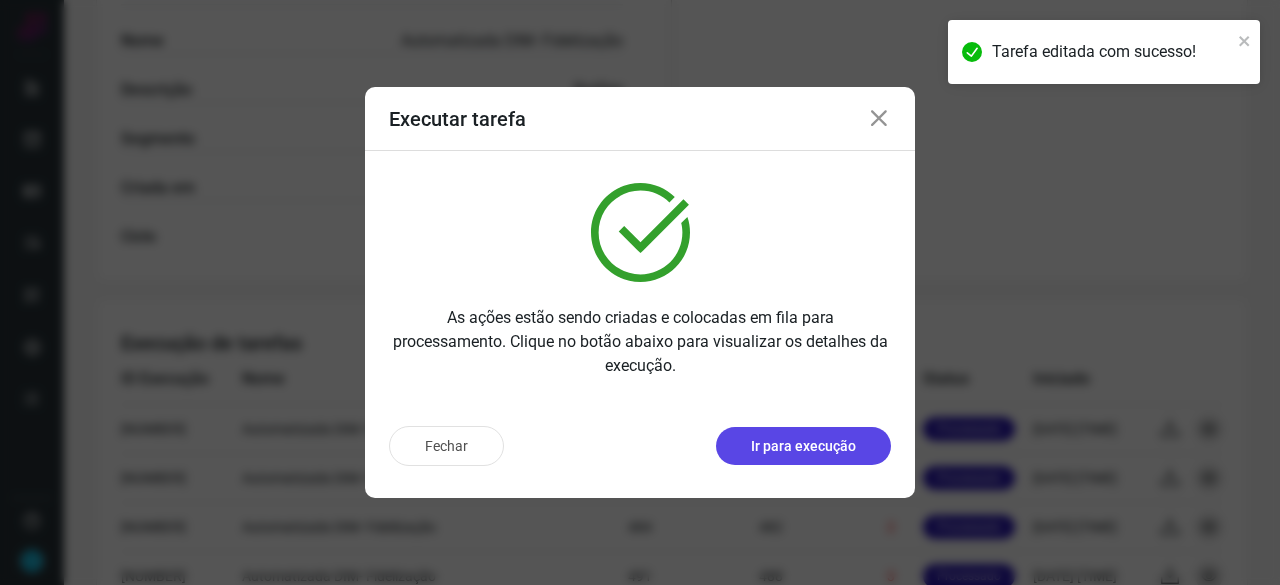 click on "Ir para execução" at bounding box center [803, 446] 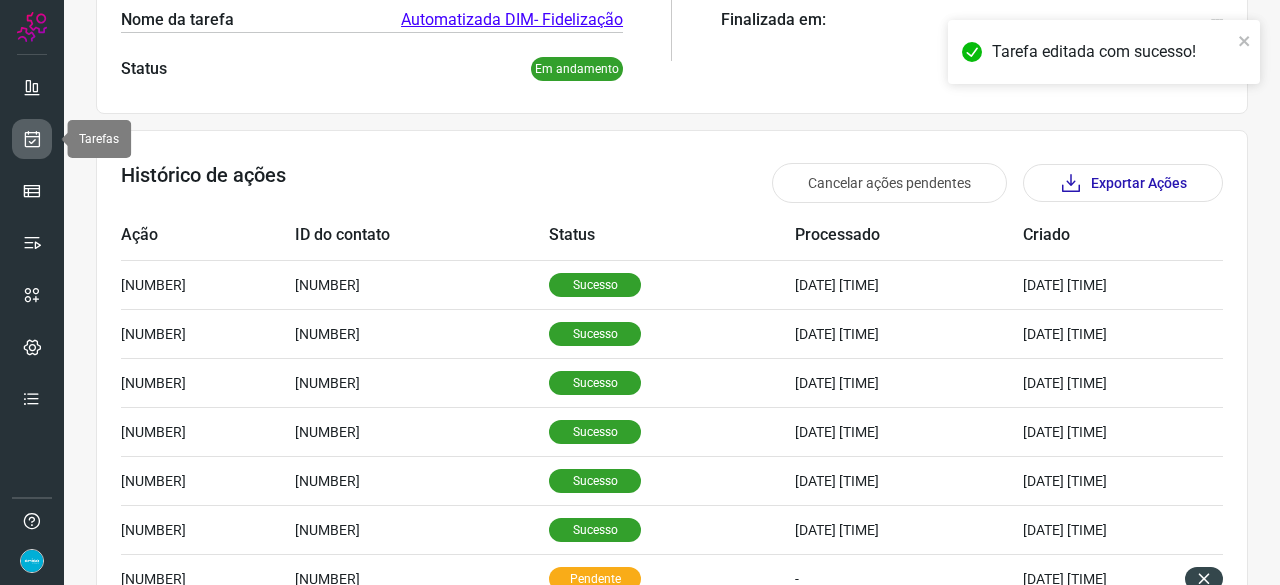 click at bounding box center (32, 139) 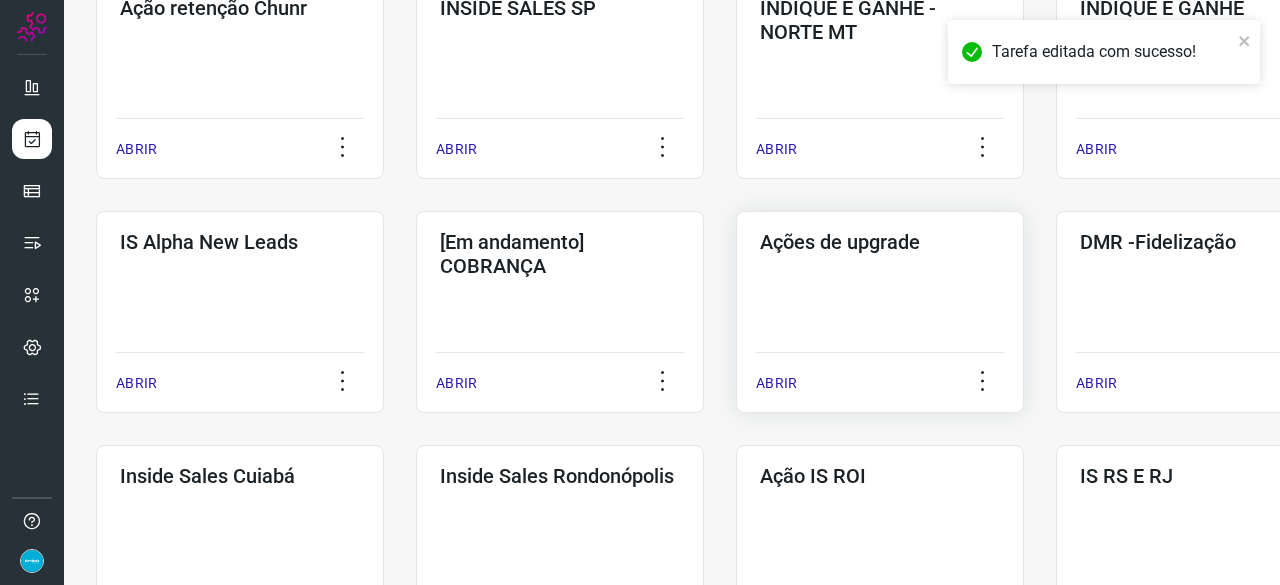scroll, scrollTop: 660, scrollLeft: 0, axis: vertical 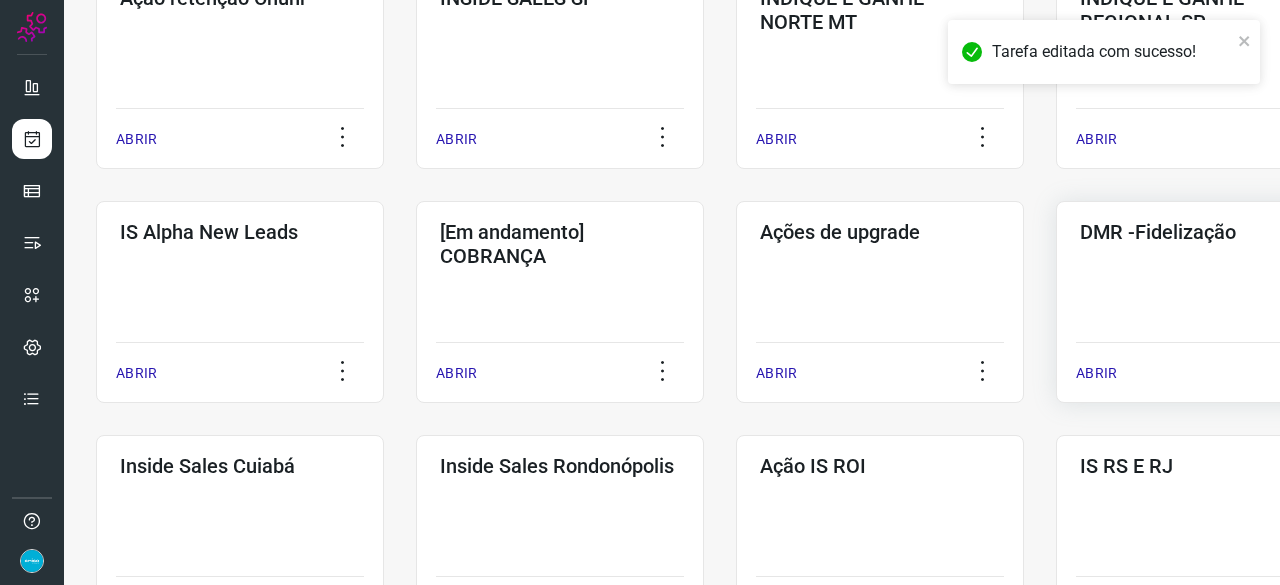 click on "ABRIR" at bounding box center [1096, 373] 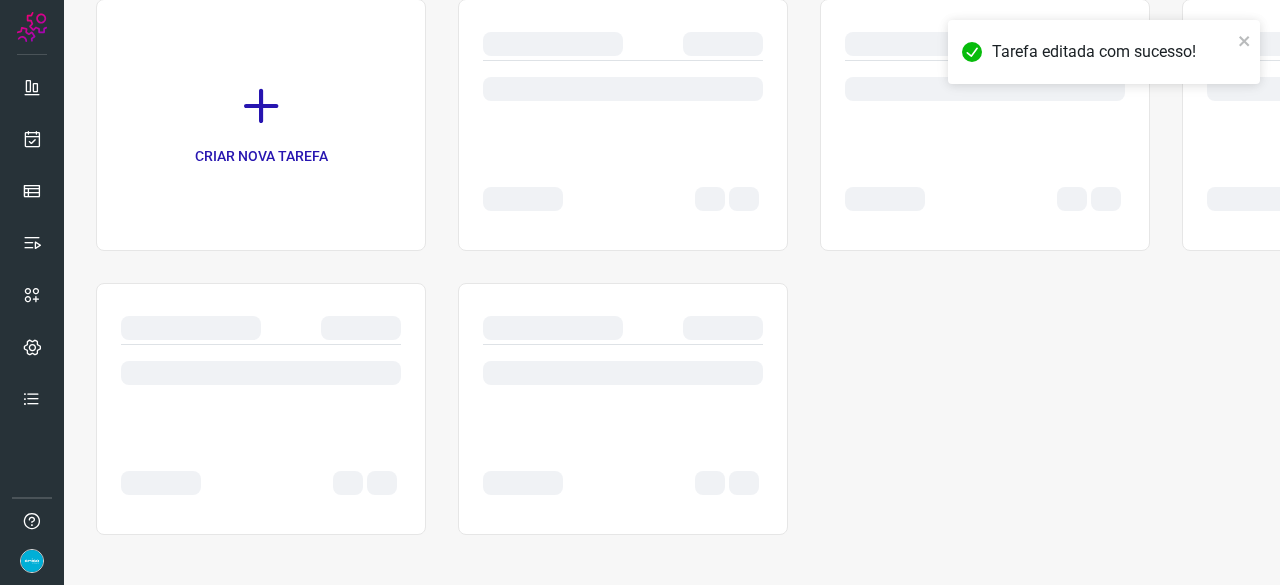 scroll, scrollTop: 0, scrollLeft: 0, axis: both 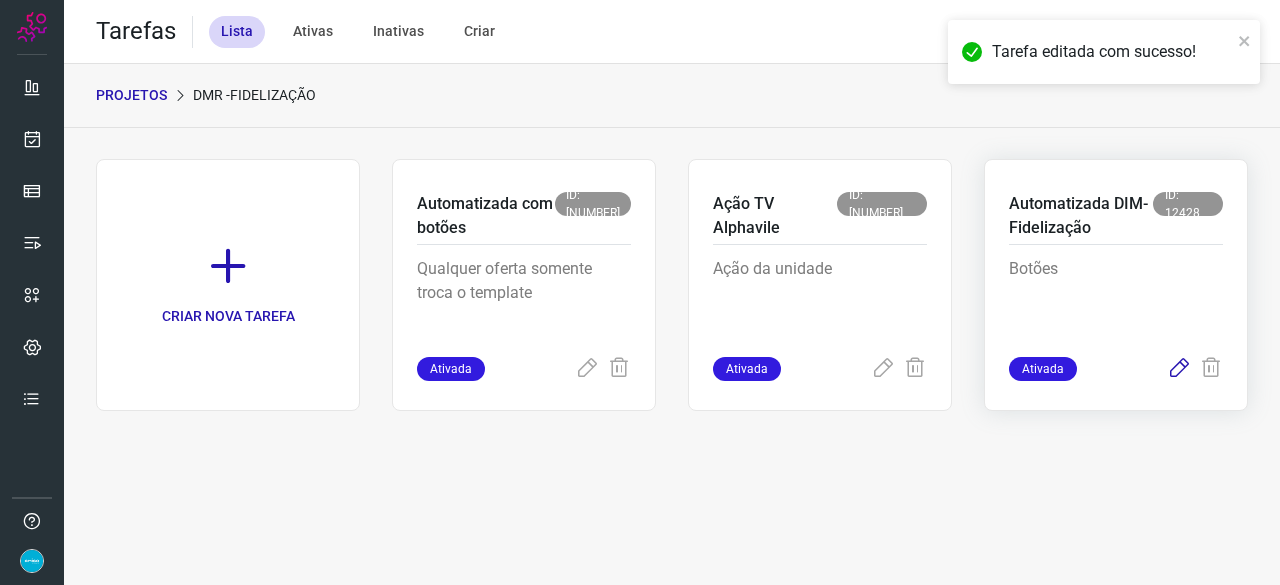 click at bounding box center (1179, 369) 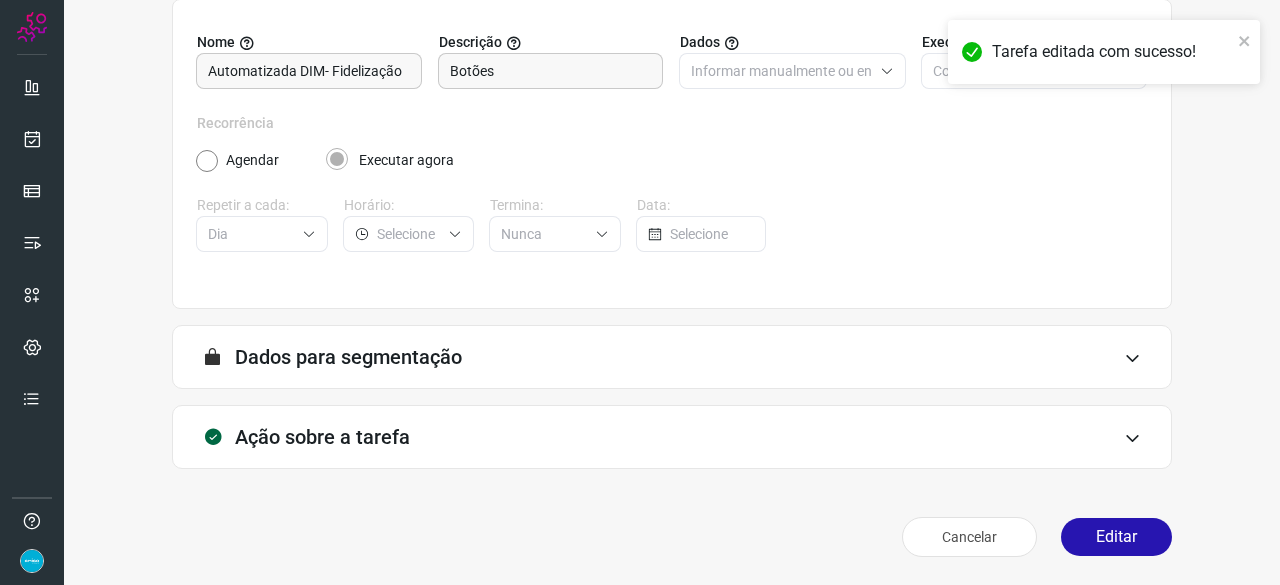 scroll, scrollTop: 195, scrollLeft: 0, axis: vertical 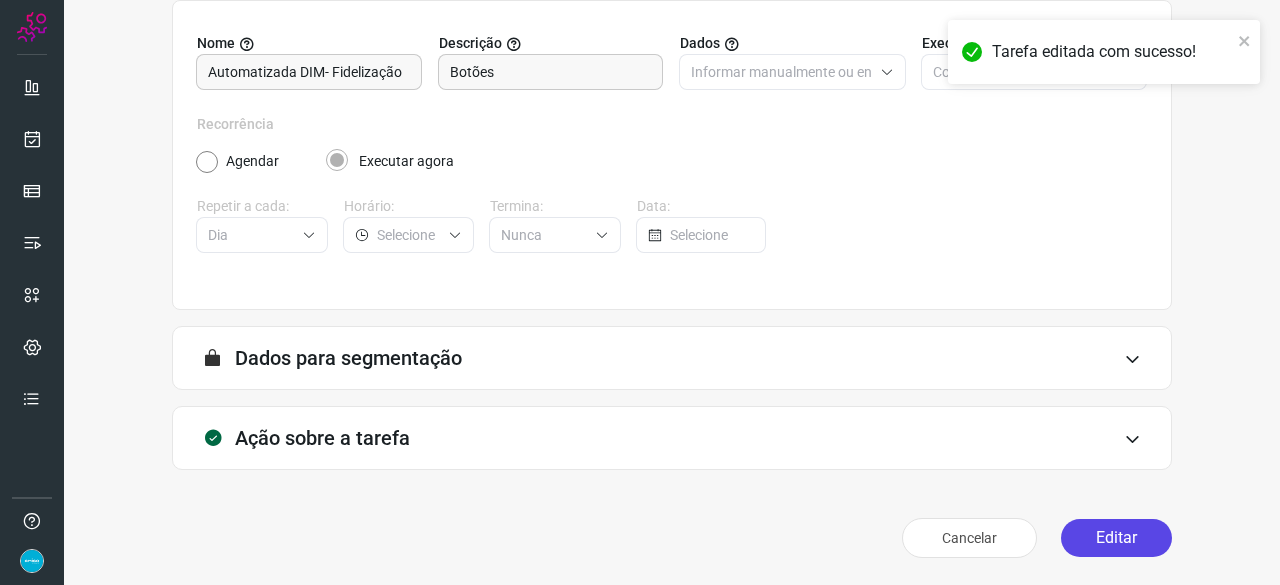 click on "Editar" at bounding box center (1116, 538) 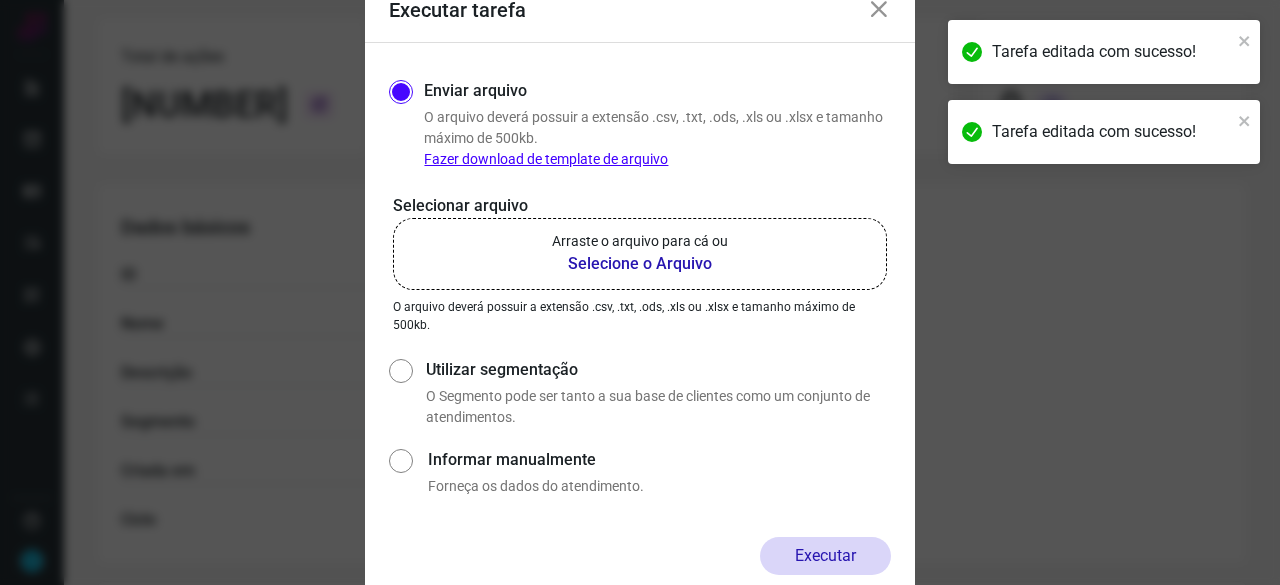 click on "Selecione o Arquivo" at bounding box center (640, 264) 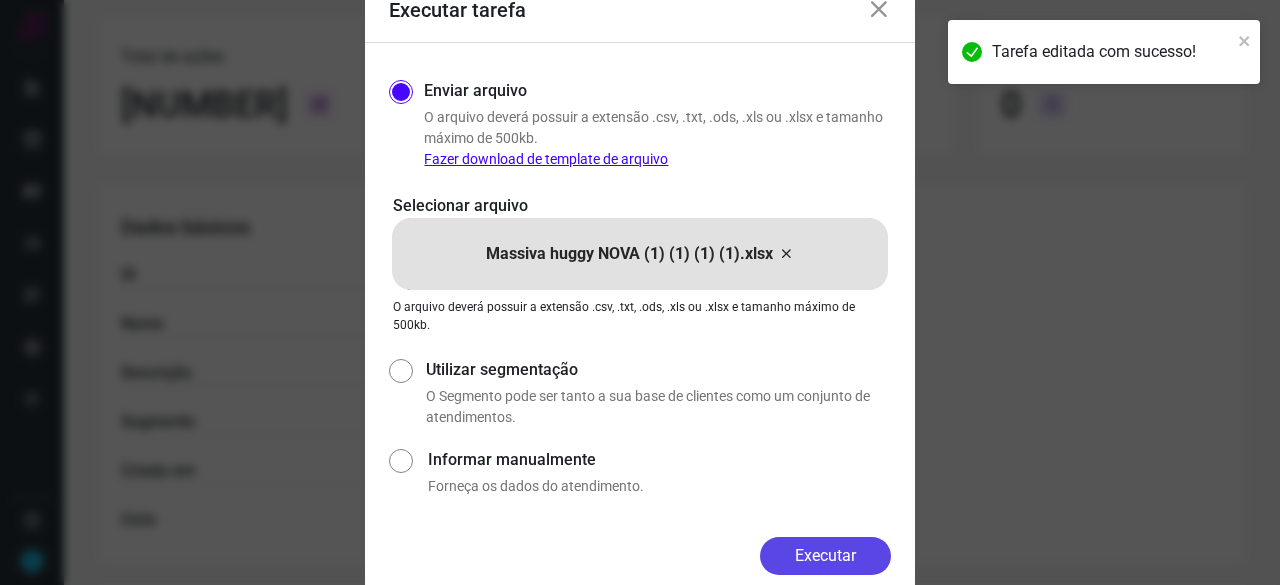 click on "Executar" at bounding box center [825, 556] 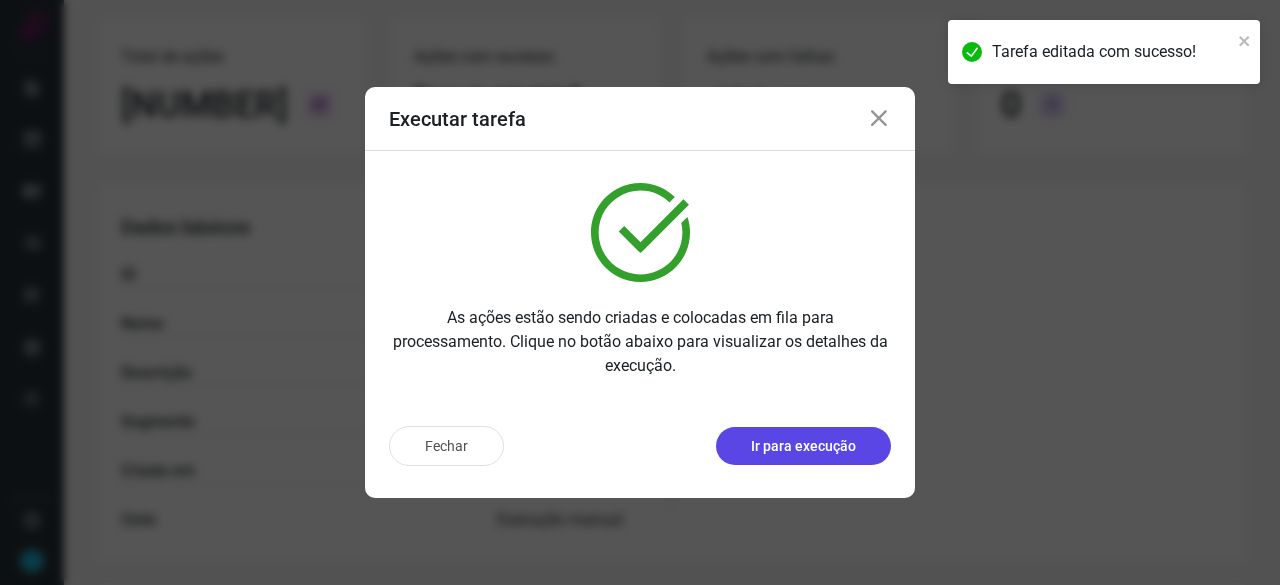 click on "Ir para execução" at bounding box center (803, 446) 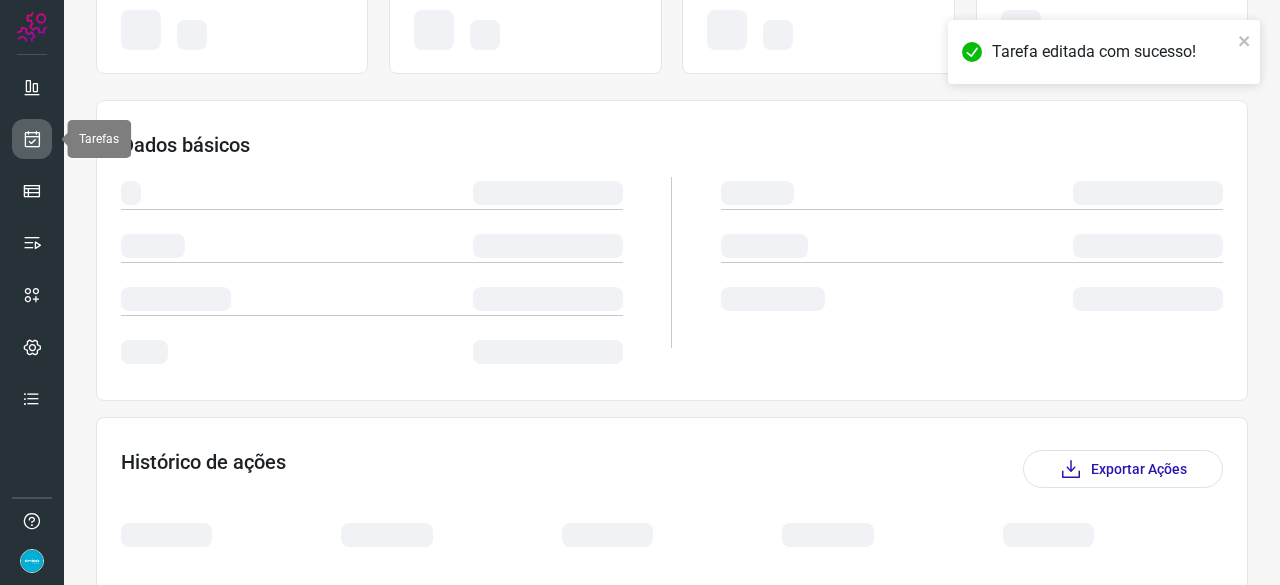click at bounding box center [32, 139] 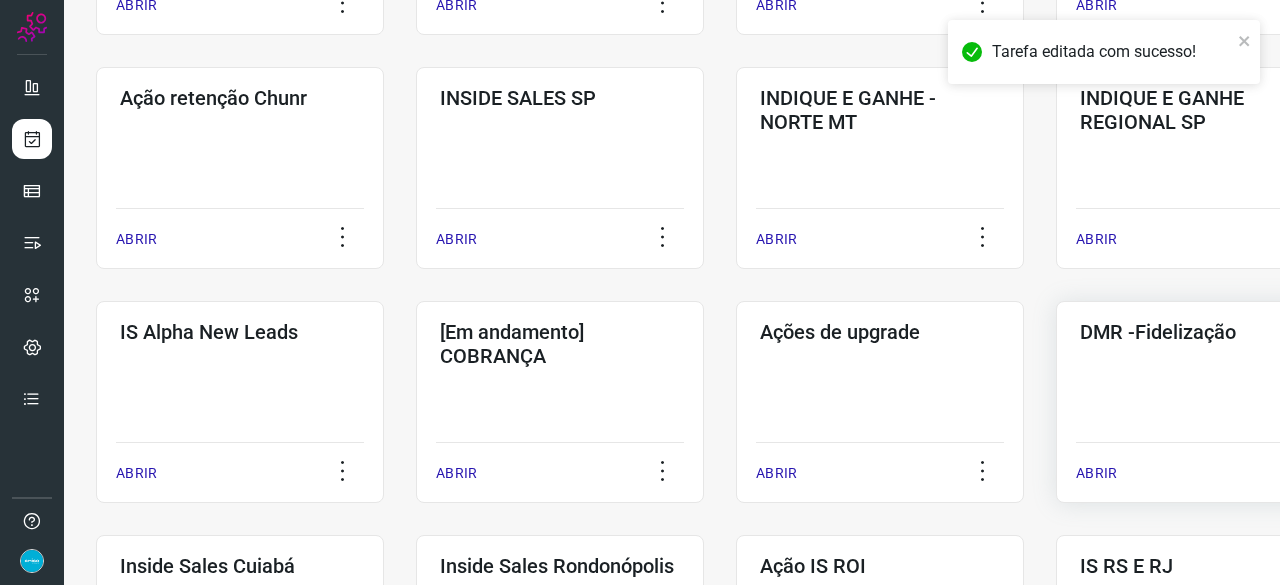 click on "ABRIR" at bounding box center [1096, 473] 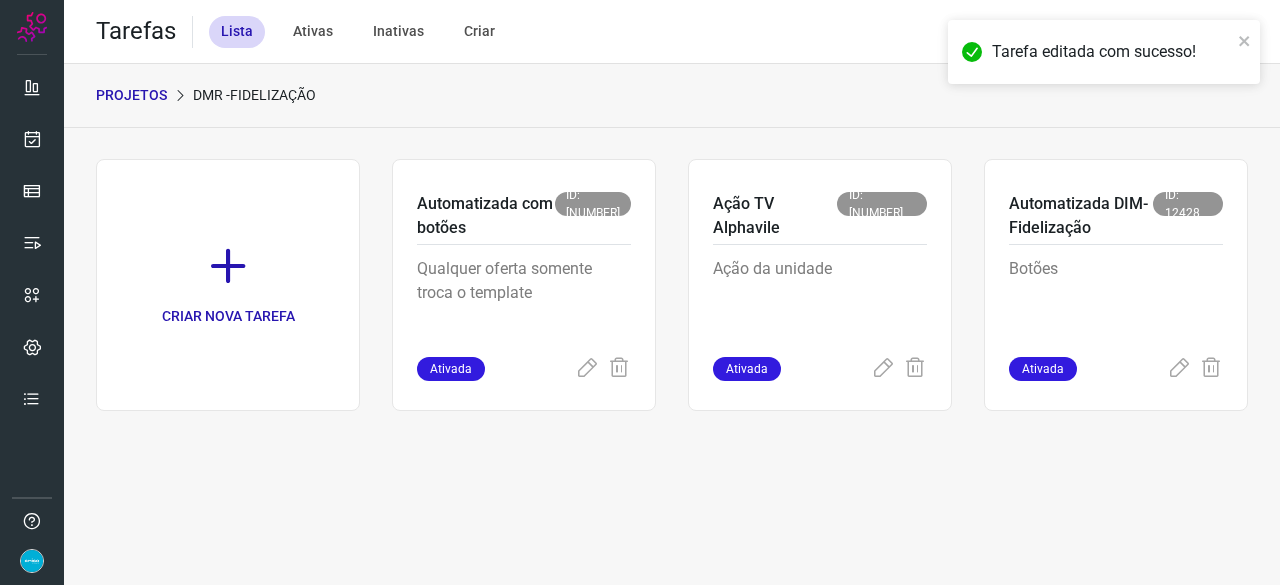 scroll, scrollTop: 0, scrollLeft: 0, axis: both 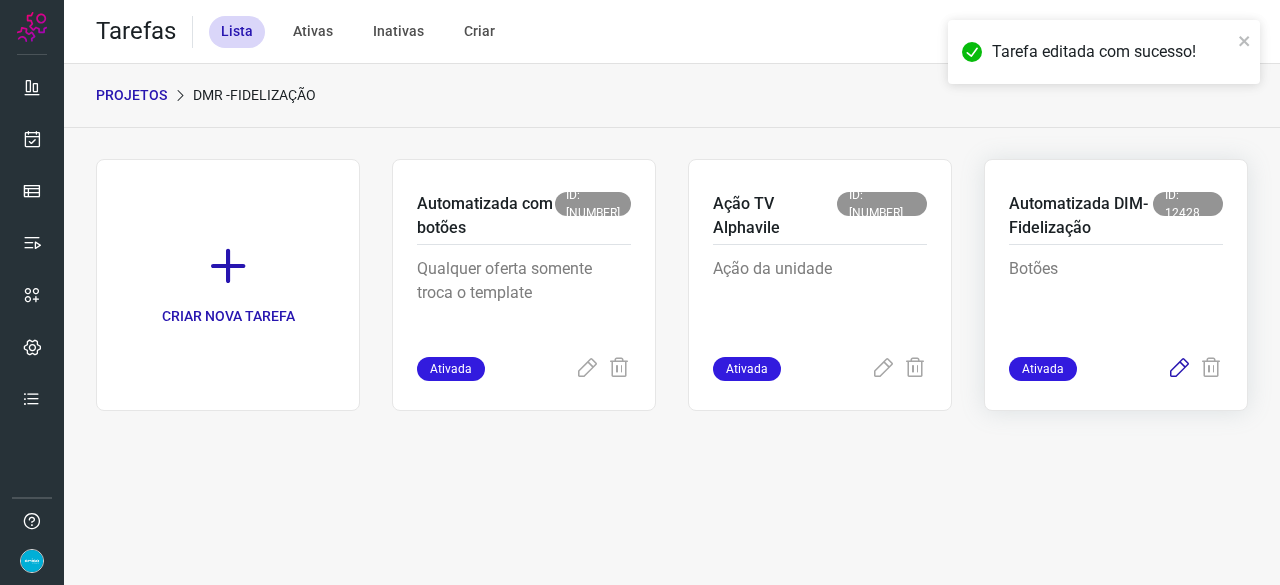 click at bounding box center (1179, 369) 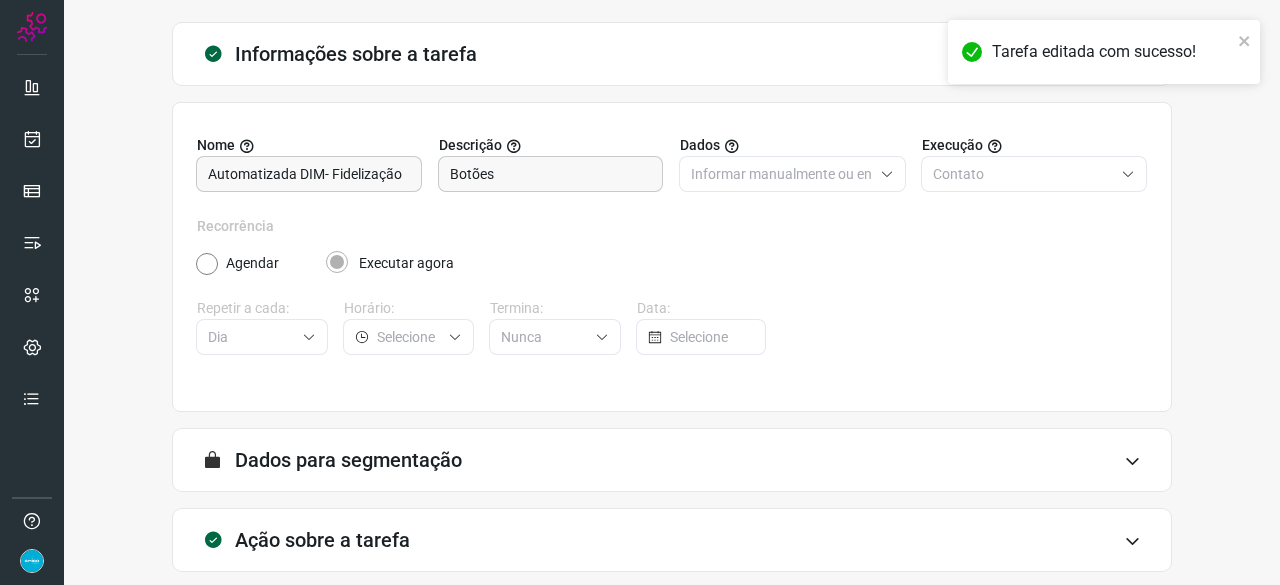scroll, scrollTop: 195, scrollLeft: 0, axis: vertical 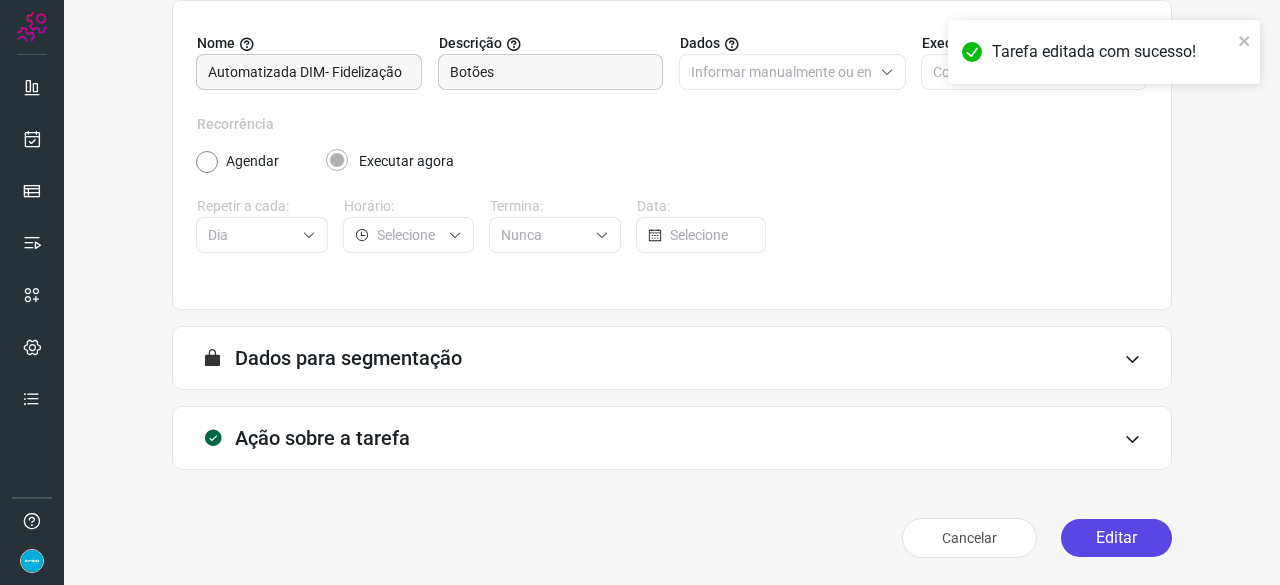 click on "Editar" at bounding box center (1116, 538) 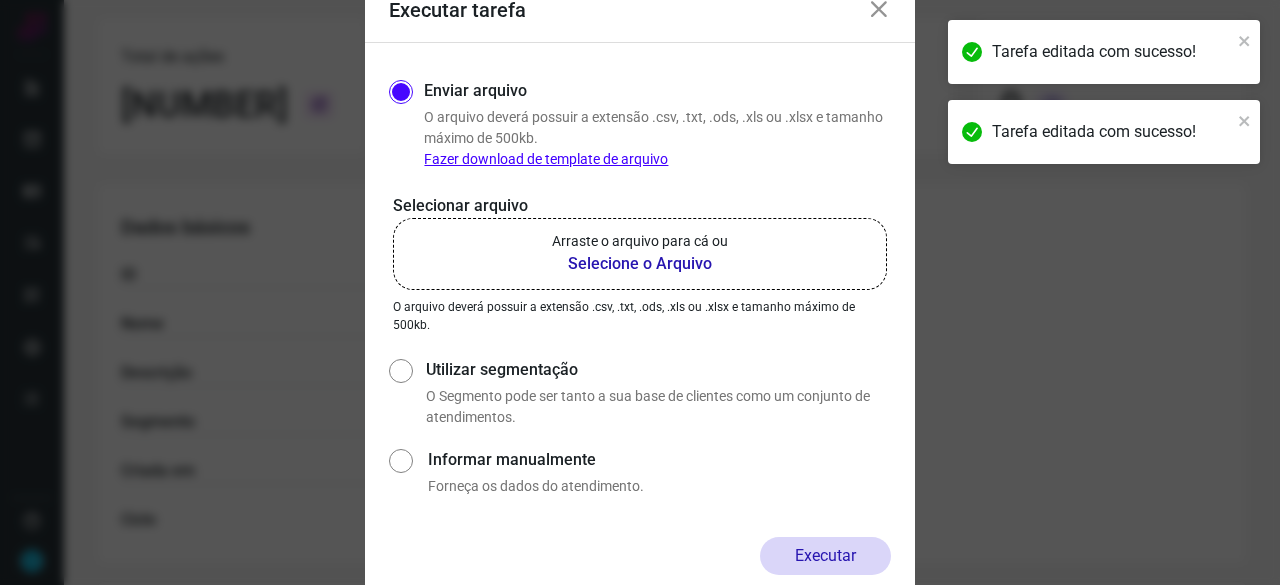click on "Selecione o Arquivo" at bounding box center [640, 264] 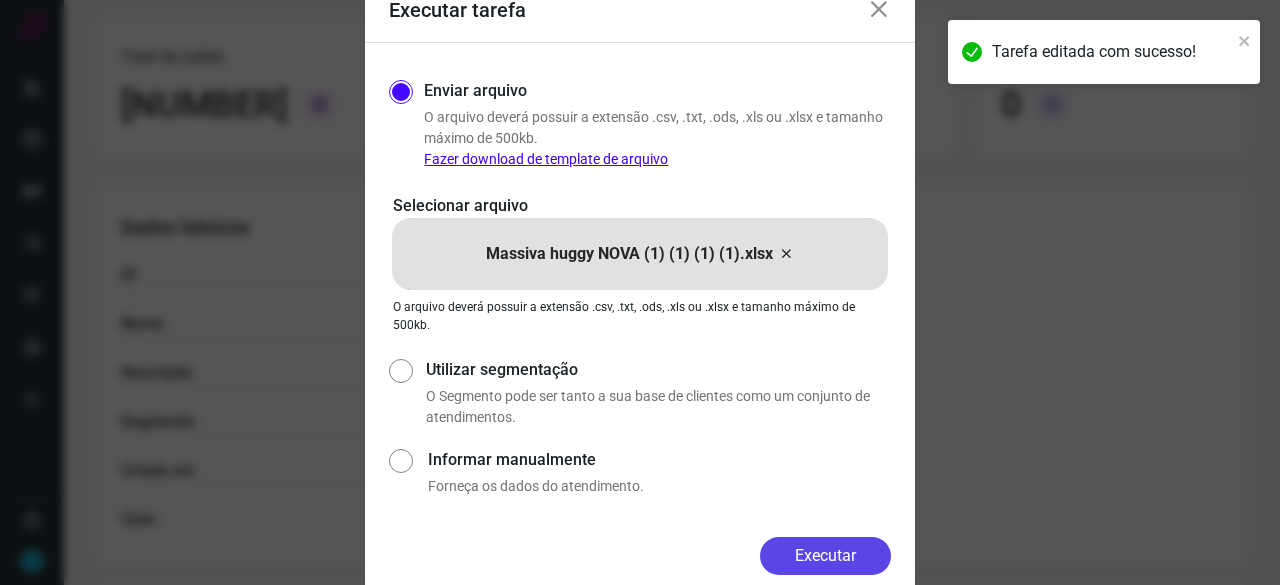 click on "Executar" at bounding box center (825, 556) 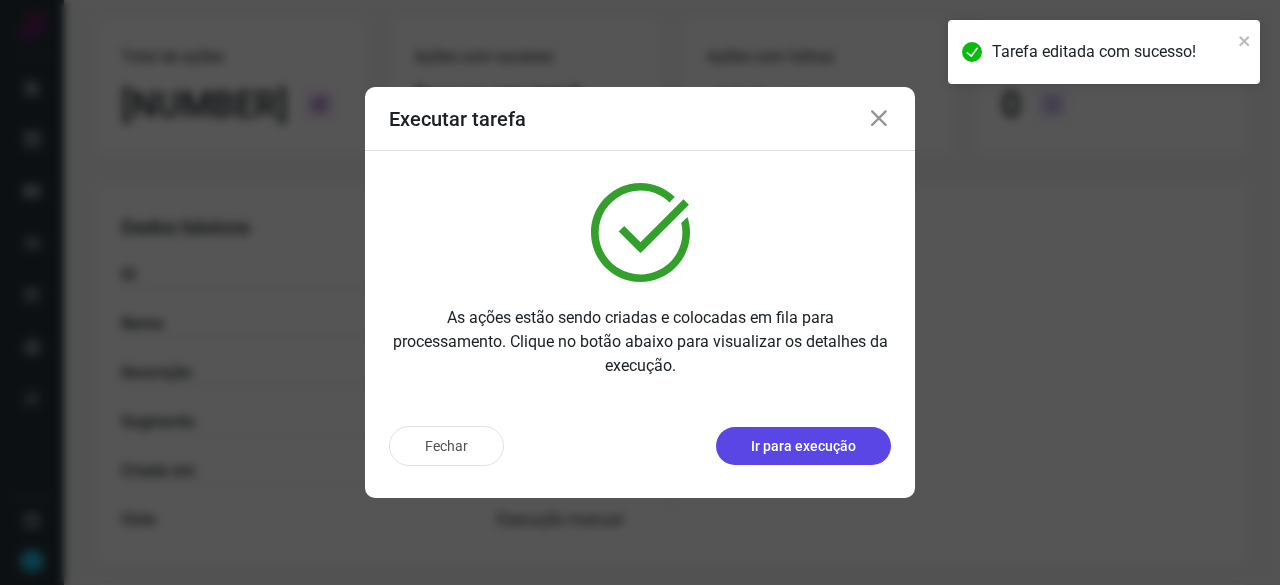 click on "Ir para execução" at bounding box center (803, 446) 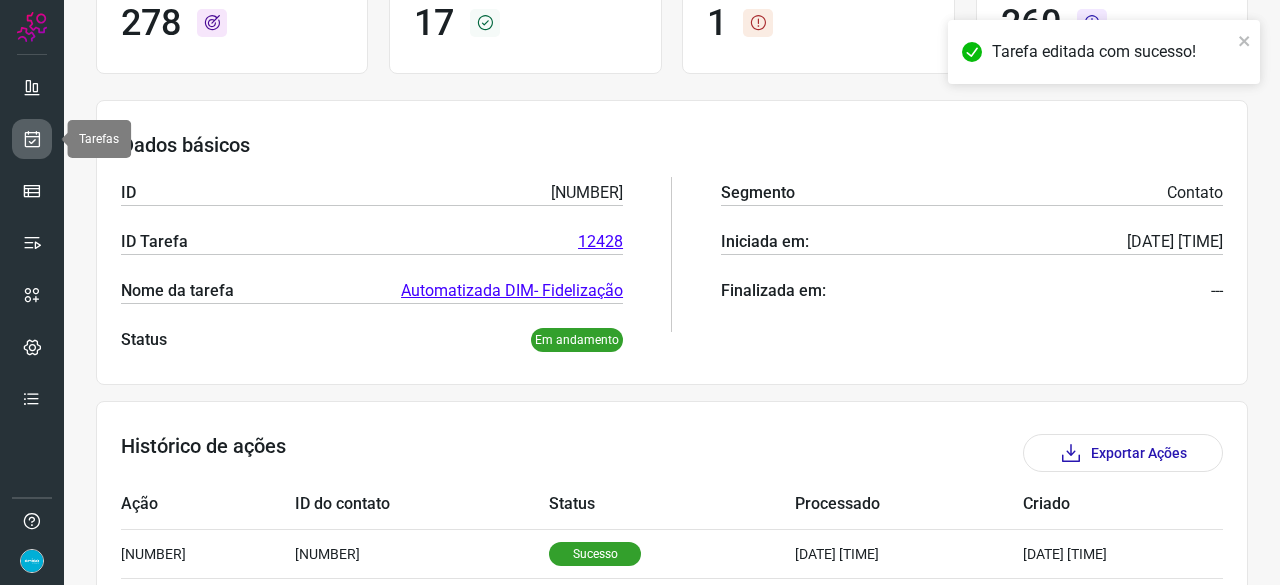 click at bounding box center [32, 139] 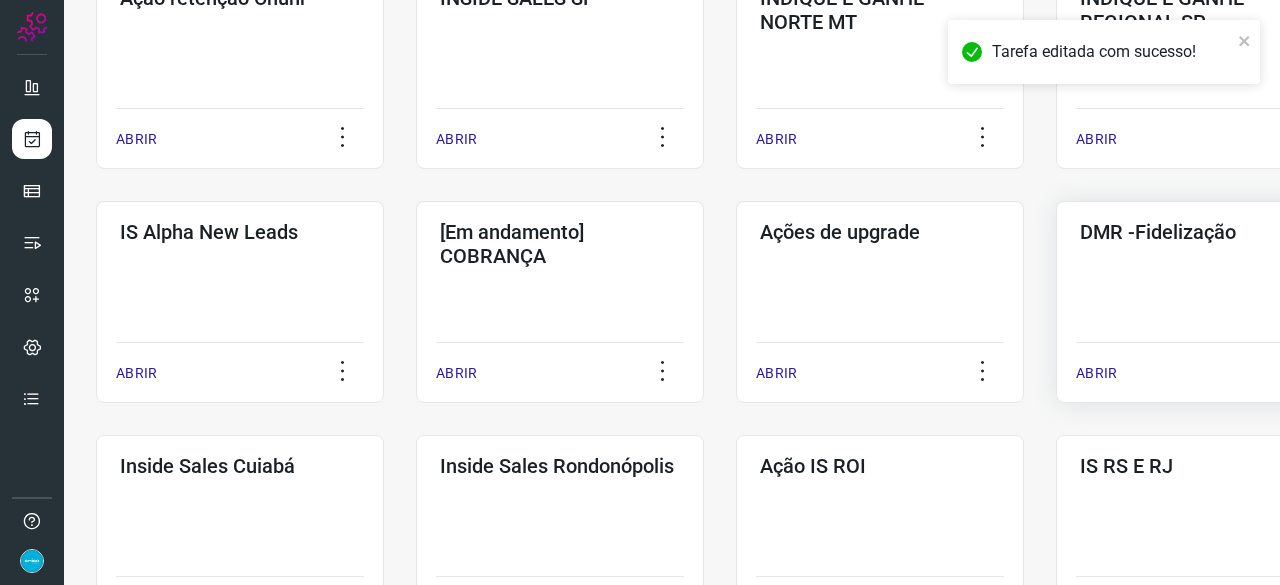 click on "ABRIR" at bounding box center [1096, 373] 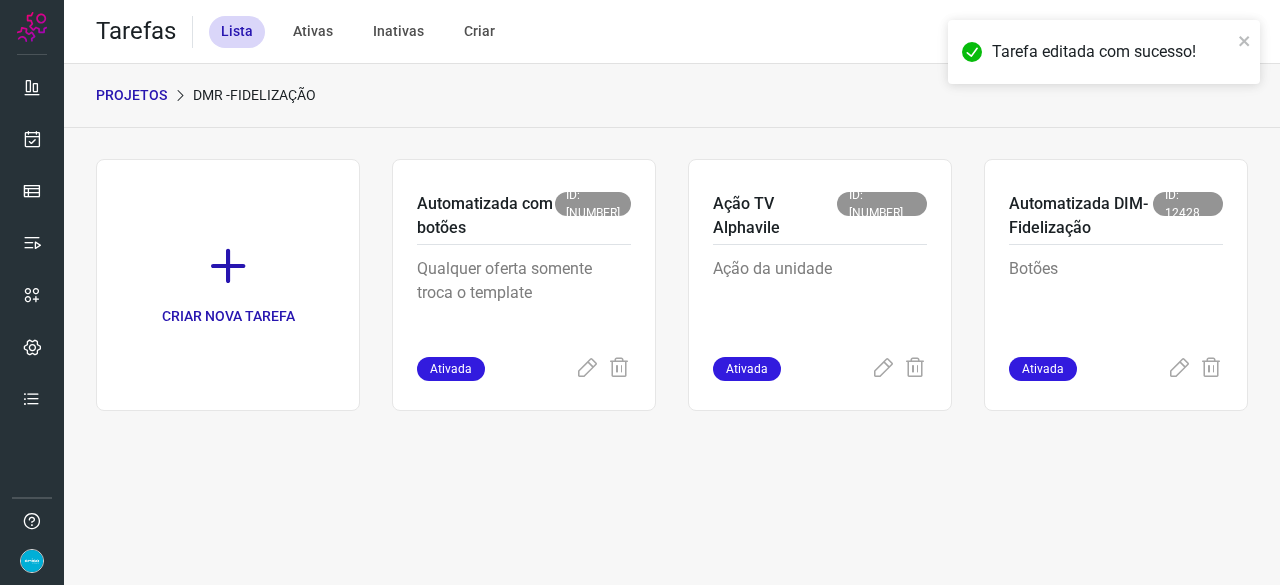 scroll, scrollTop: 0, scrollLeft: 0, axis: both 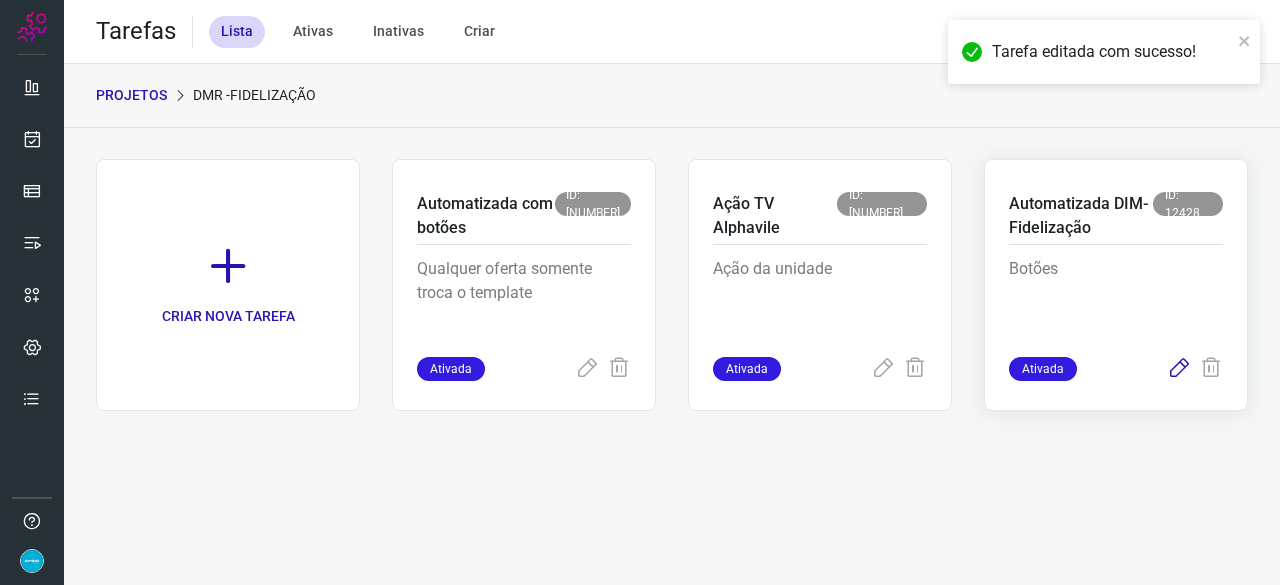 click at bounding box center (1179, 369) 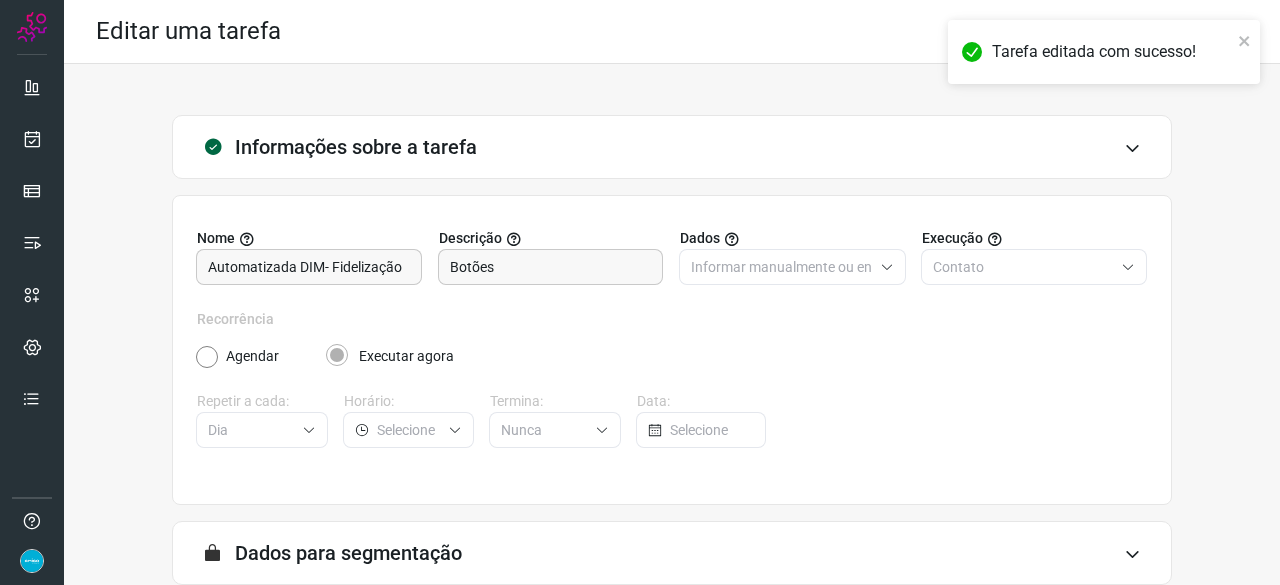 scroll, scrollTop: 195, scrollLeft: 0, axis: vertical 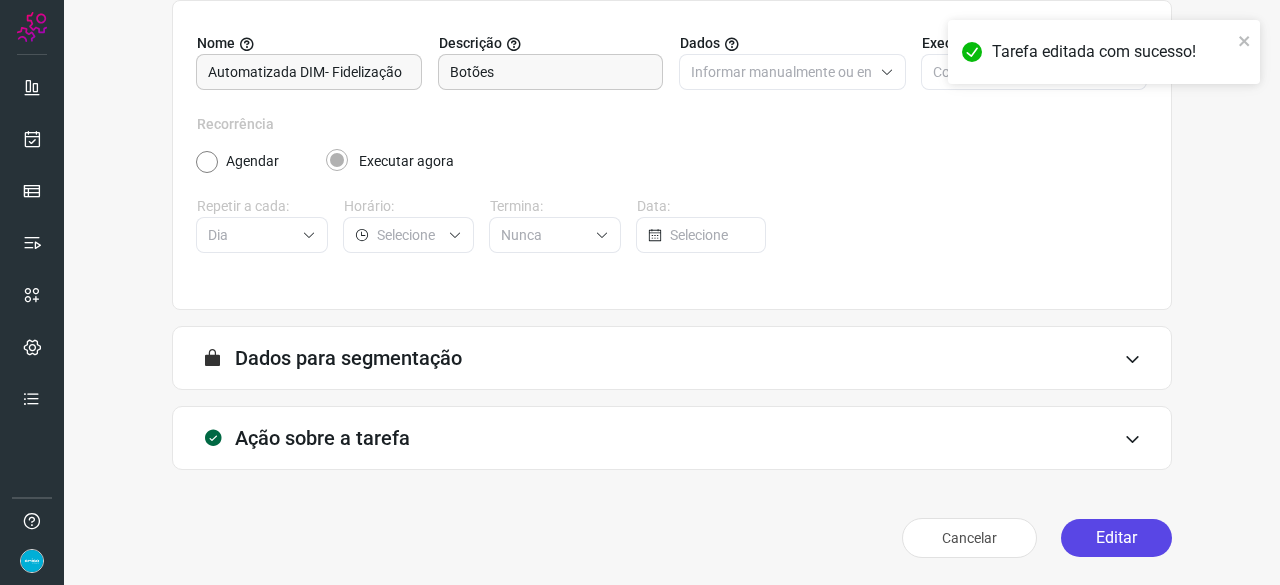 click on "Editar" at bounding box center (1116, 538) 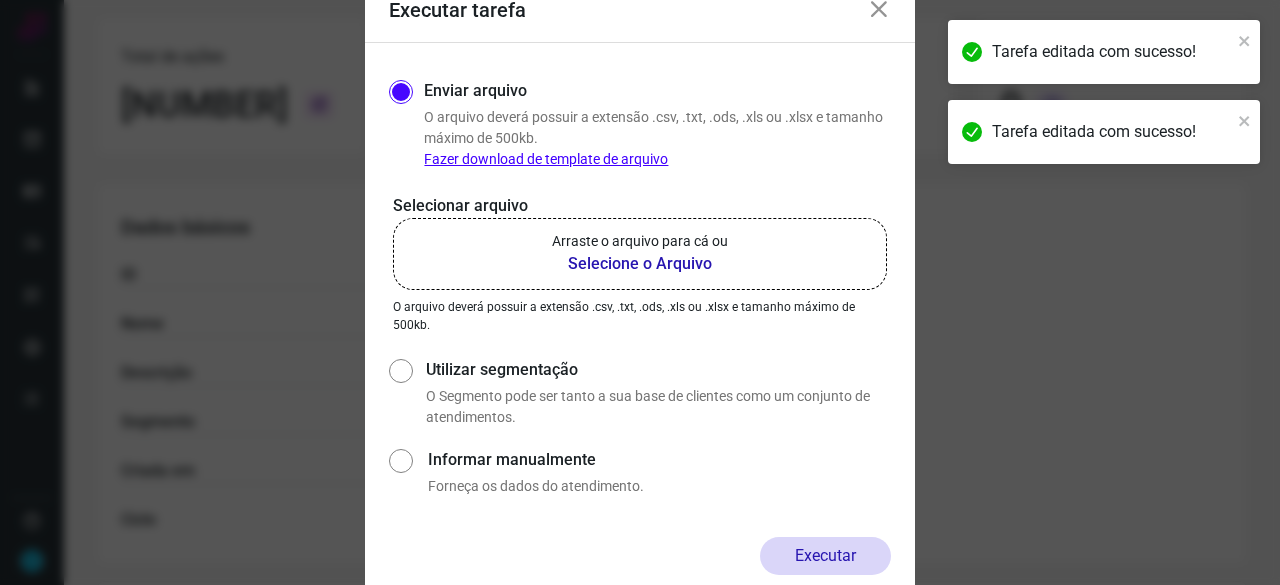 click on "Selecione o Arquivo" at bounding box center (640, 264) 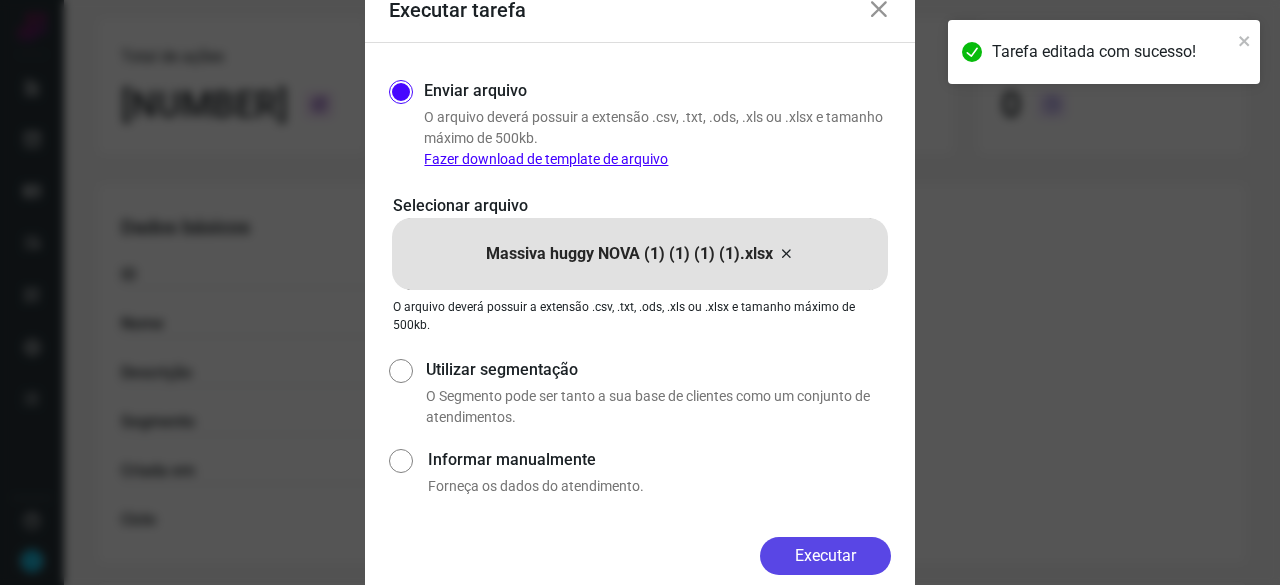 click on "Executar" at bounding box center (825, 556) 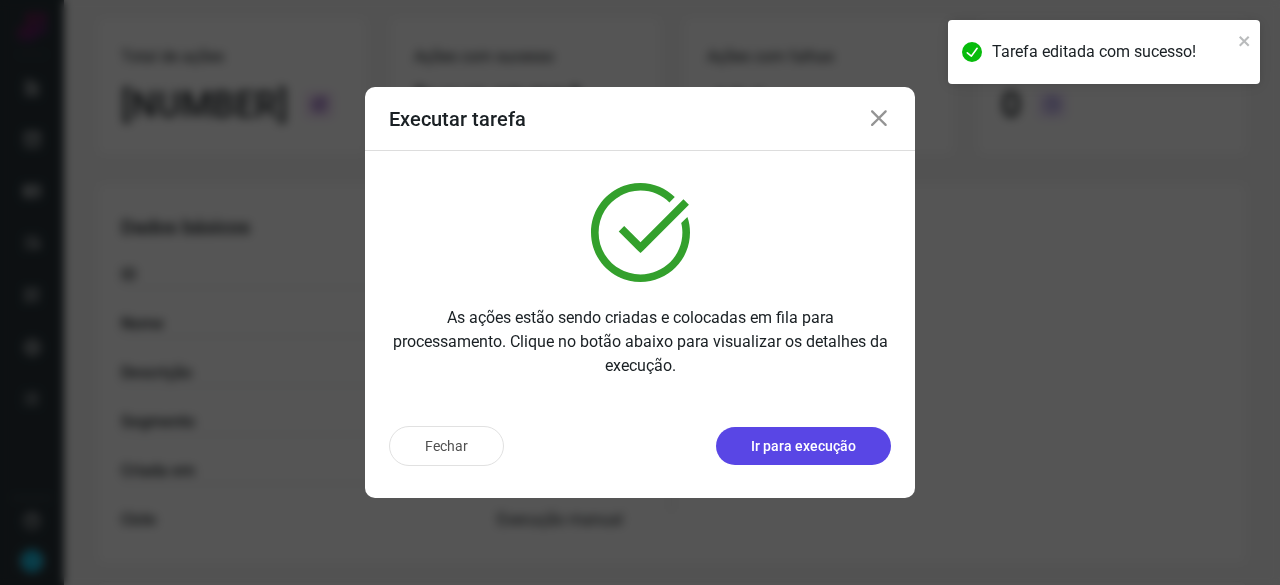 click on "Ir para execução" at bounding box center (803, 446) 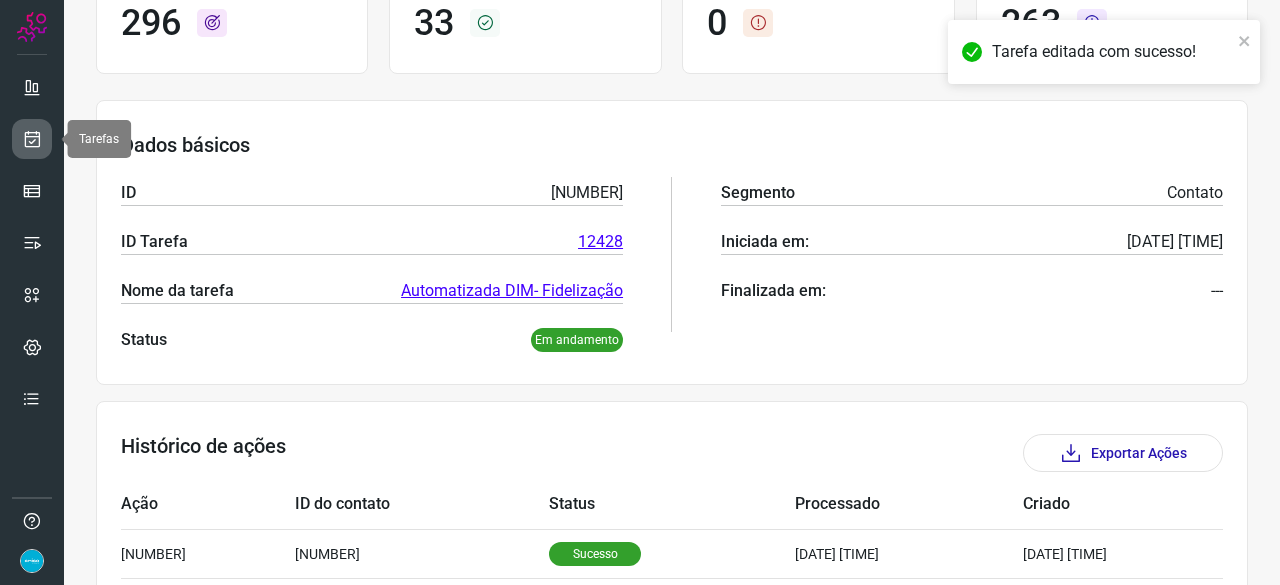 click at bounding box center [32, 139] 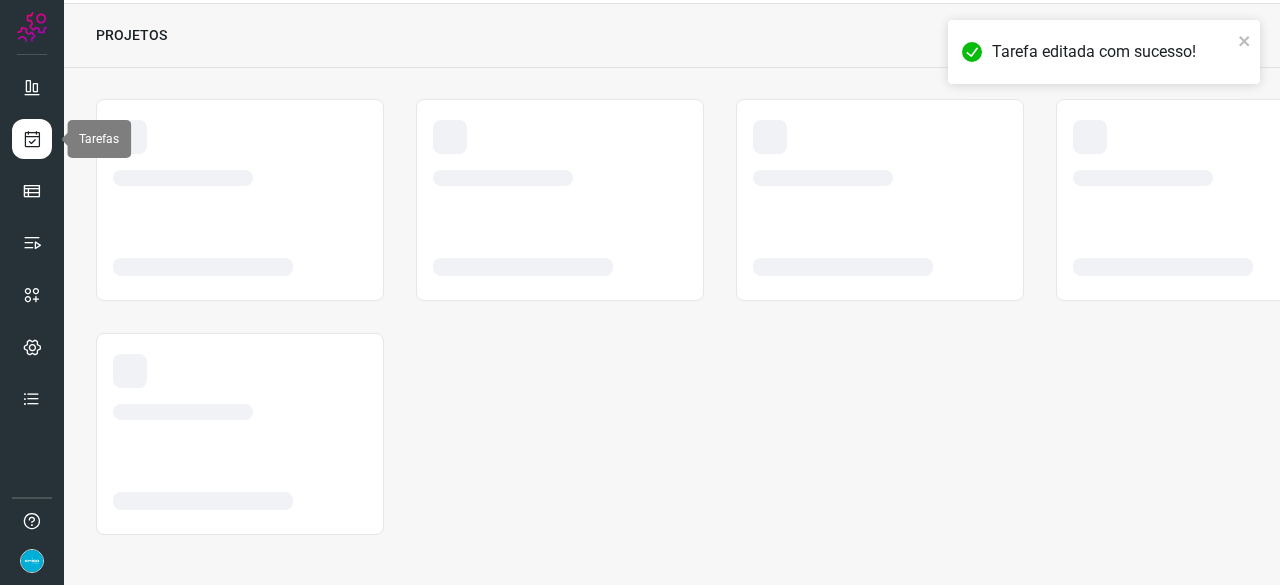 scroll, scrollTop: 60, scrollLeft: 0, axis: vertical 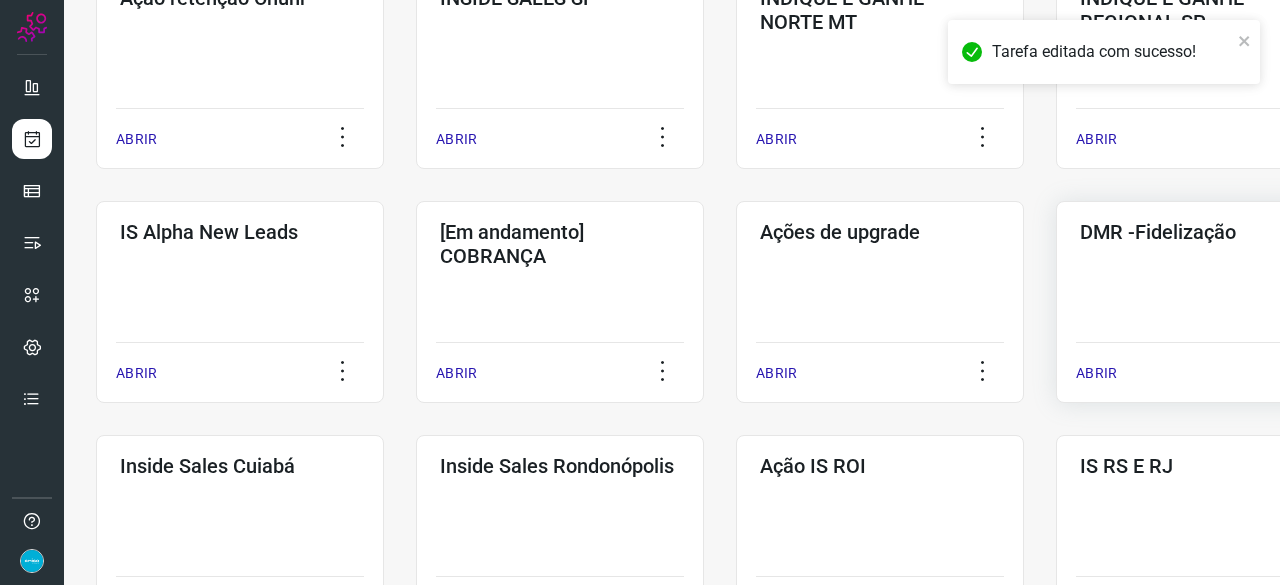 click on "ABRIR" at bounding box center [1096, 373] 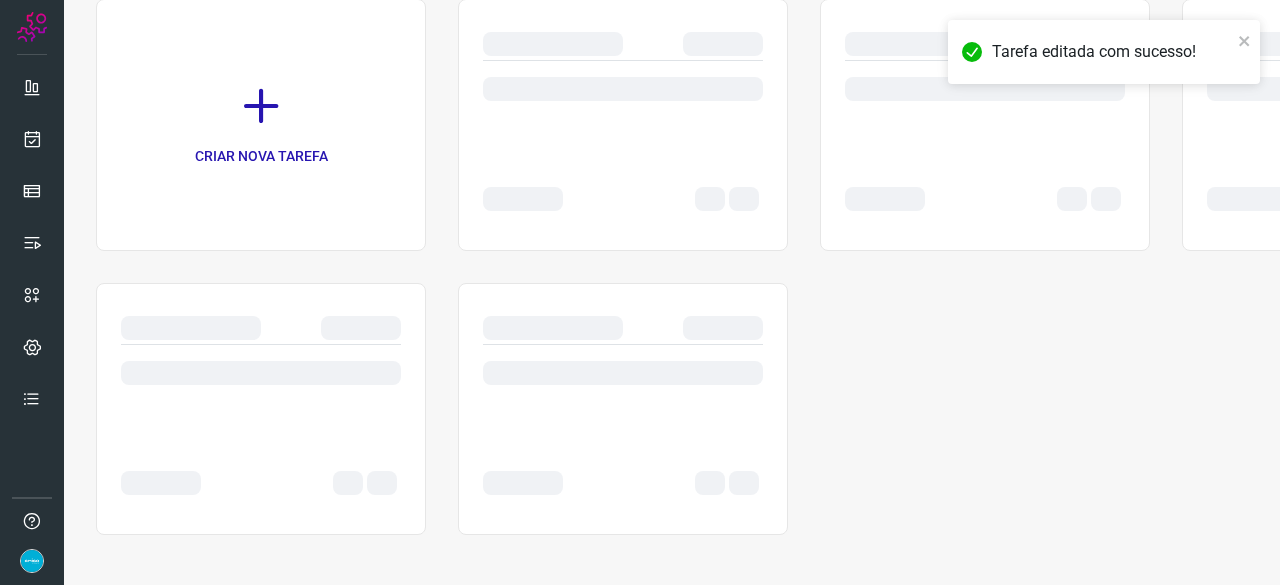 scroll, scrollTop: 0, scrollLeft: 0, axis: both 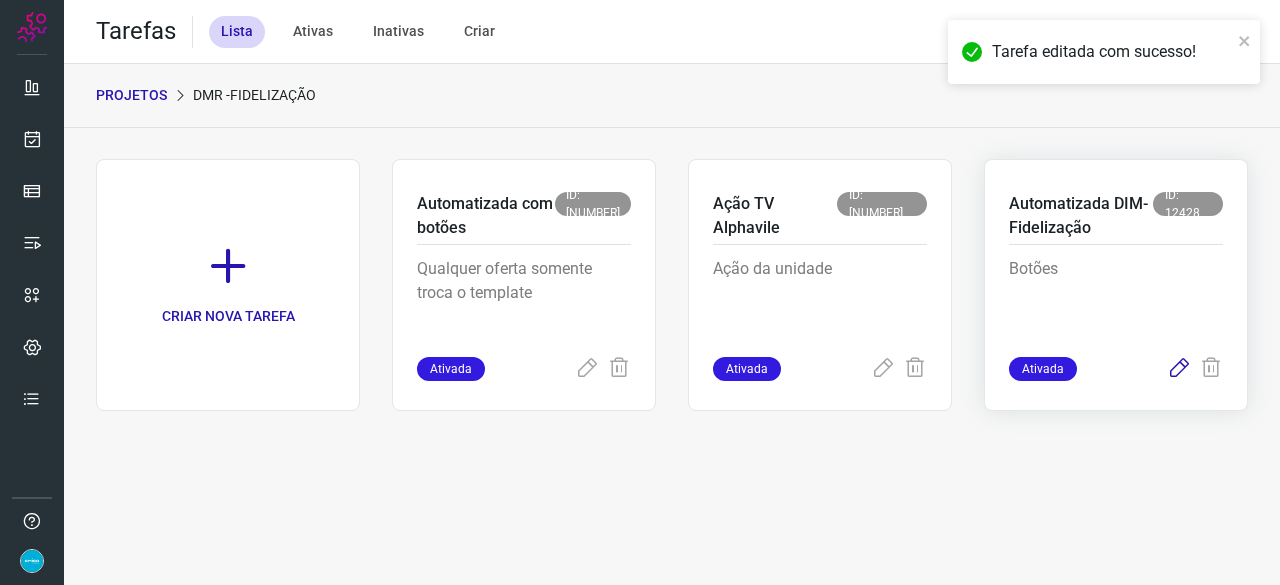 click at bounding box center [1179, 369] 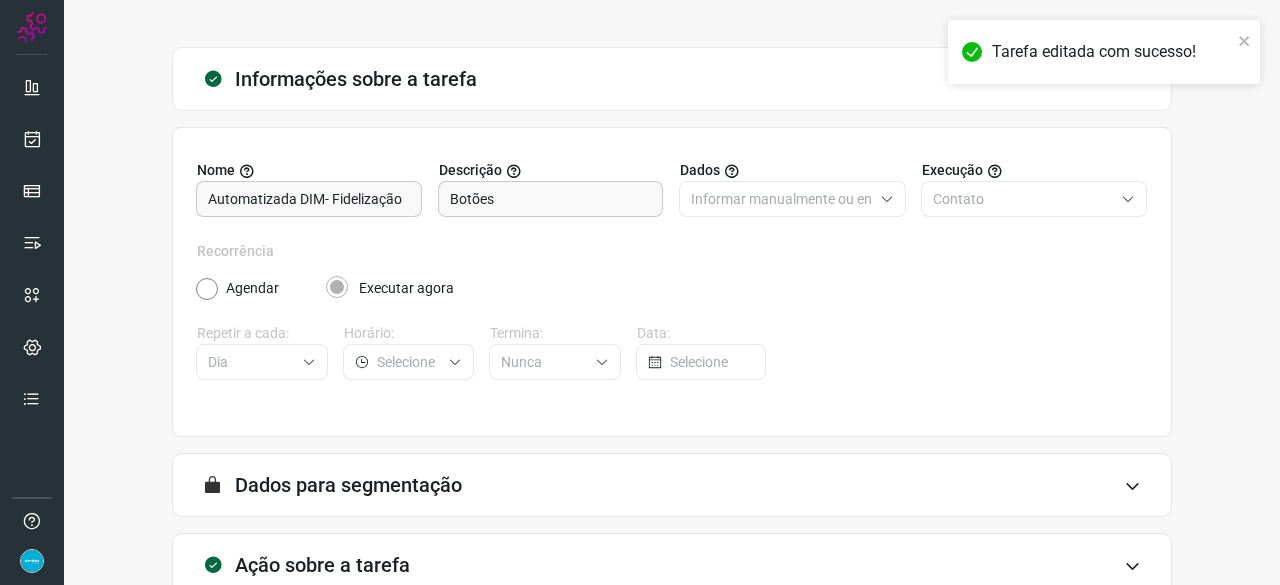 scroll, scrollTop: 195, scrollLeft: 0, axis: vertical 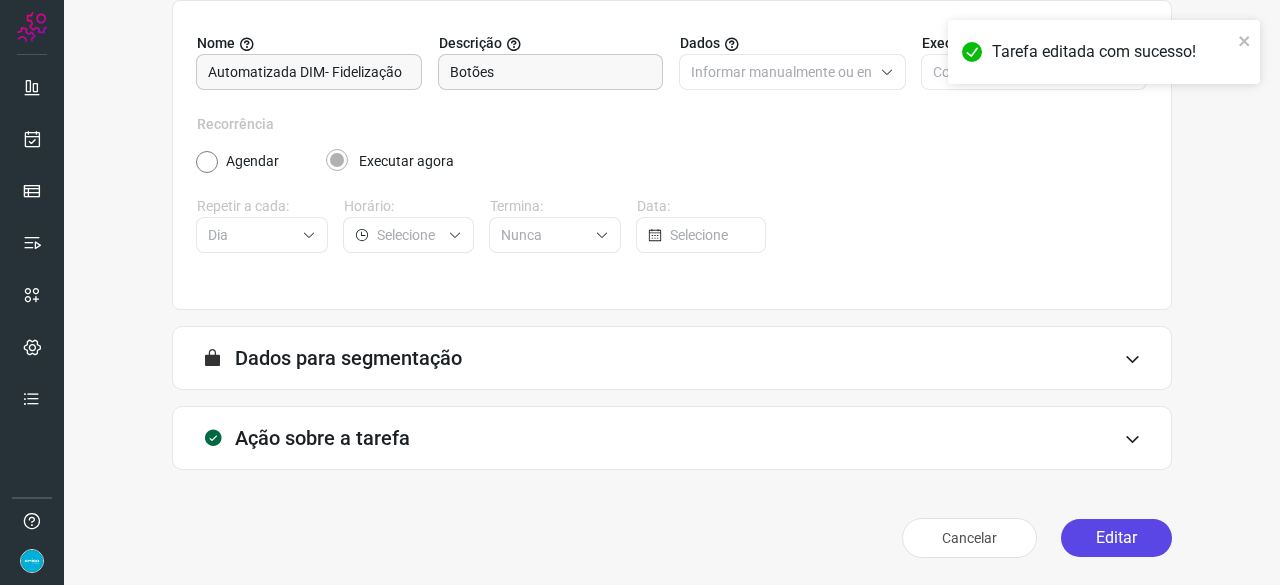 click on "Editar" at bounding box center [1116, 538] 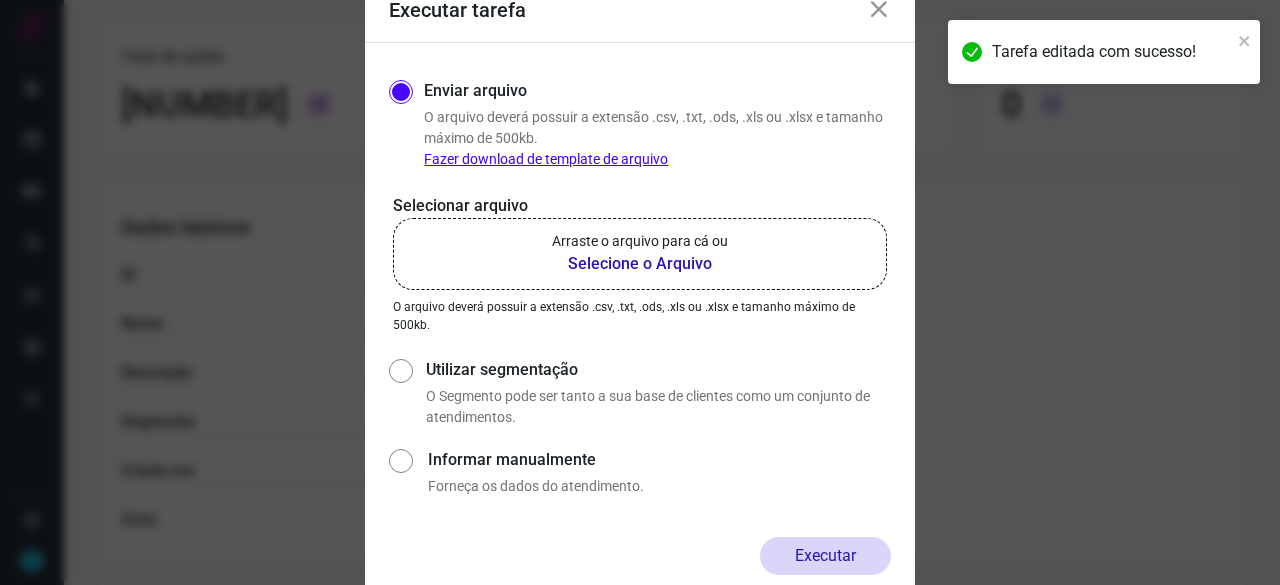 click on "Selecione o Arquivo" at bounding box center [640, 264] 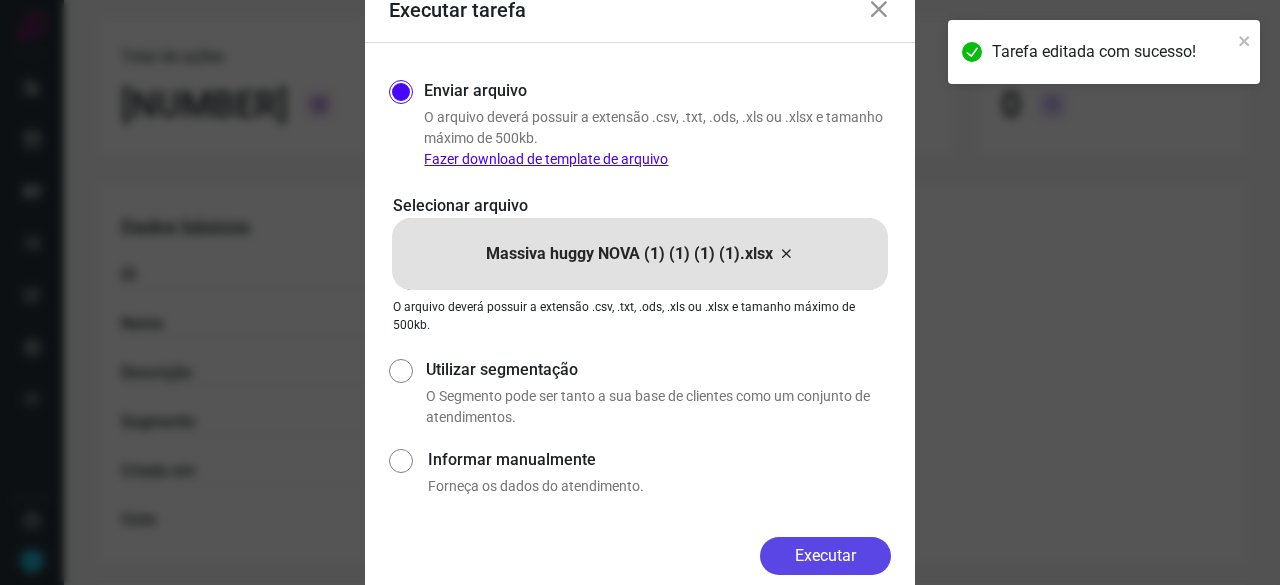 click on "Executar" at bounding box center (825, 556) 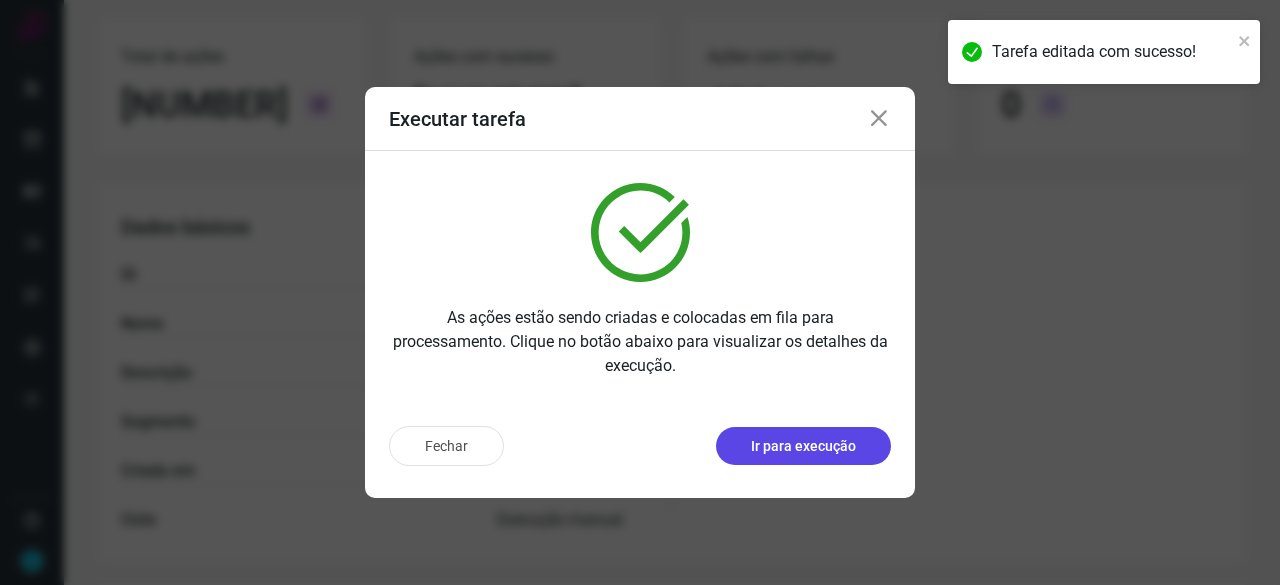 click on "Ir para execução" at bounding box center (803, 446) 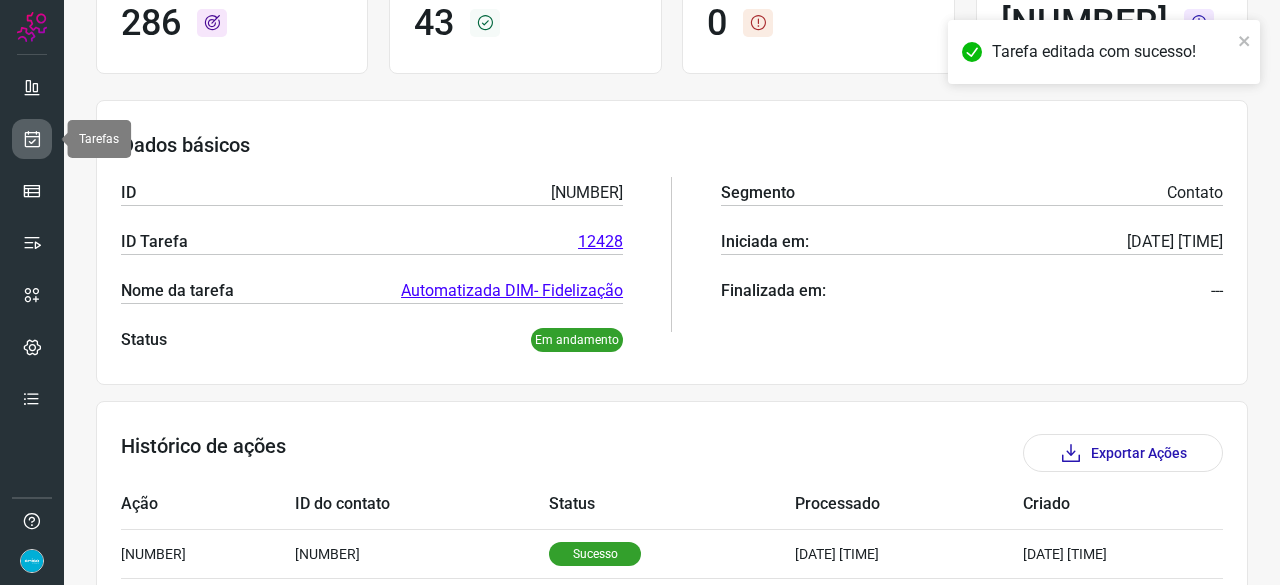 click at bounding box center (32, 139) 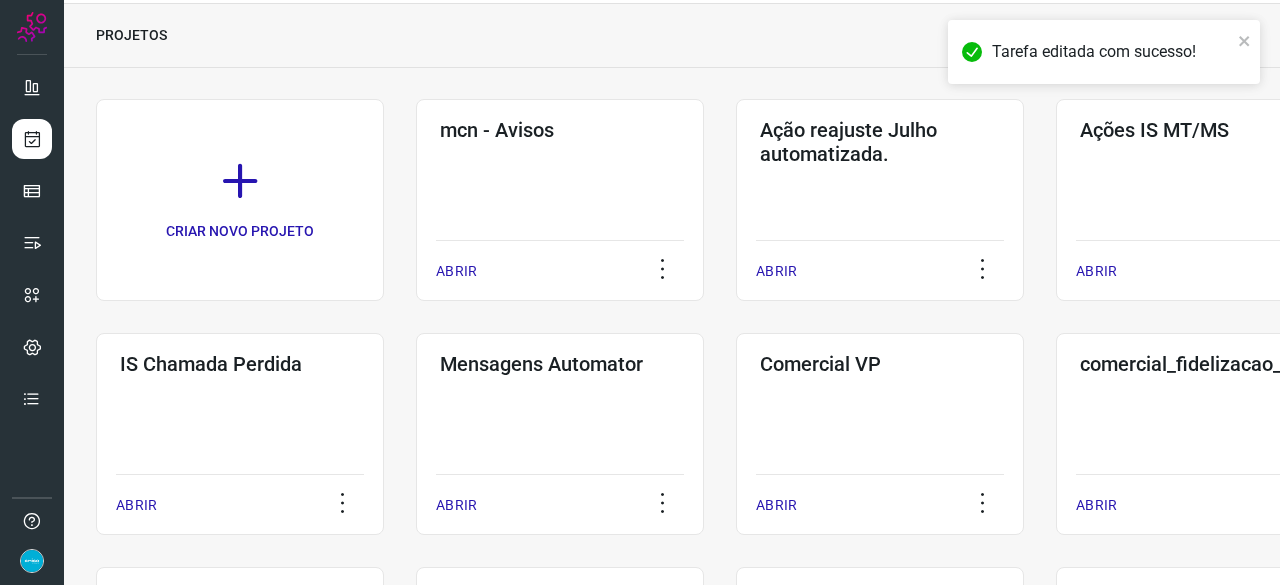 click on "PROJETOS" at bounding box center (672, 36) 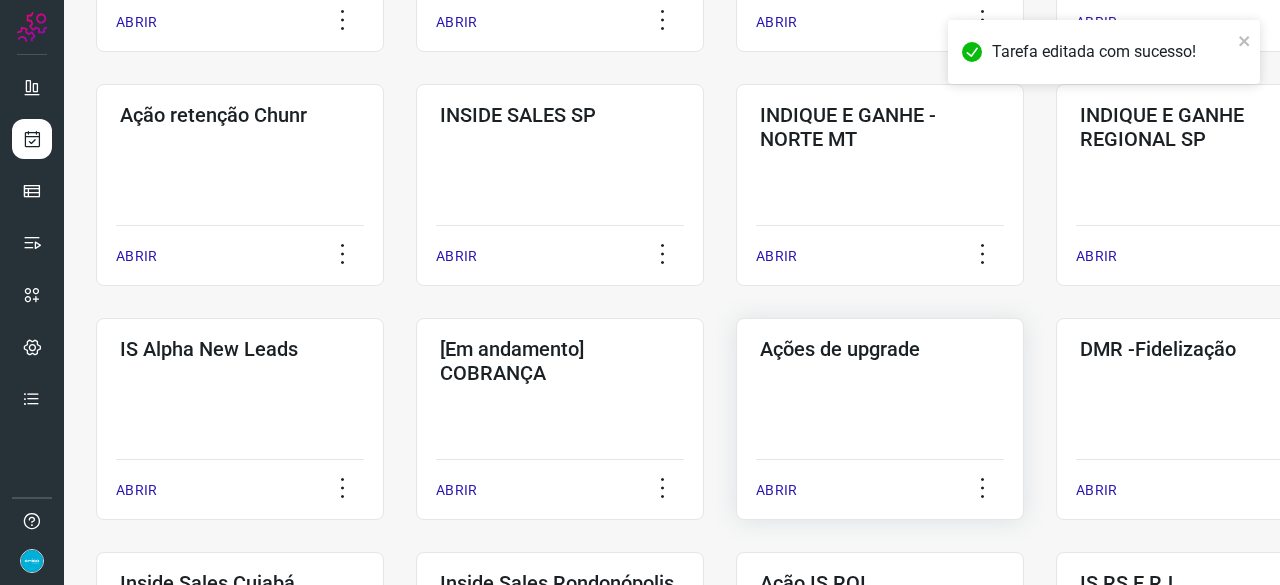 scroll, scrollTop: 660, scrollLeft: 0, axis: vertical 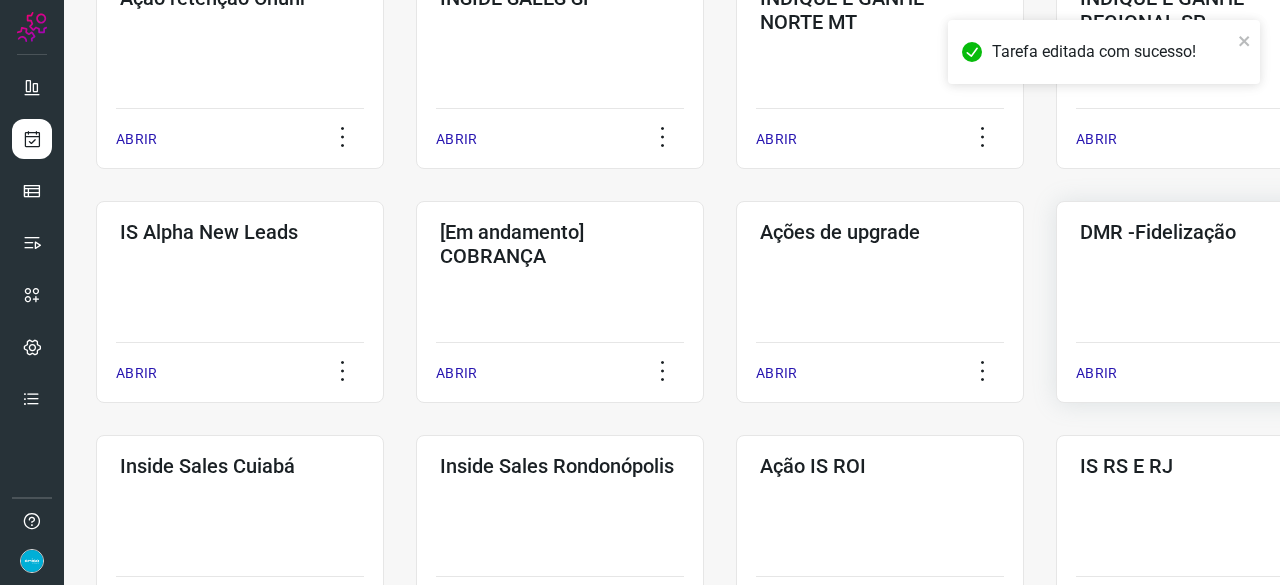 click on "ABRIR" at bounding box center (1096, 373) 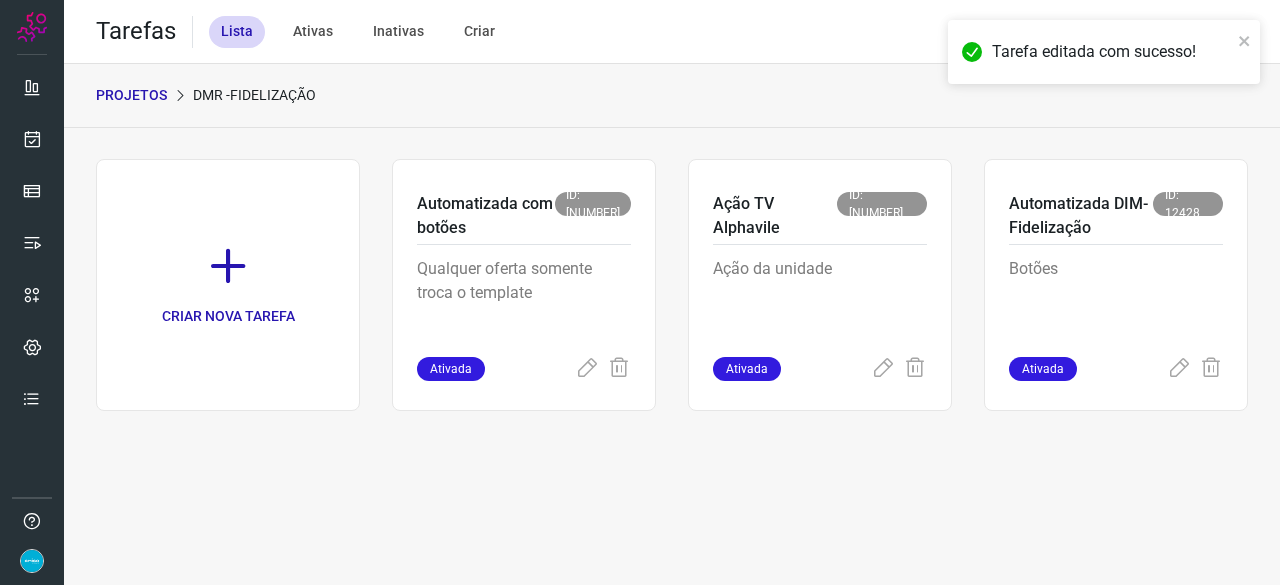 scroll, scrollTop: 0, scrollLeft: 0, axis: both 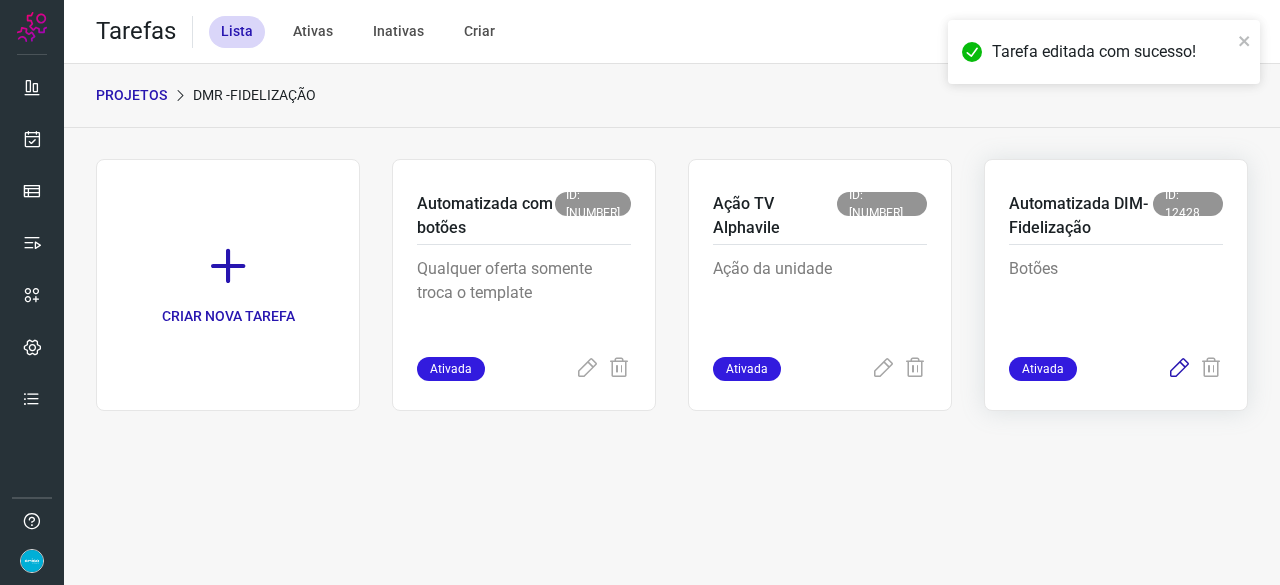 click at bounding box center [1179, 369] 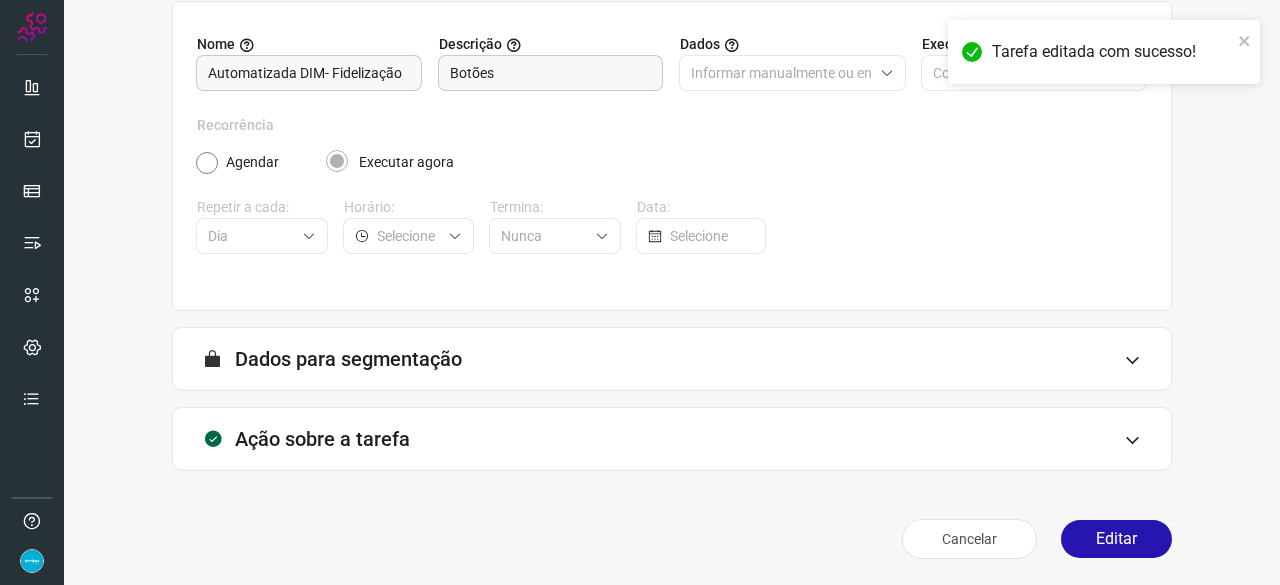scroll, scrollTop: 195, scrollLeft: 0, axis: vertical 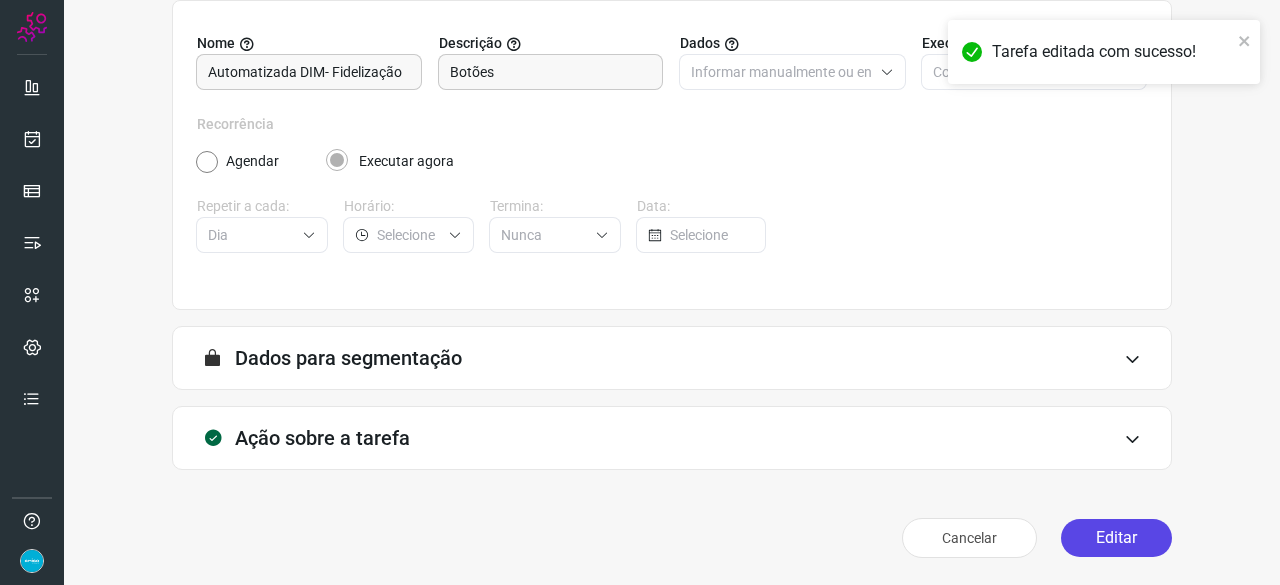 click on "Editar" at bounding box center [1116, 538] 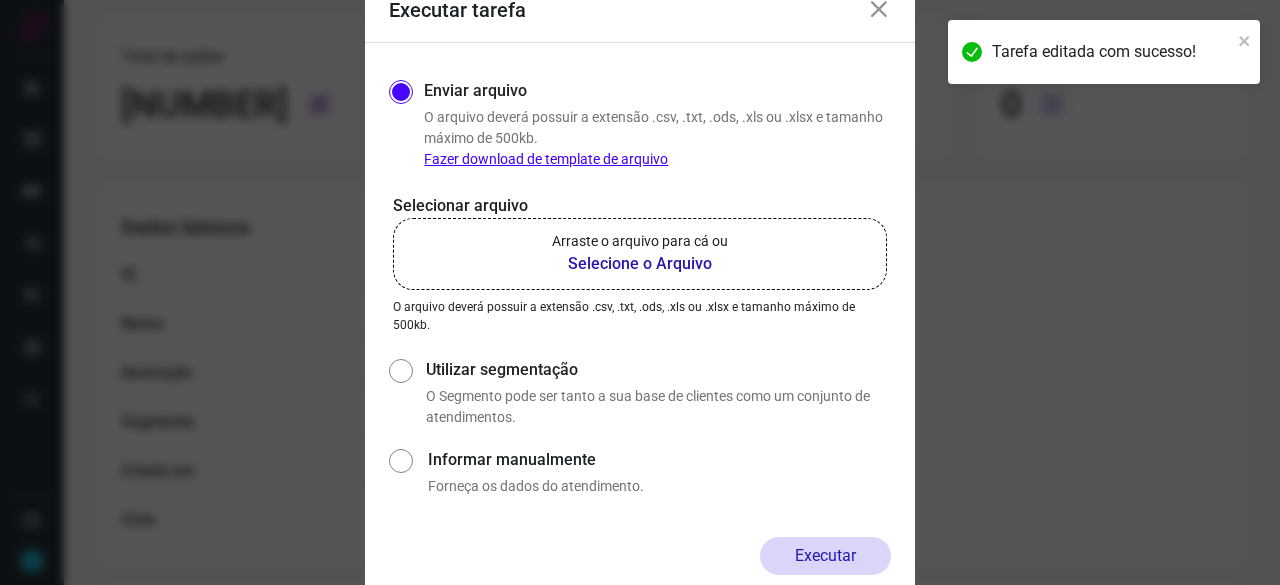 click on "Selecione o Arquivo" at bounding box center (640, 264) 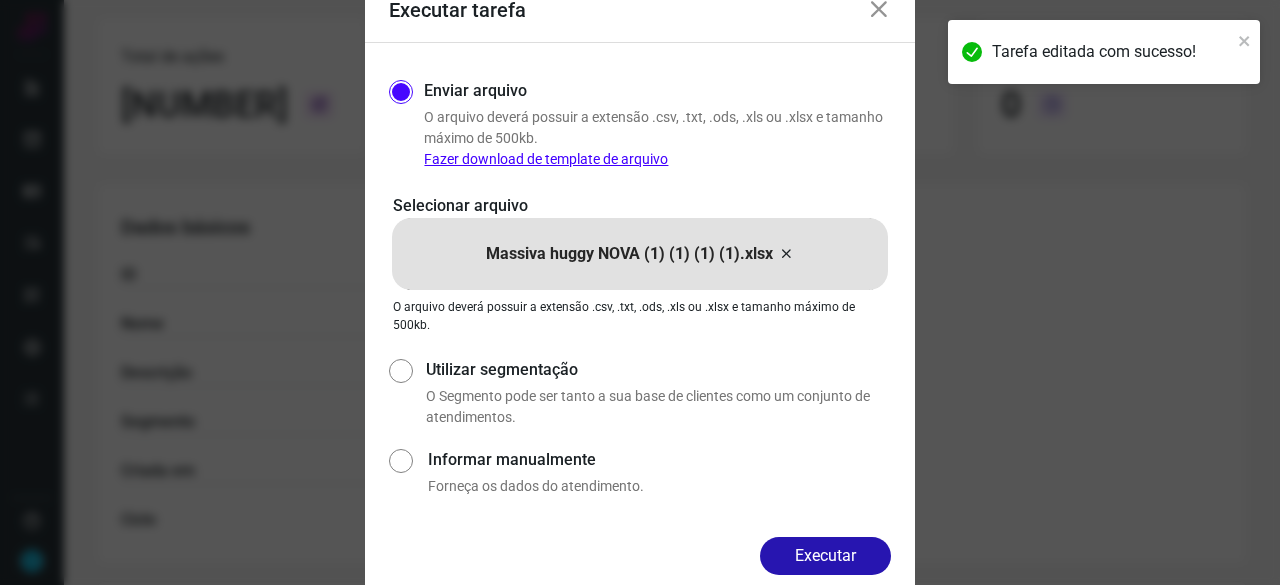 click on "Executar" at bounding box center [825, 556] 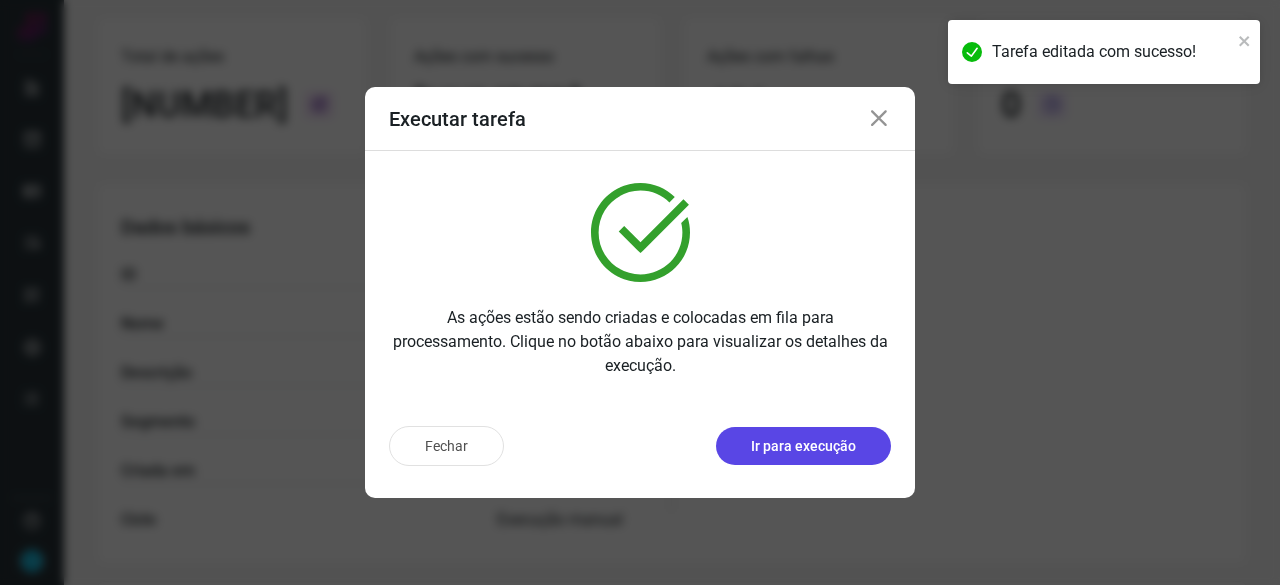click on "Ir para execução" at bounding box center (803, 446) 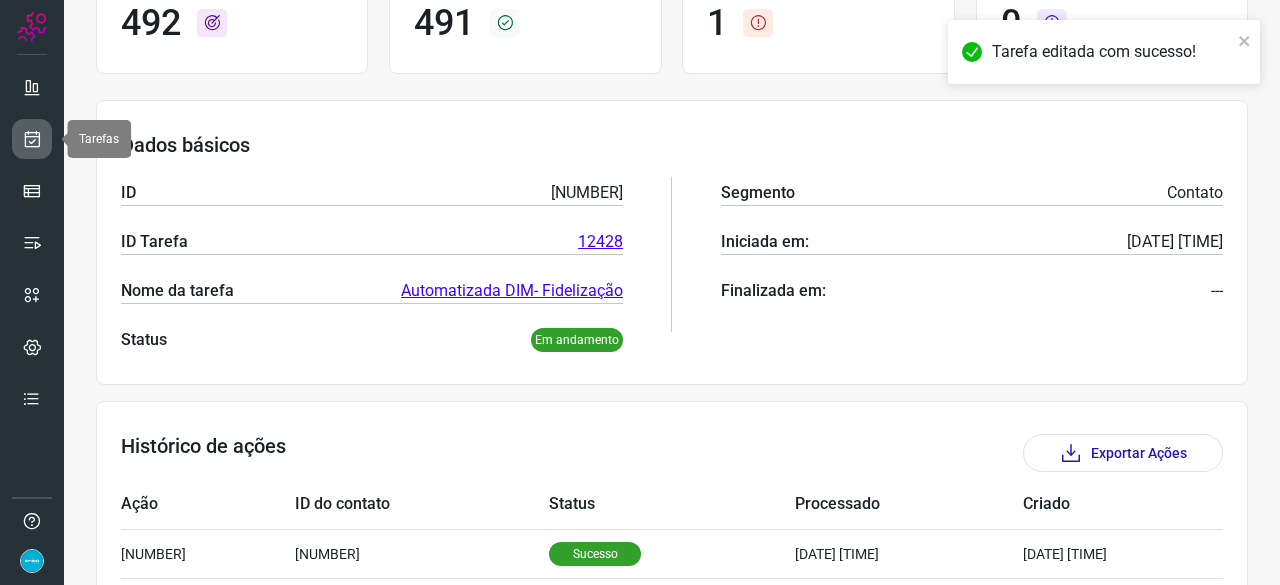 click at bounding box center [32, 139] 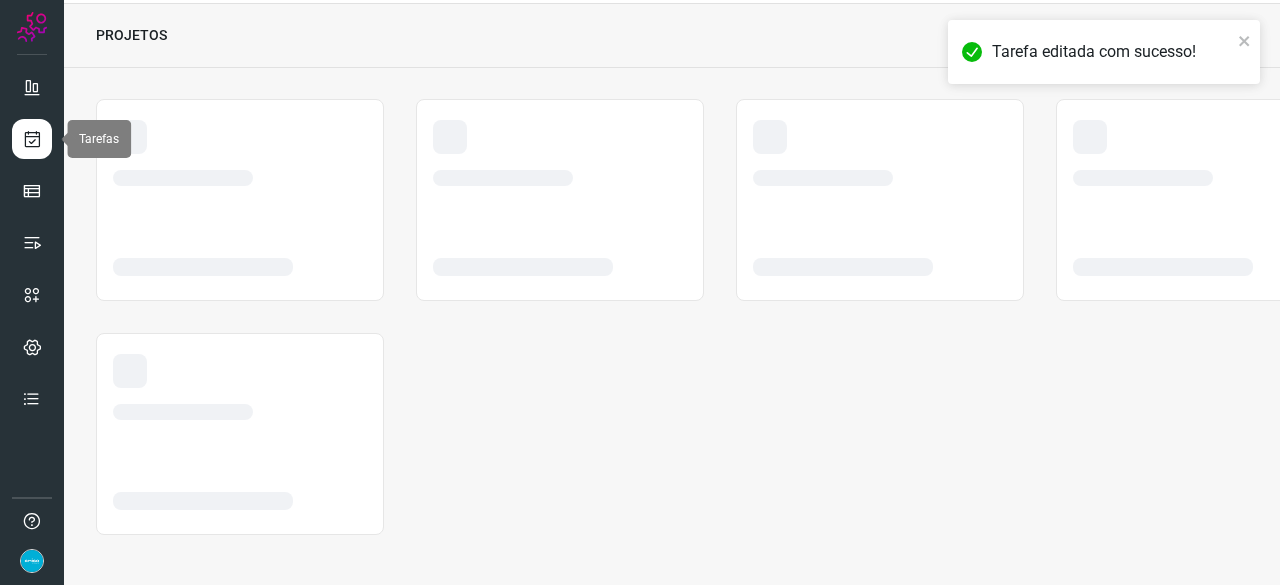 scroll, scrollTop: 60, scrollLeft: 0, axis: vertical 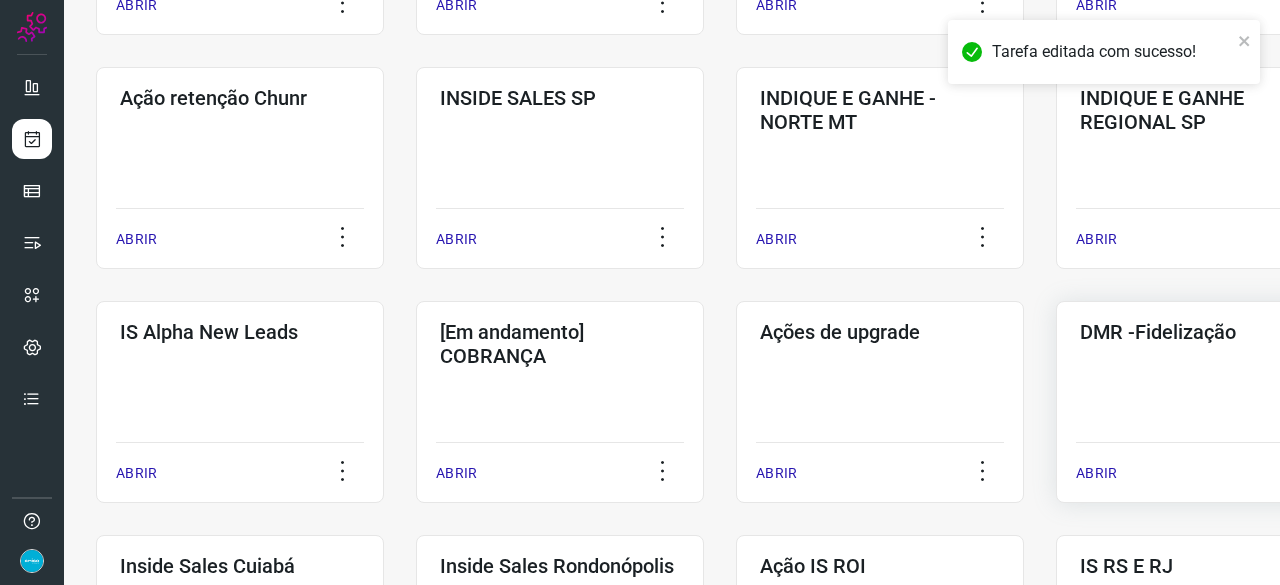 click on "ABRIR" at bounding box center (1096, 473) 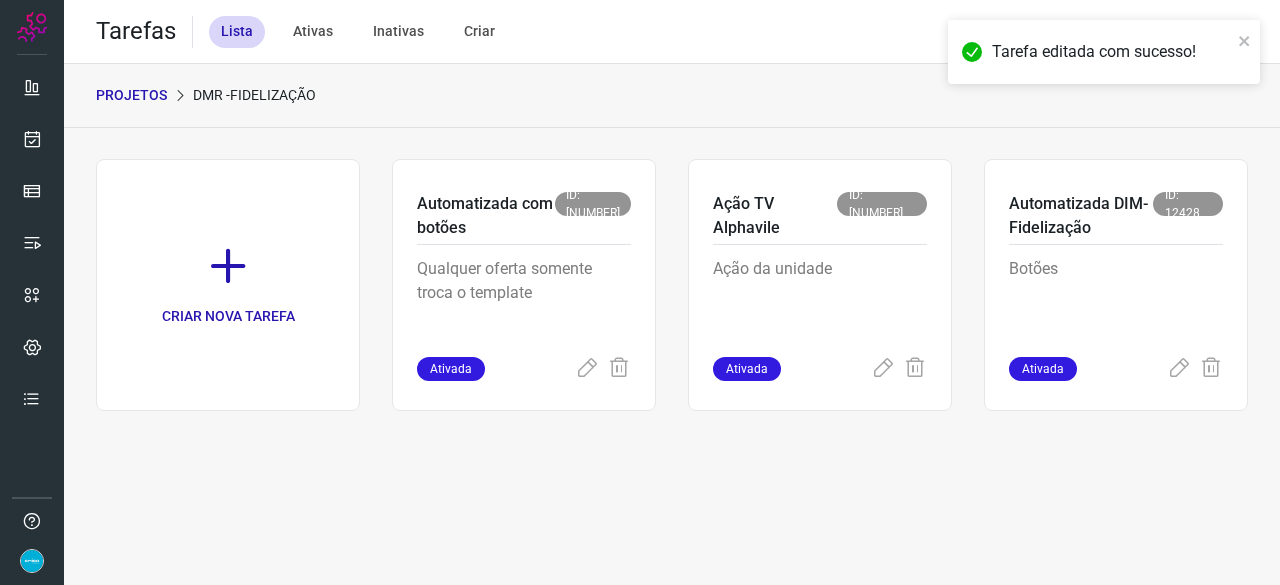 scroll, scrollTop: 0, scrollLeft: 0, axis: both 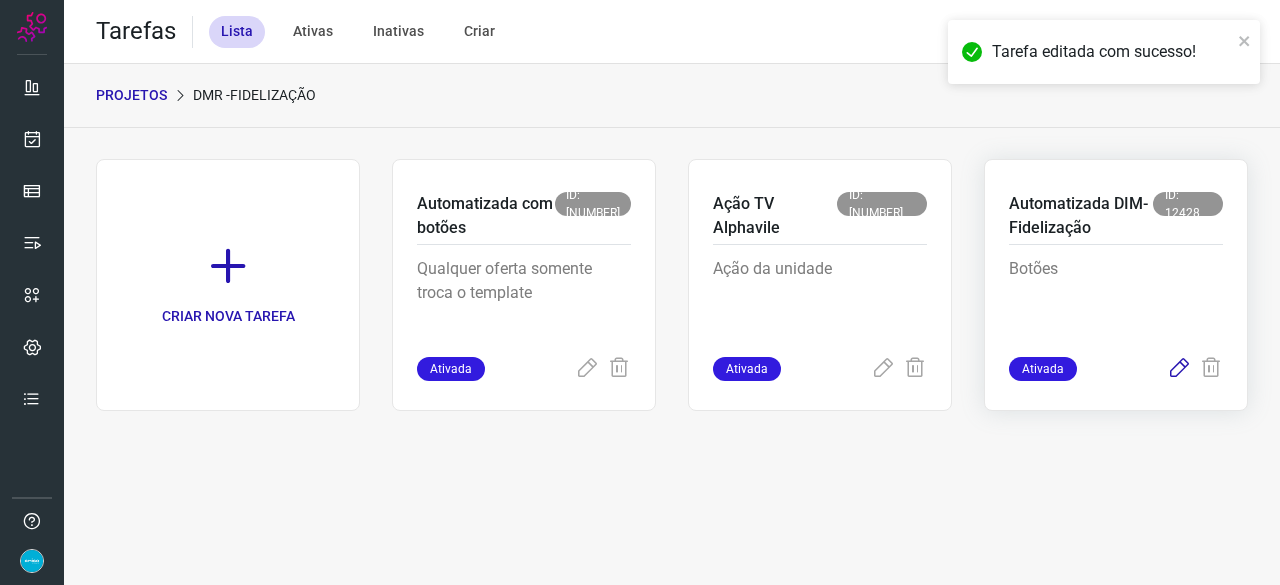 click at bounding box center (1179, 369) 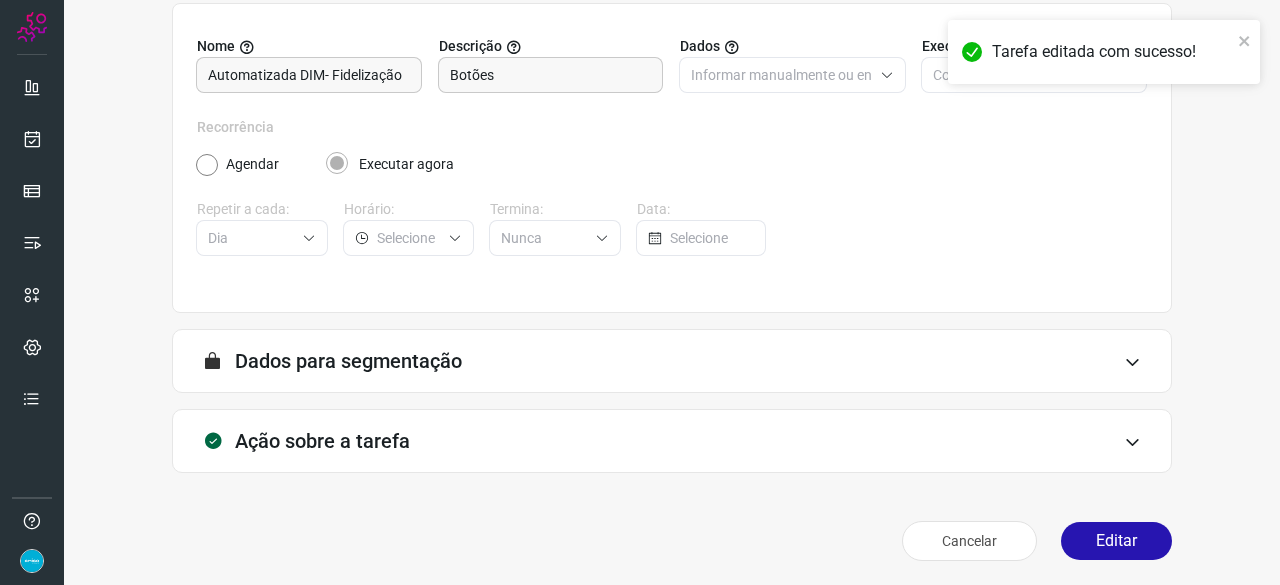 scroll, scrollTop: 195, scrollLeft: 0, axis: vertical 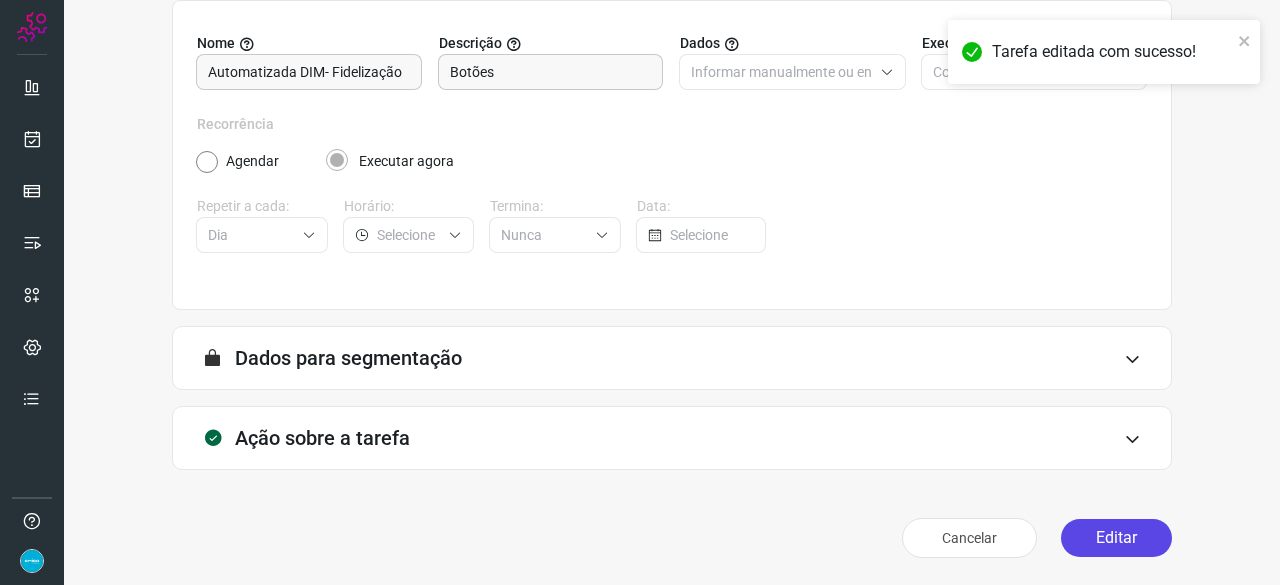 click on "Editar" at bounding box center [1116, 538] 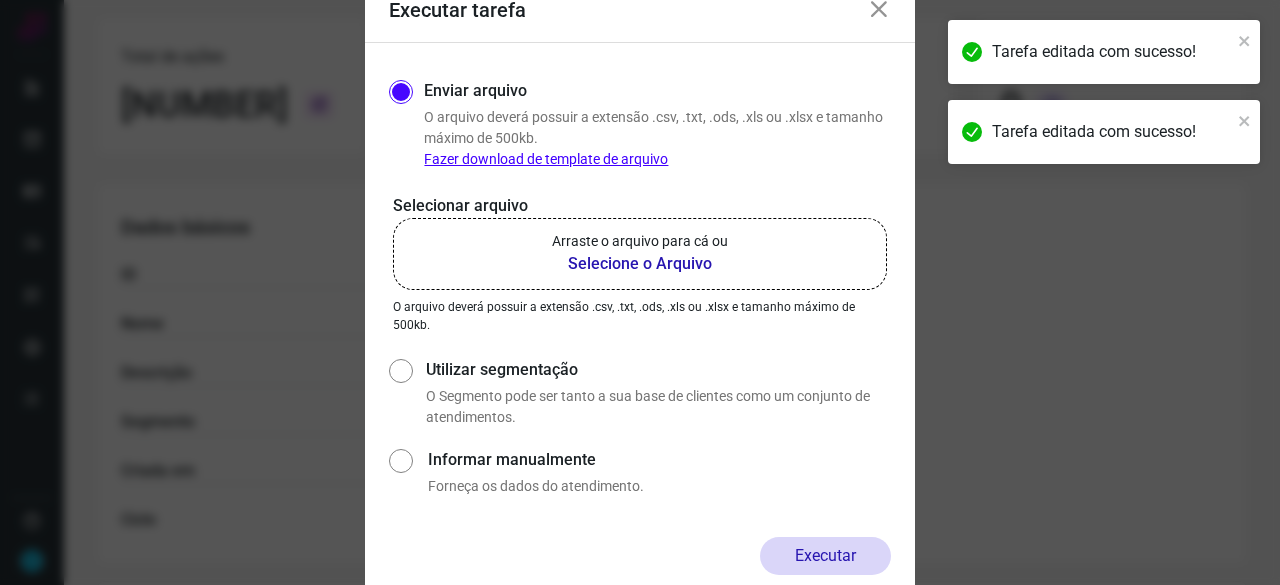 click on "Selecione o Arquivo" at bounding box center [640, 264] 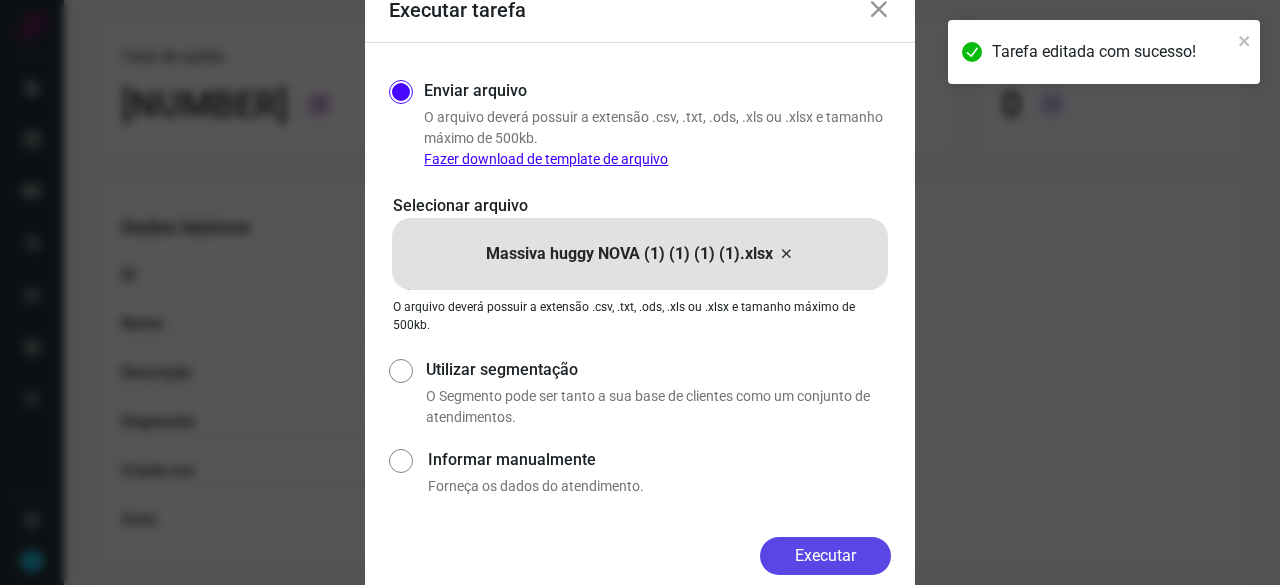 click on "Executar" at bounding box center [825, 556] 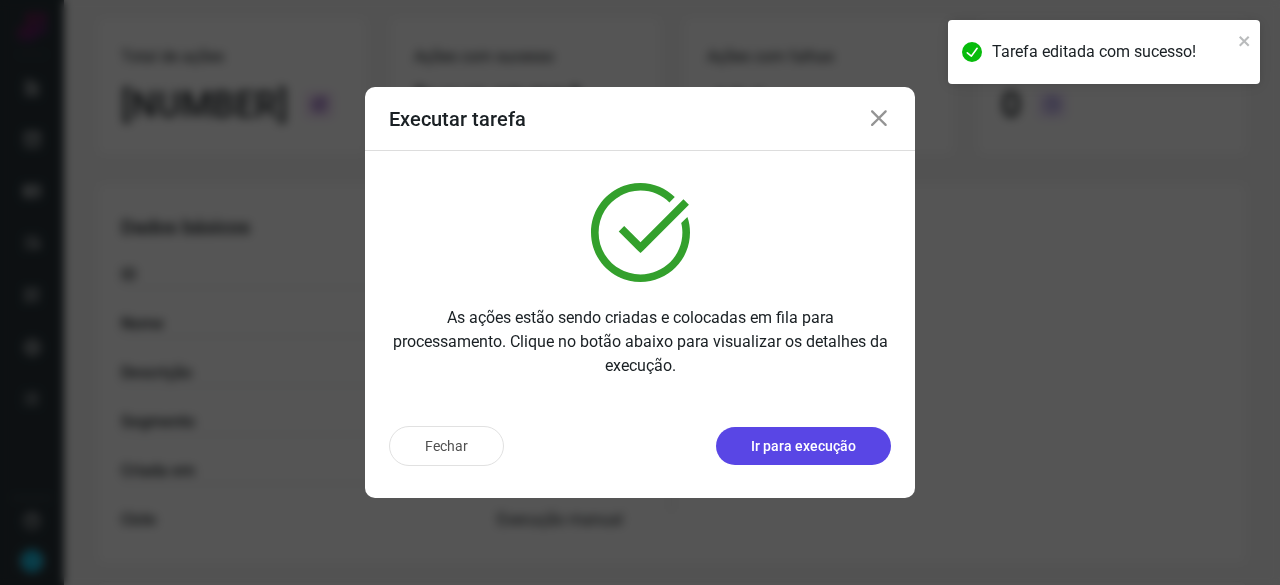 click on "Ir para execução" at bounding box center (803, 446) 